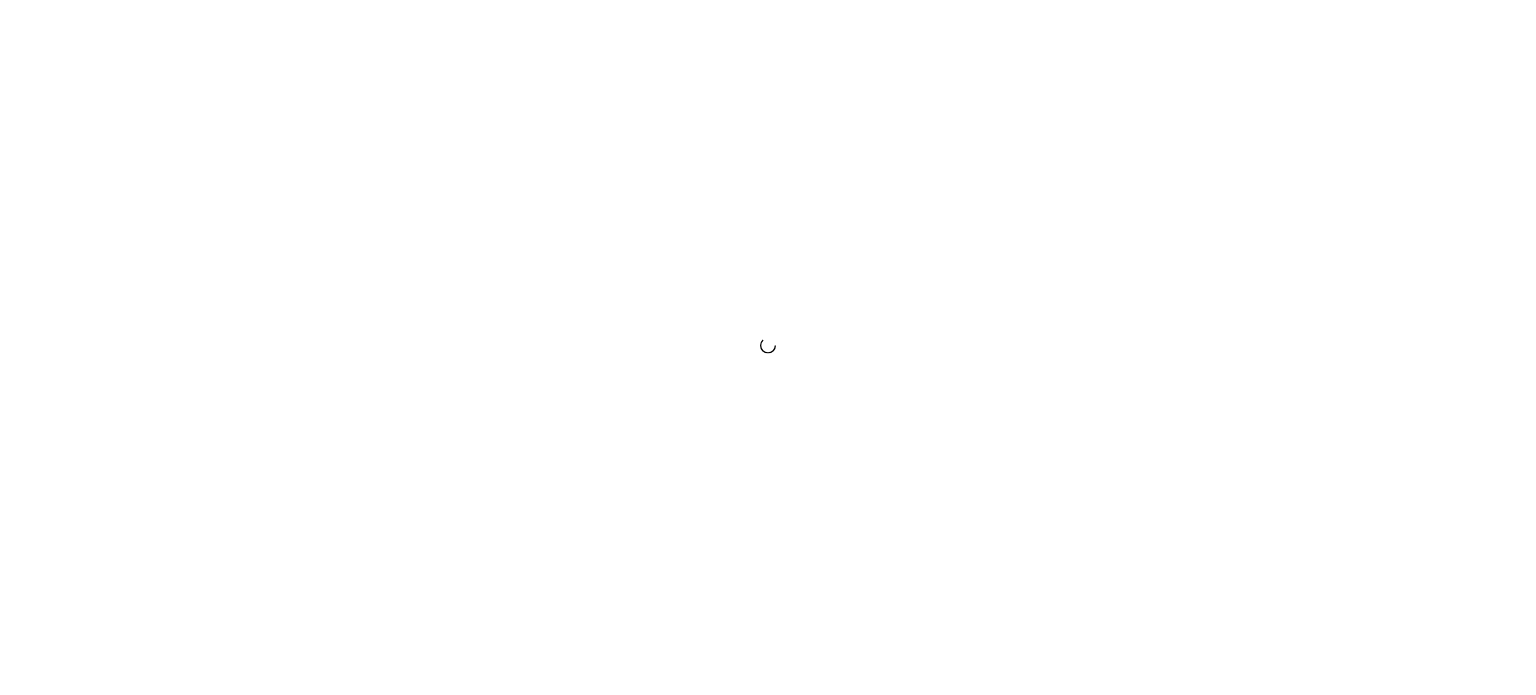 scroll, scrollTop: 0, scrollLeft: 0, axis: both 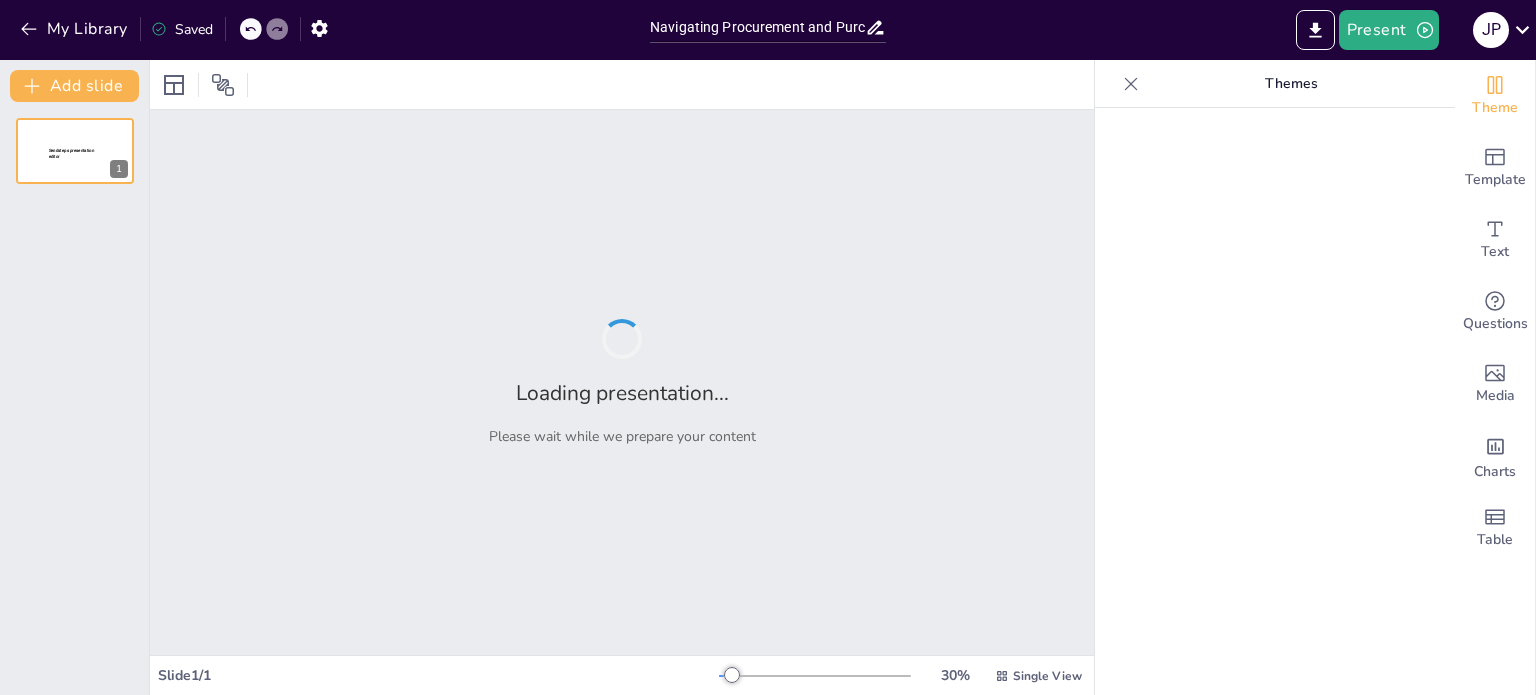 type on "Navigating Procurement and Purchasing: Essential Functions for Hotel Industry Success" 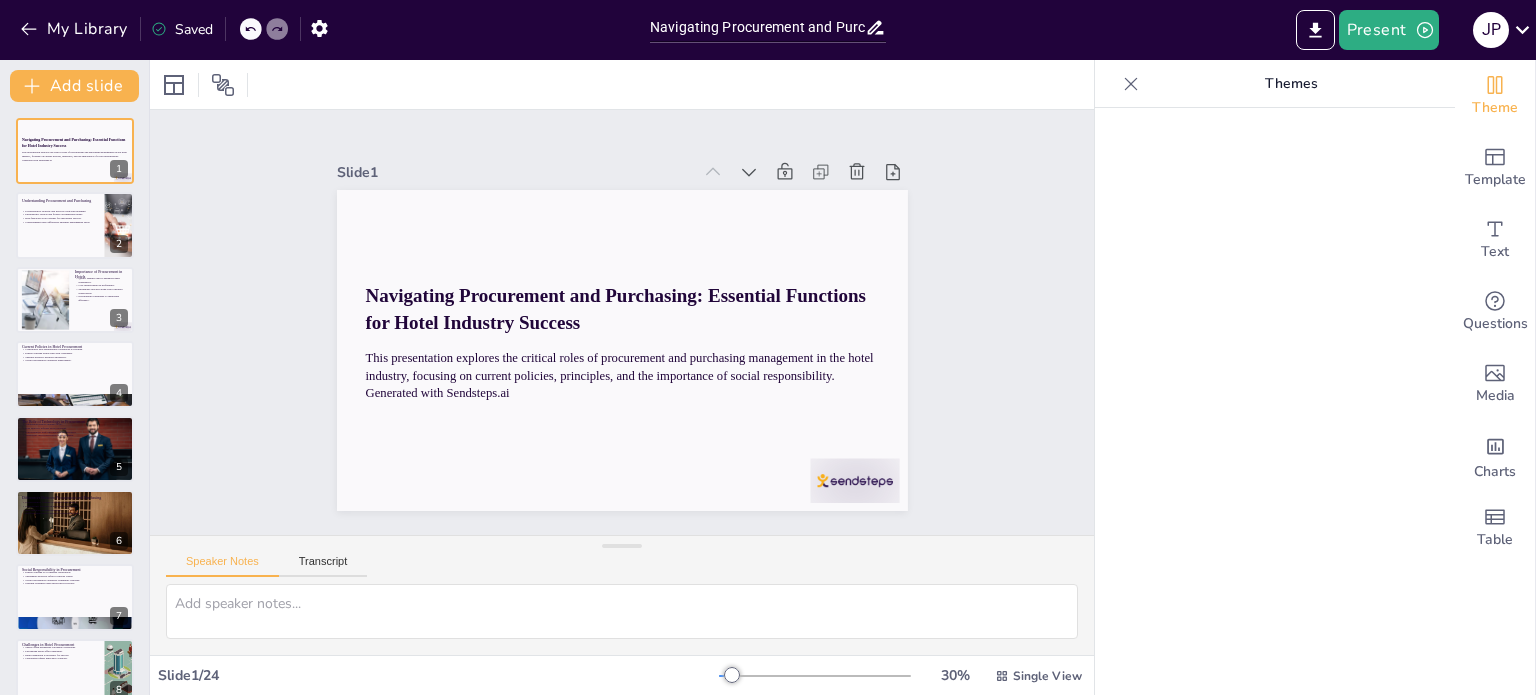 checkbox on "true" 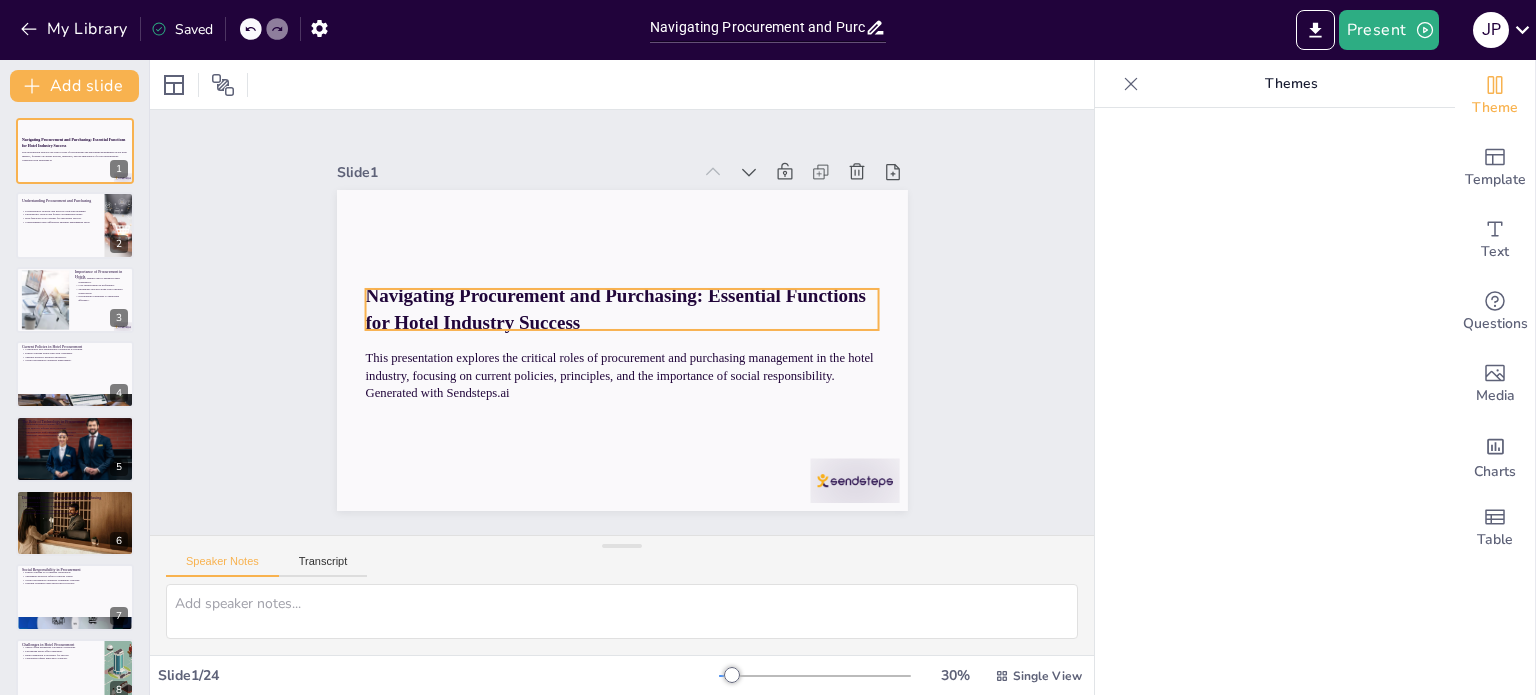 checkbox on "true" 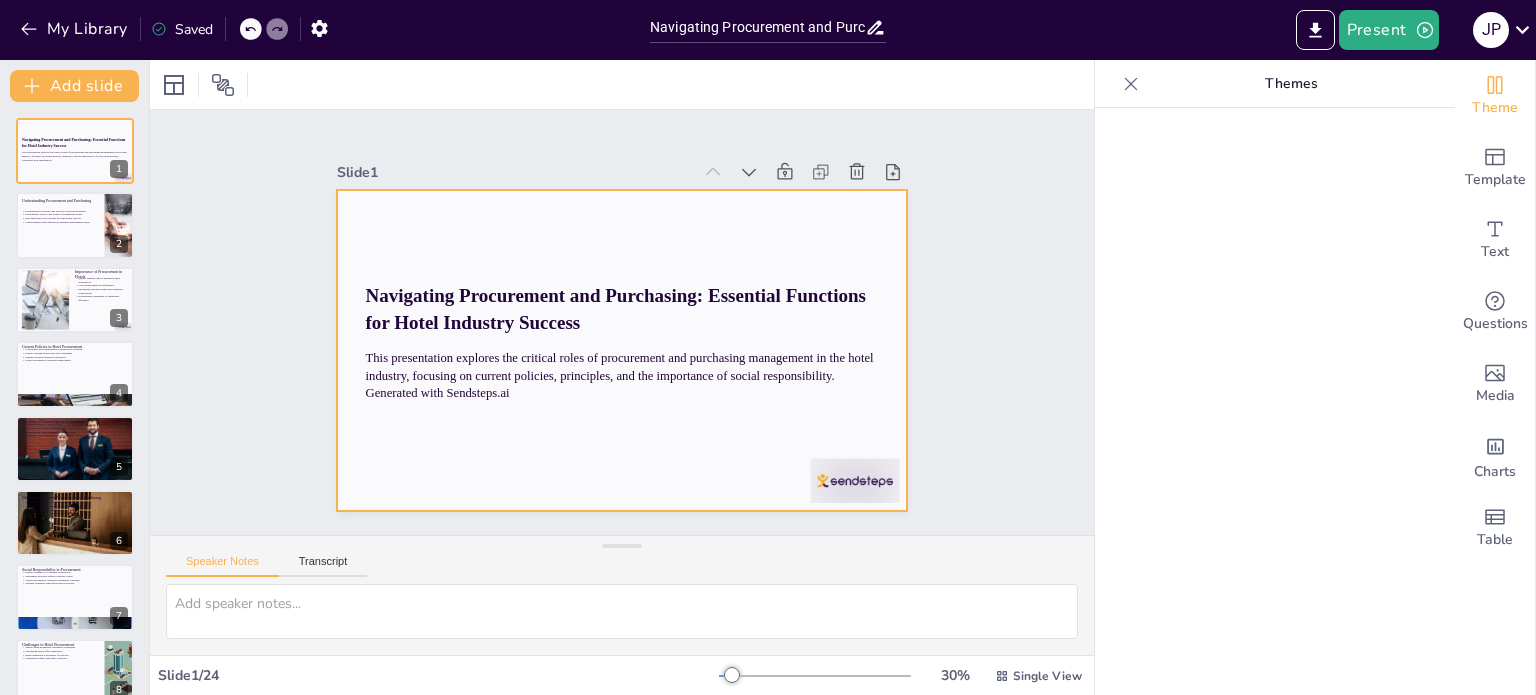 checkbox on "true" 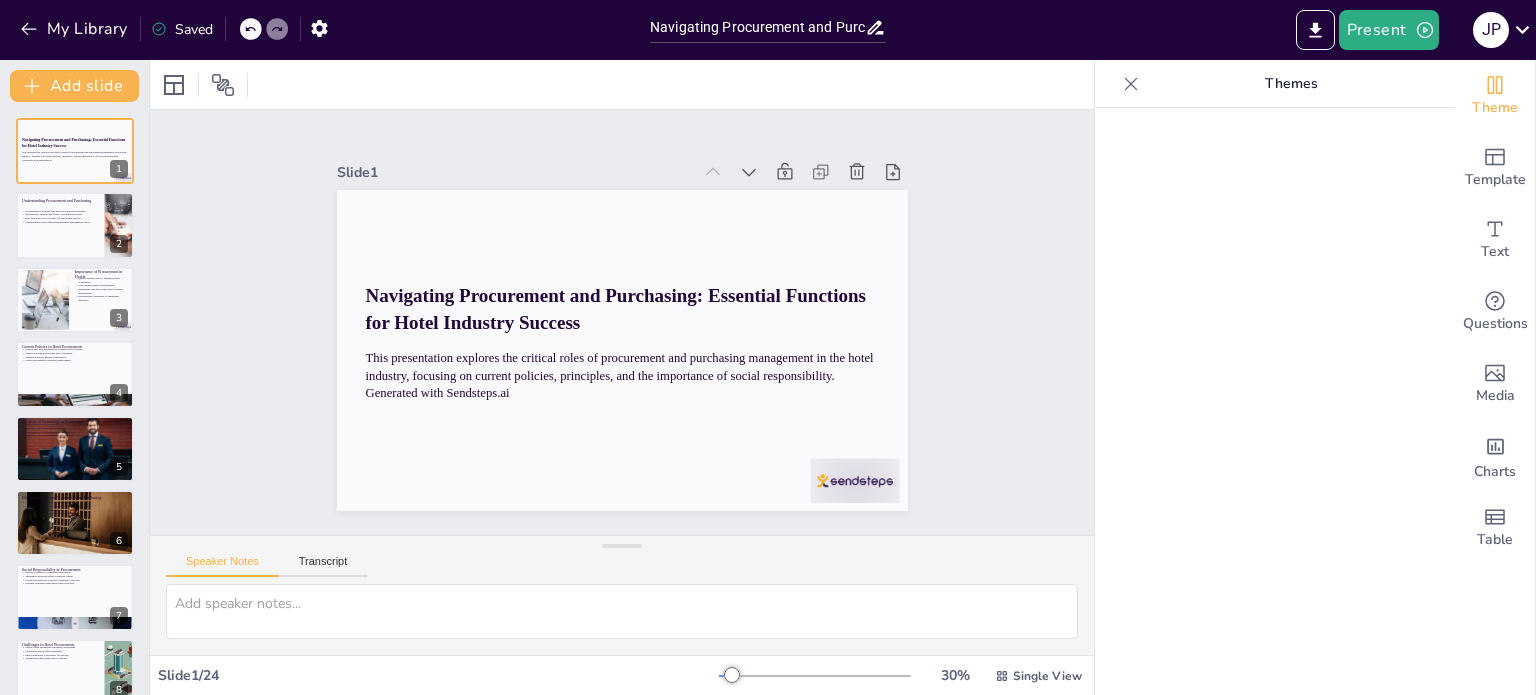 checkbox on "true" 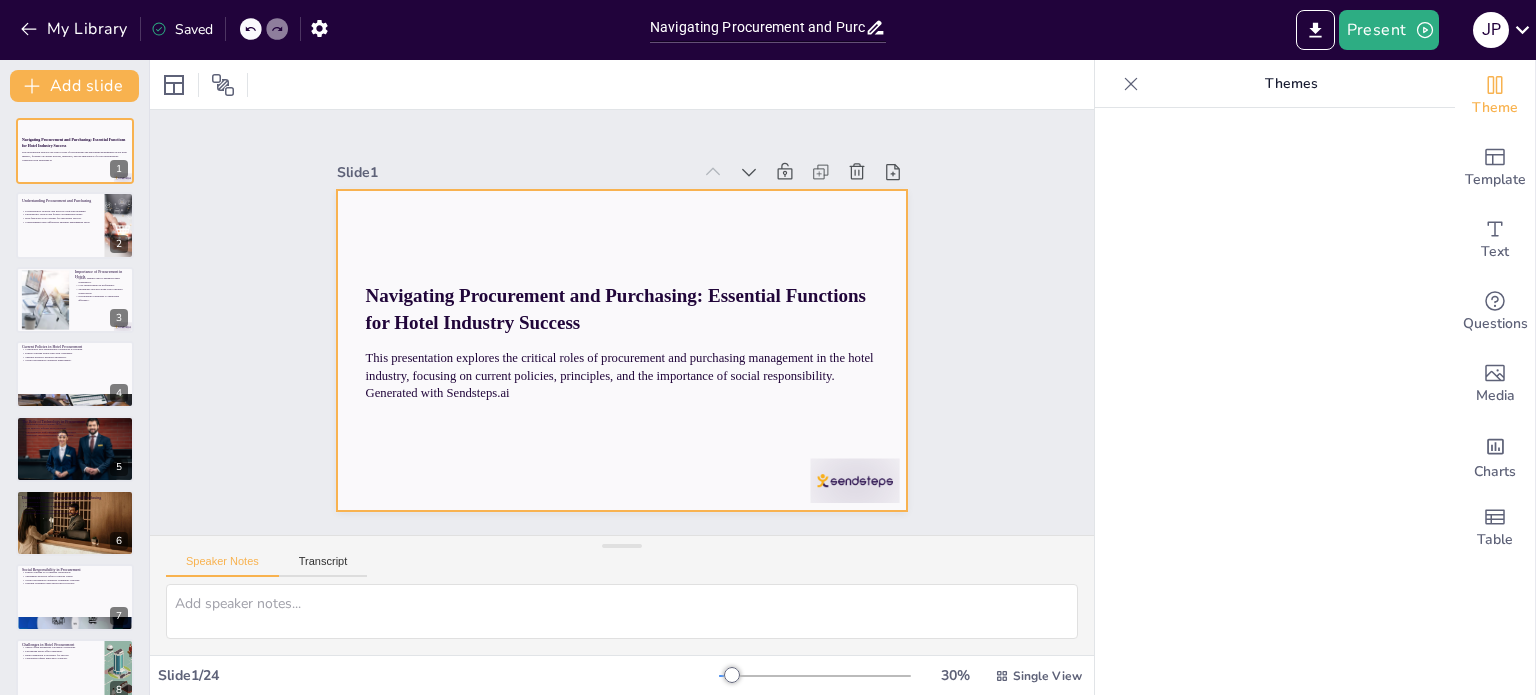 checkbox on "true" 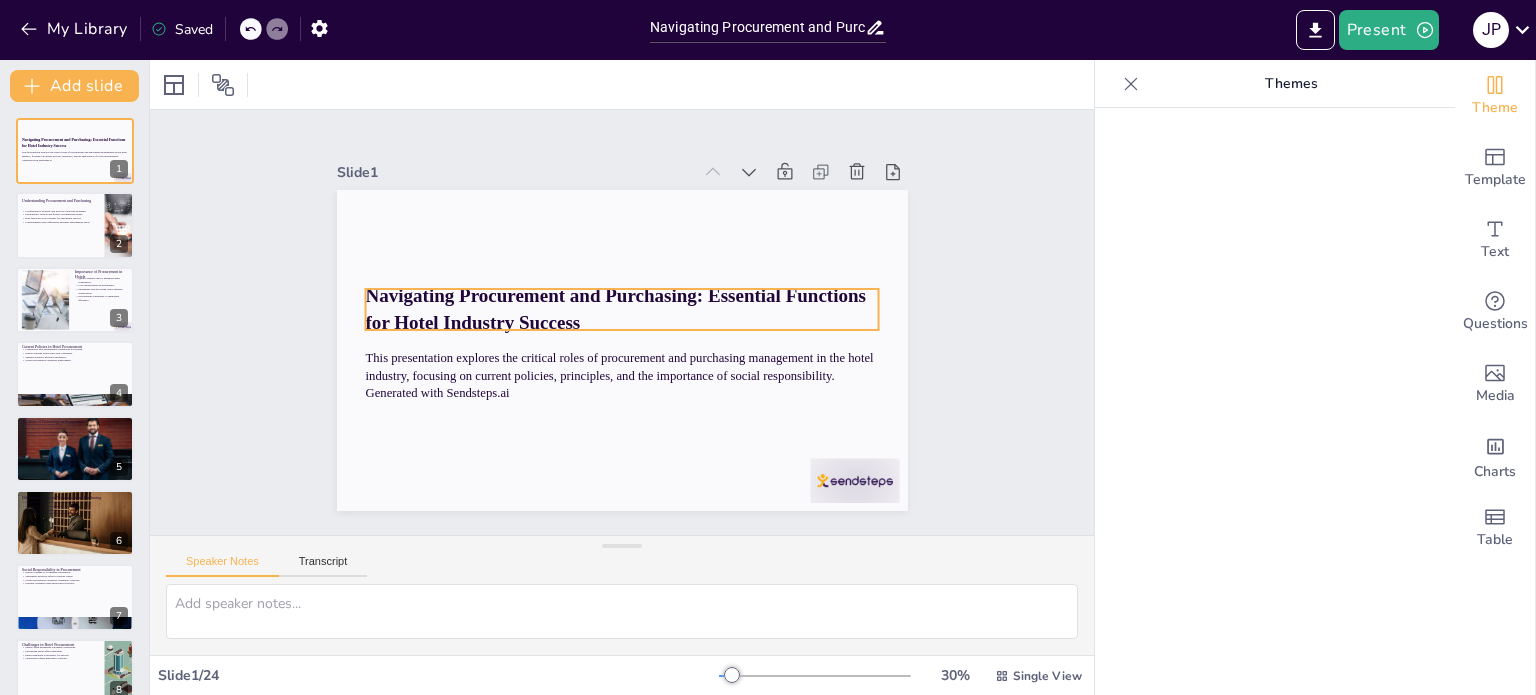 checkbox on "true" 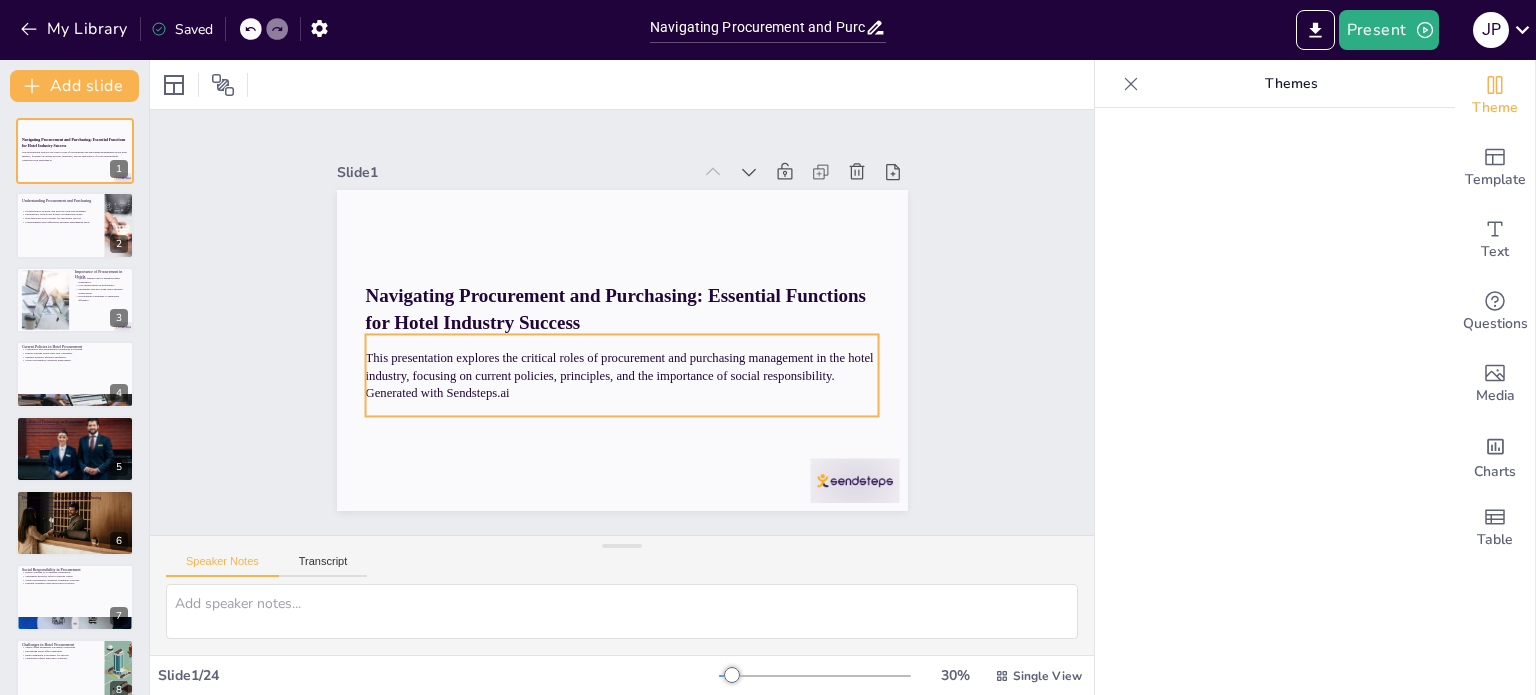checkbox on "true" 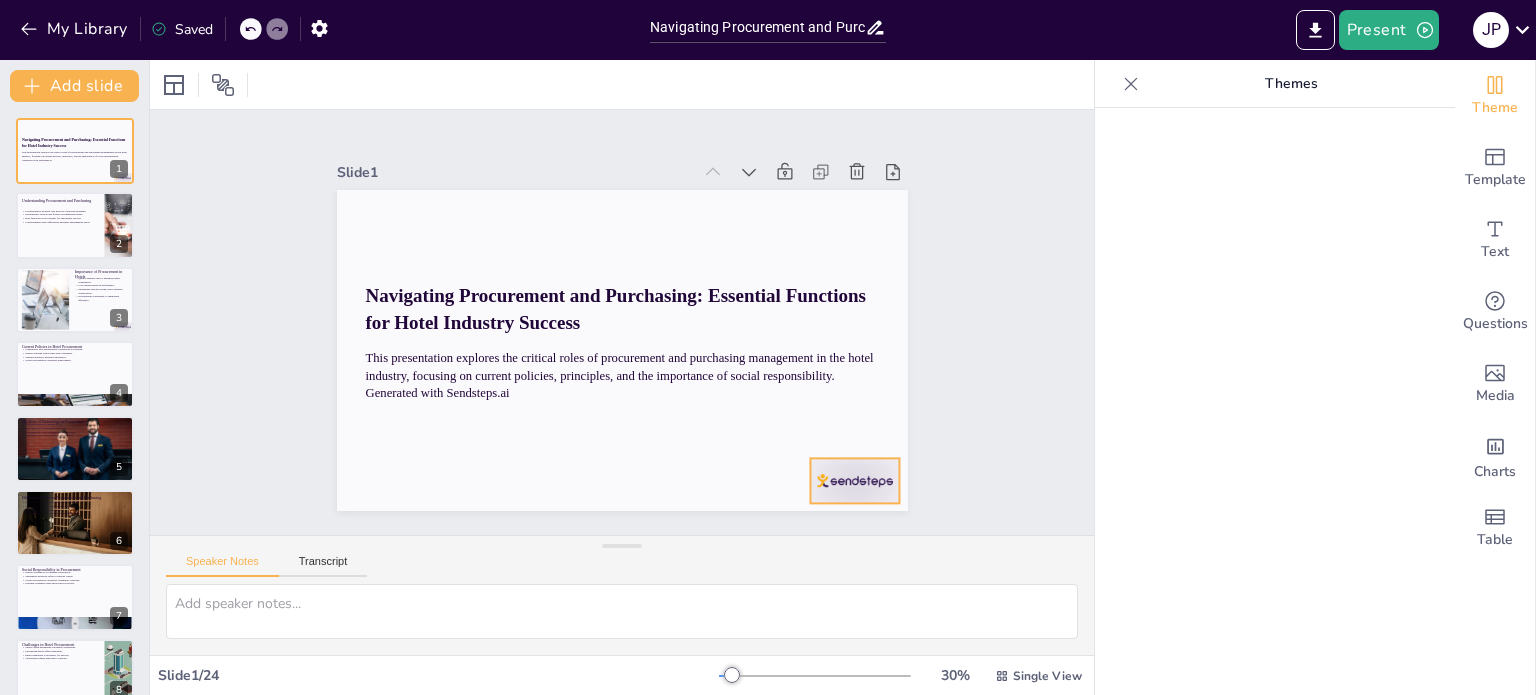 checkbox on "true" 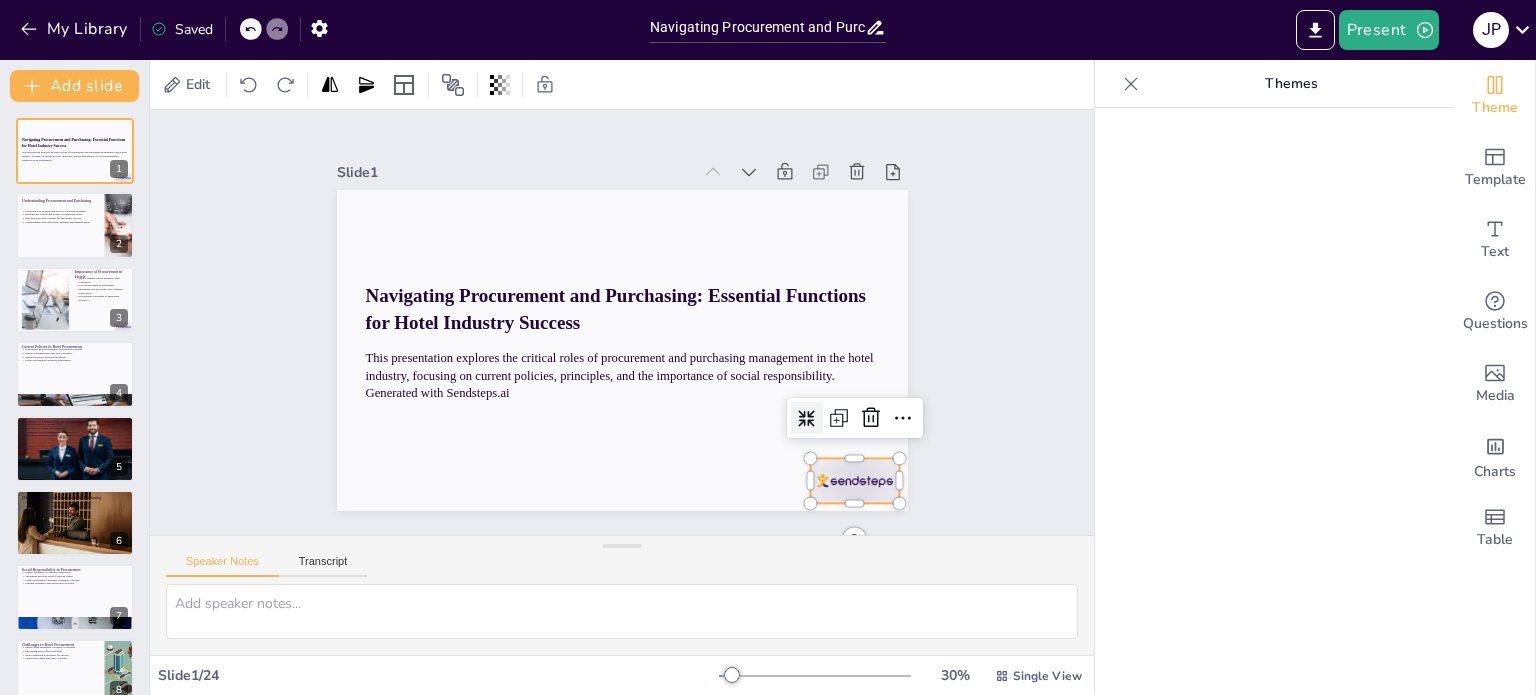checkbox on "true" 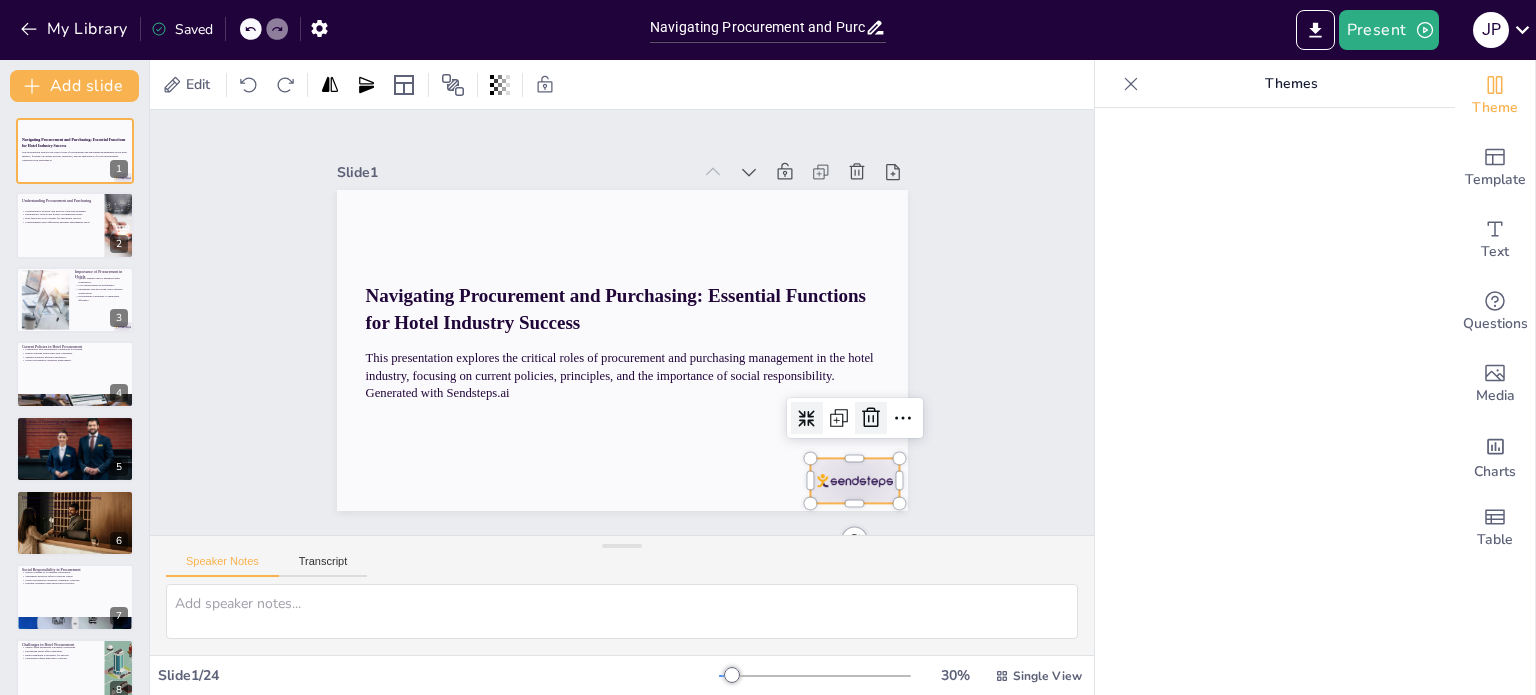 checkbox on "true" 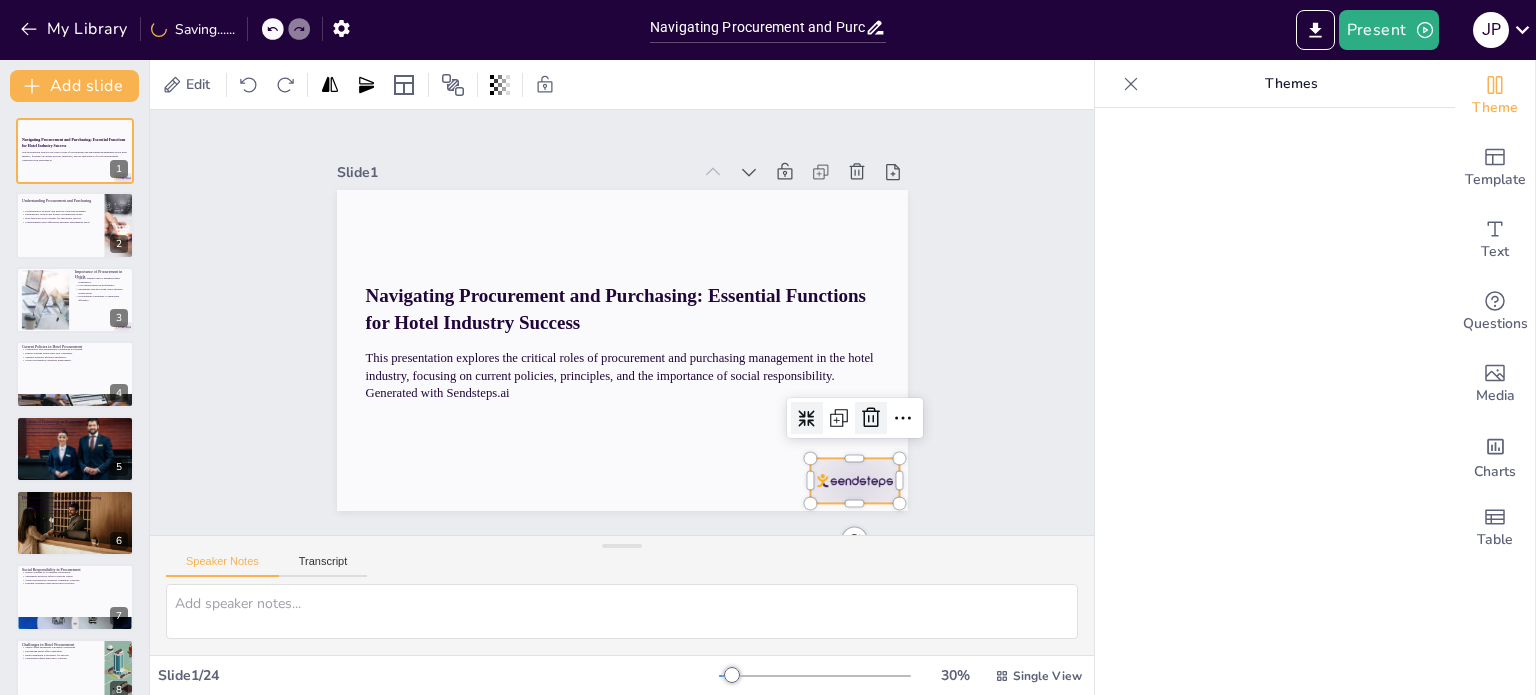 click 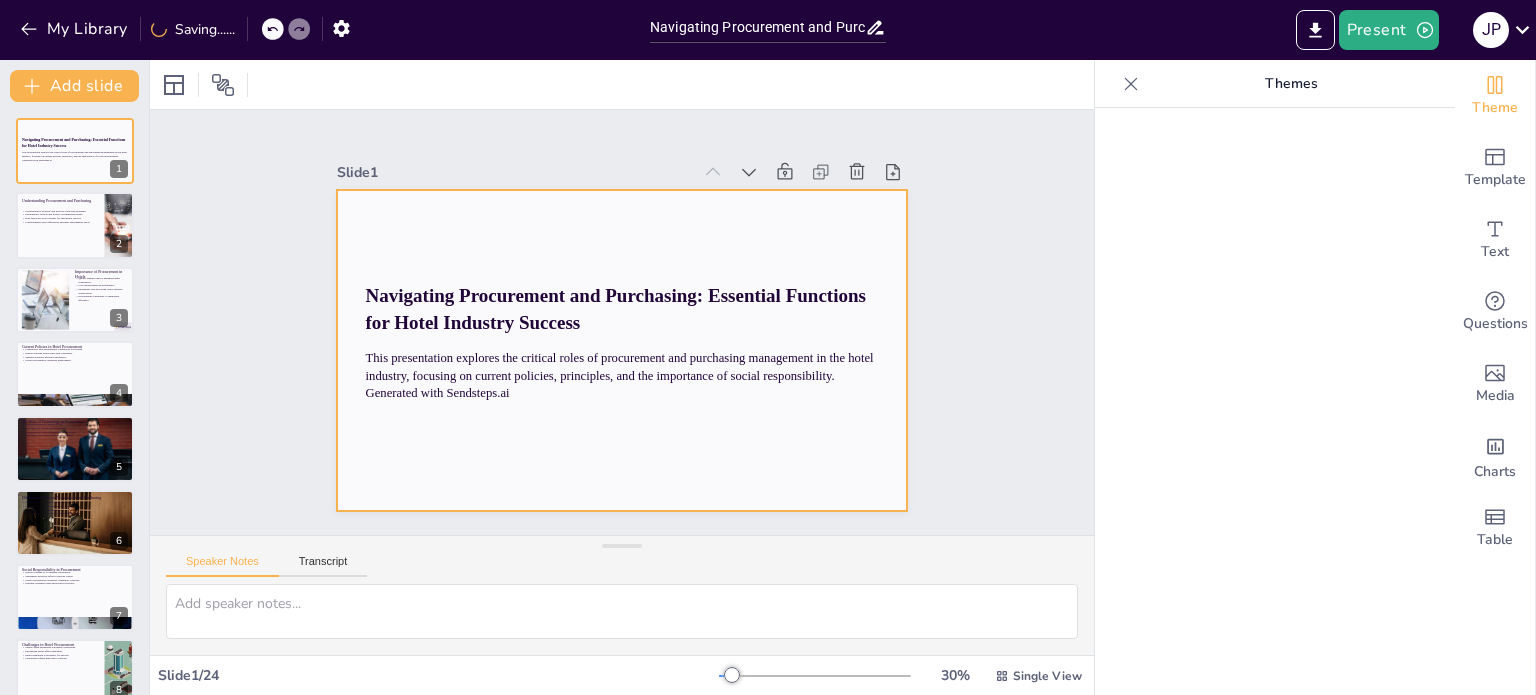 checkbox on "true" 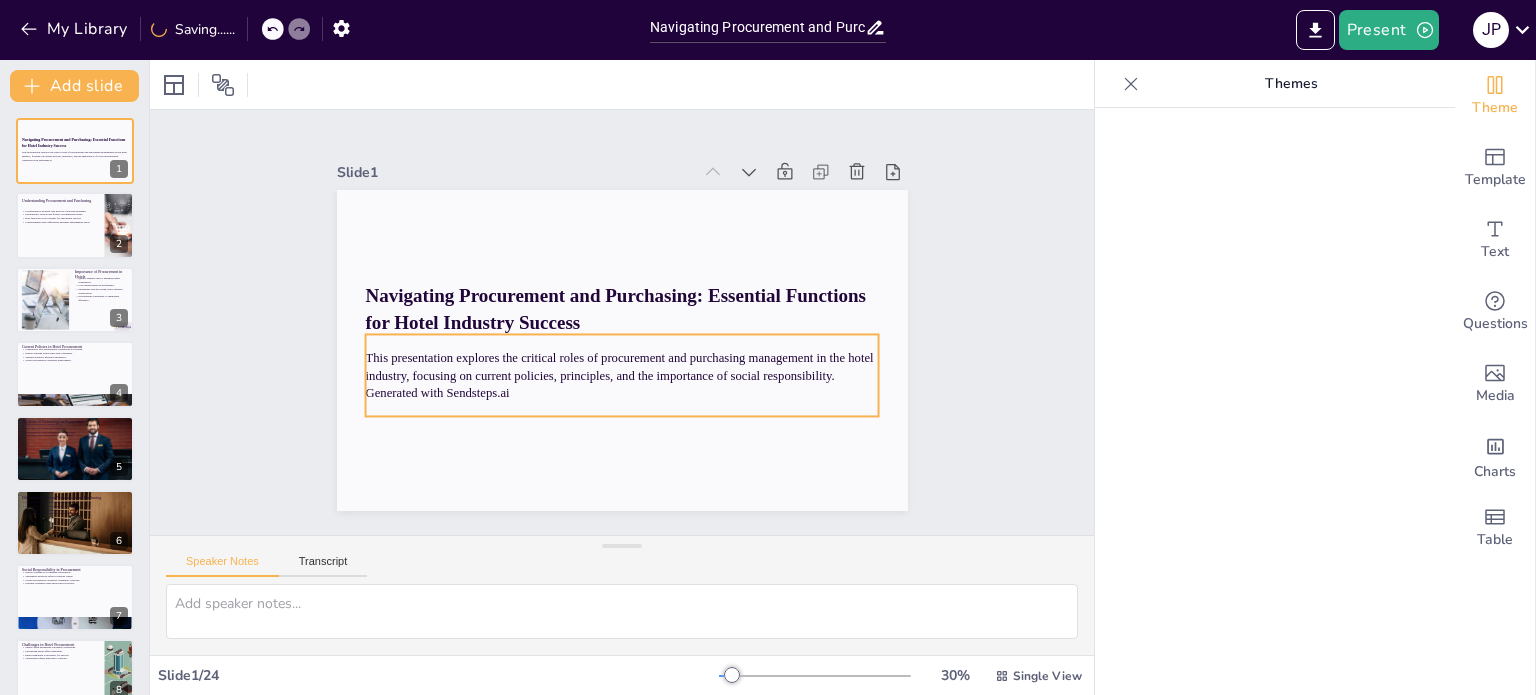 checkbox on "true" 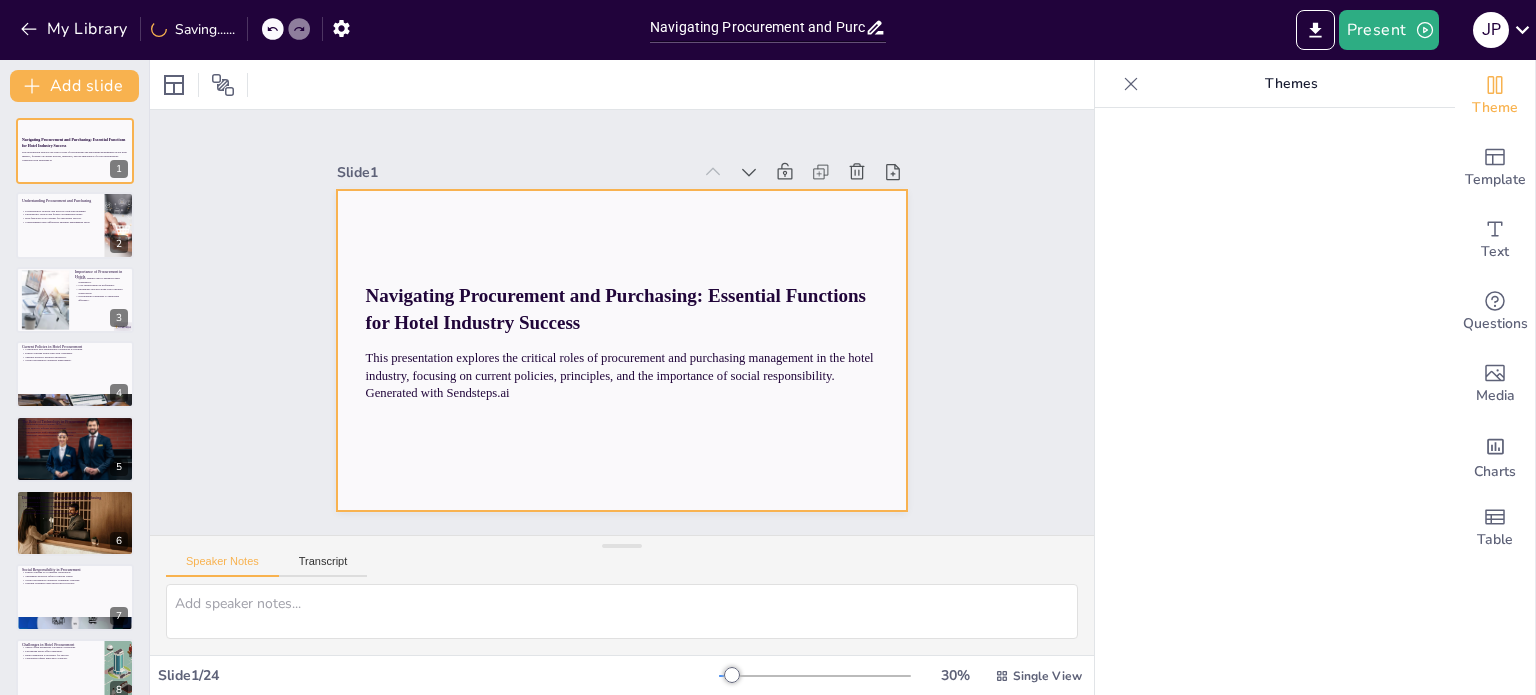 checkbox on "true" 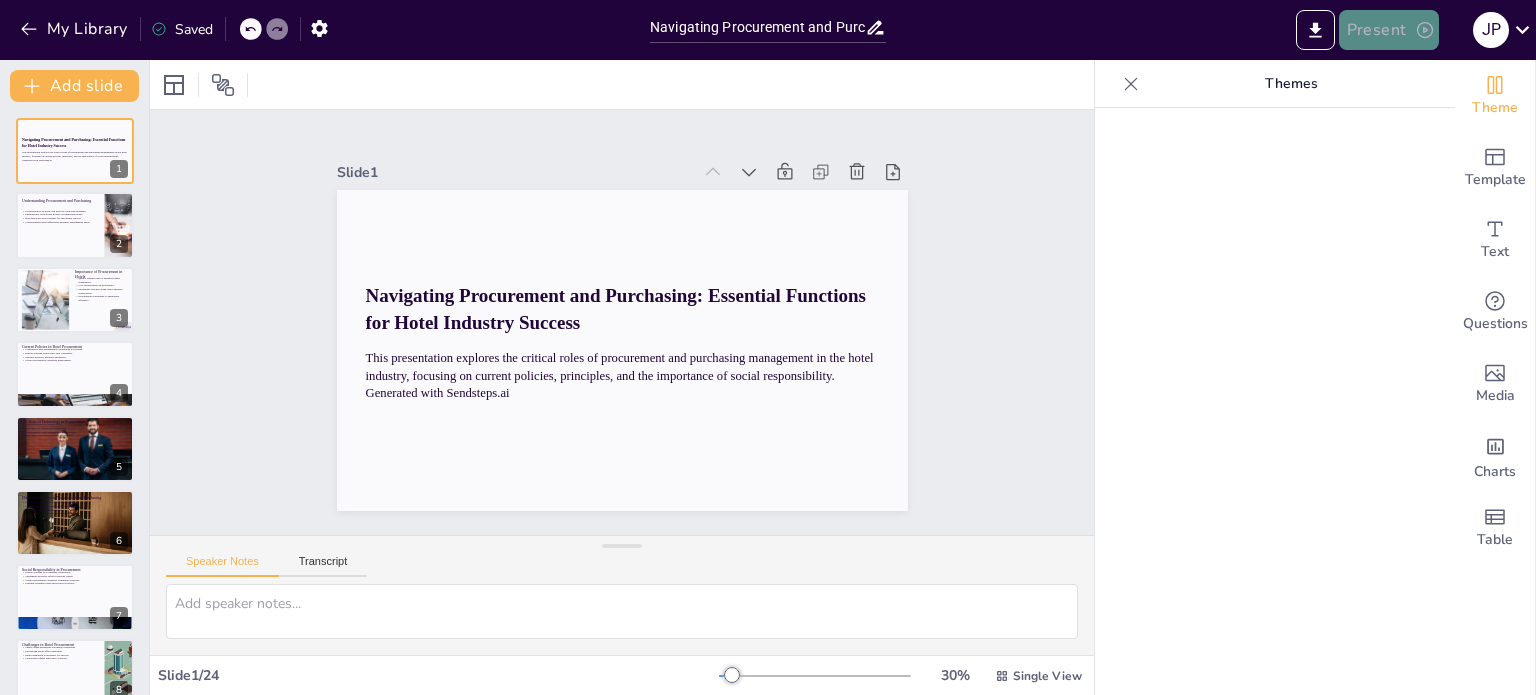 click on "Present" at bounding box center [1389, 30] 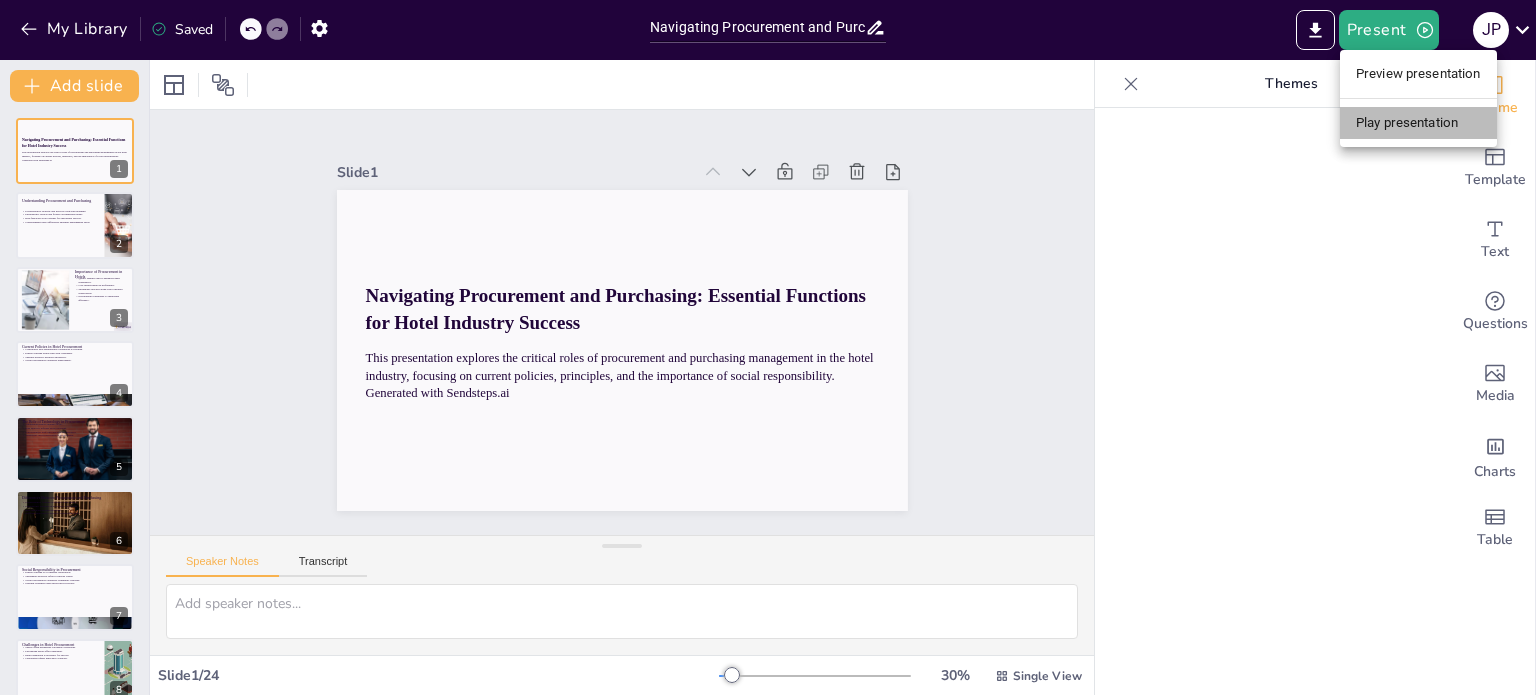 click on "Play presentation" at bounding box center [1418, 123] 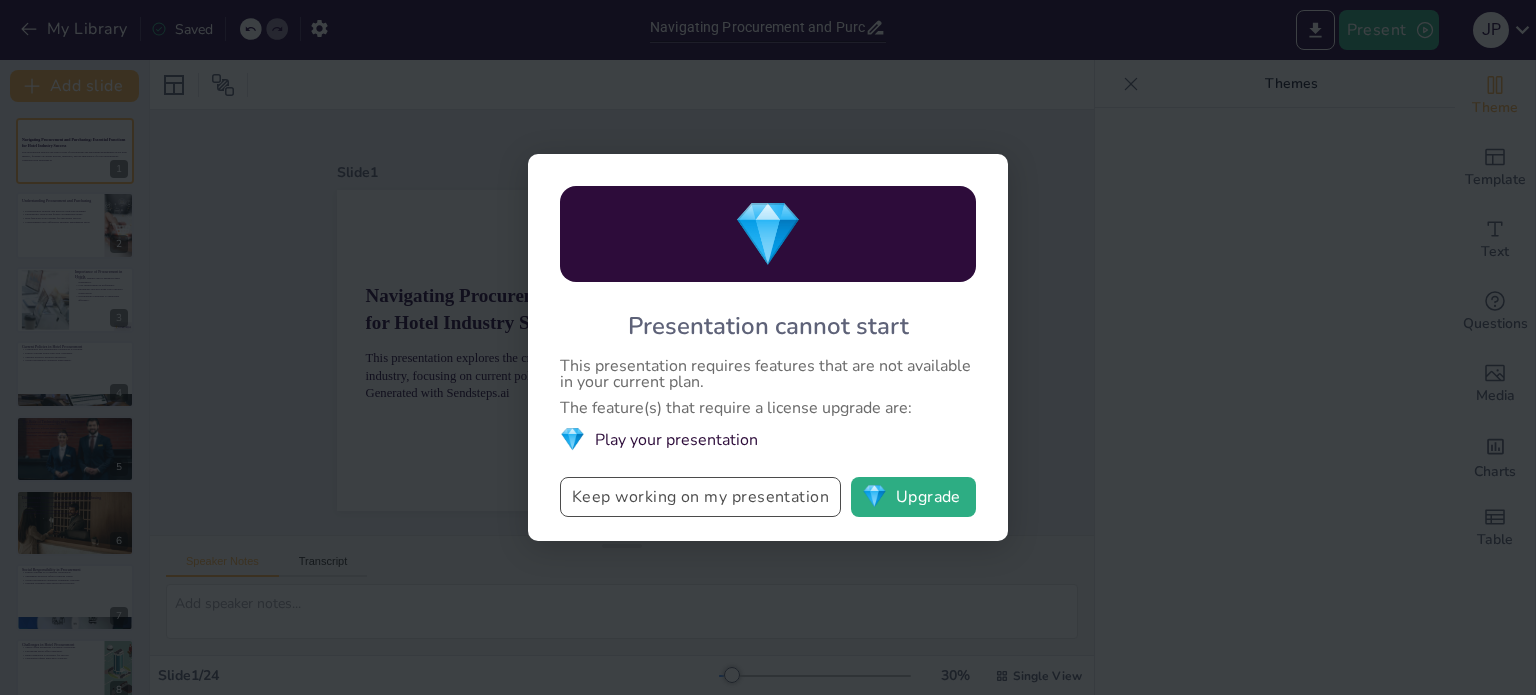 click on "Keep working on my presentation" at bounding box center [700, 497] 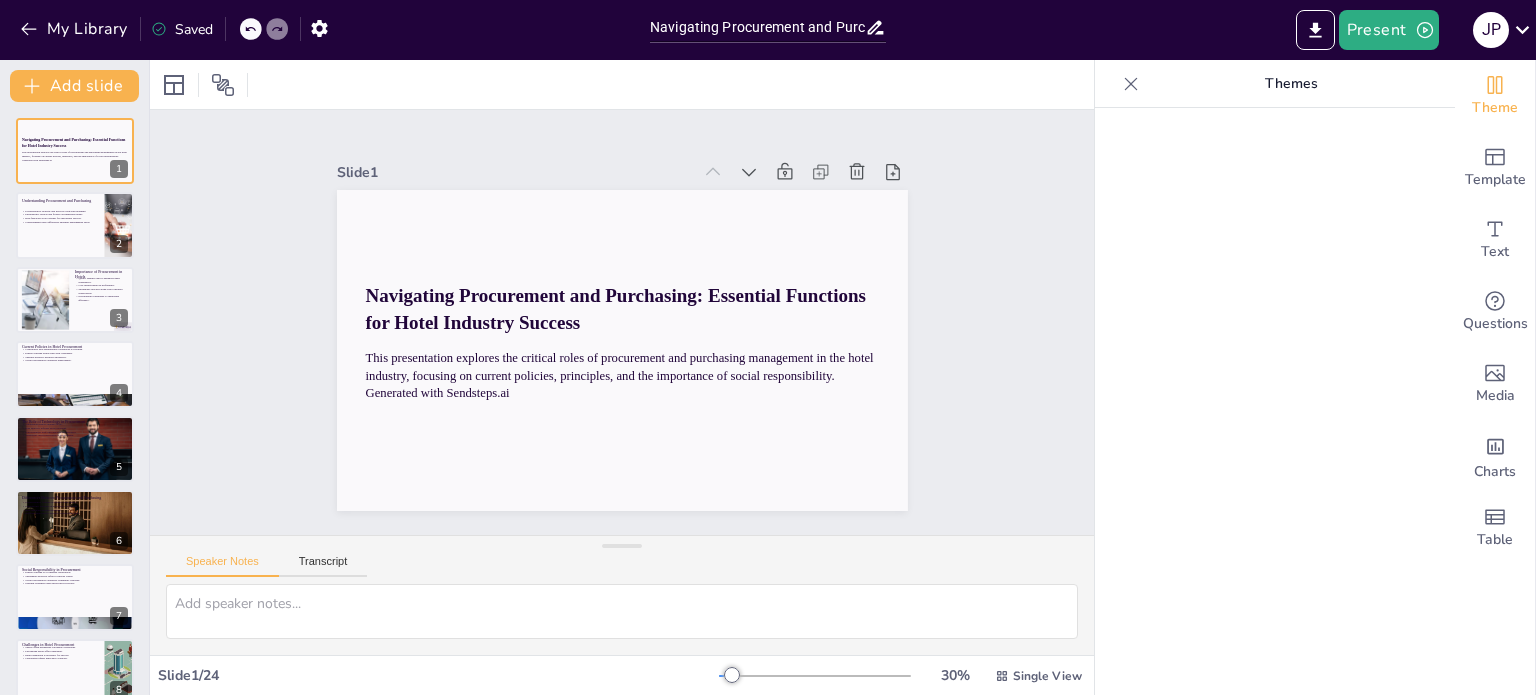 checkbox on "true" 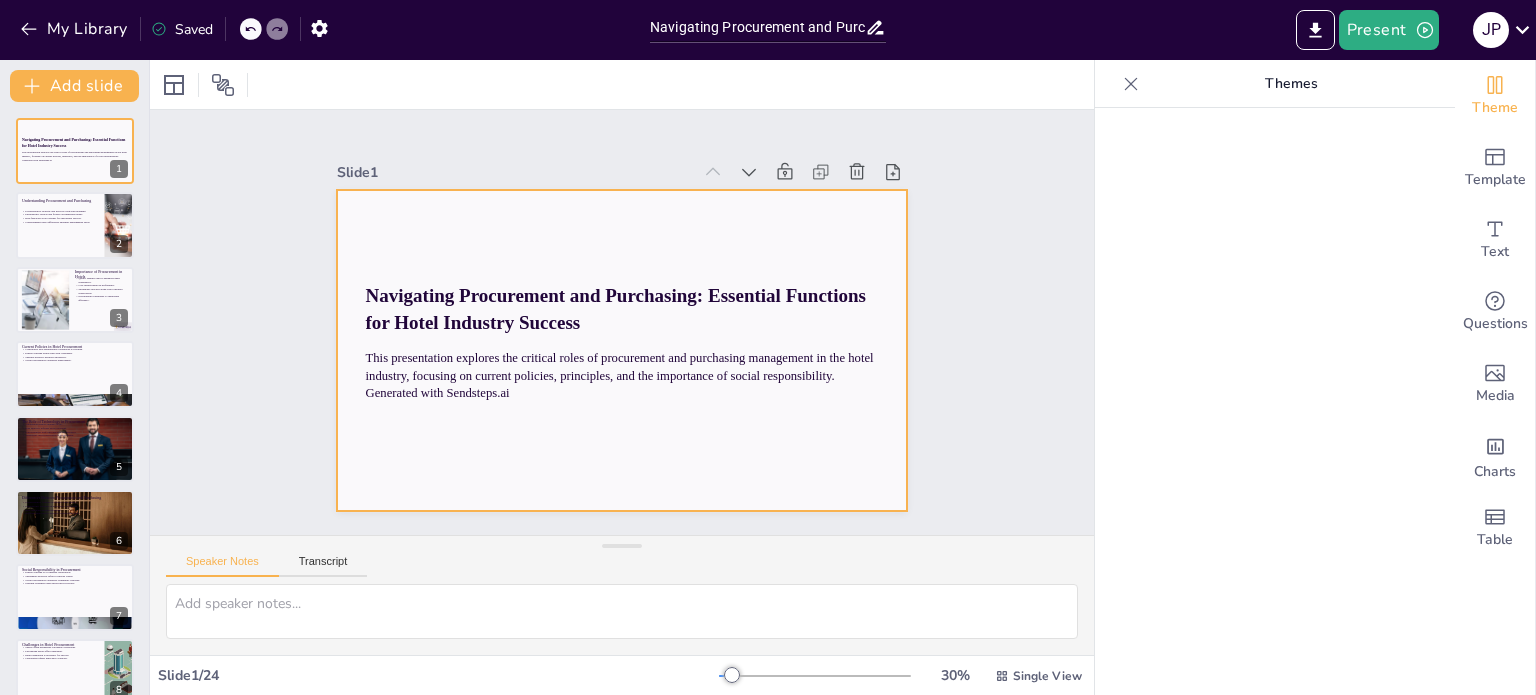 checkbox on "true" 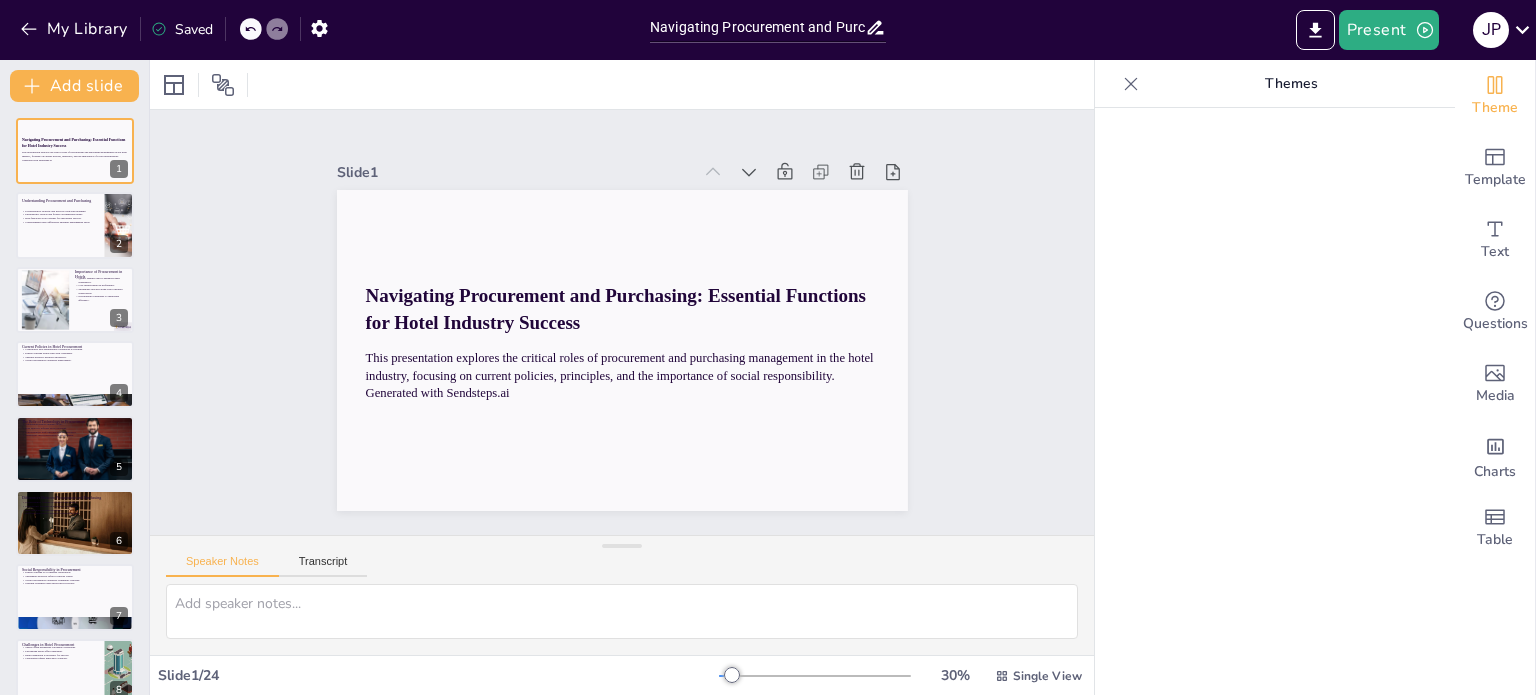 checkbox on "true" 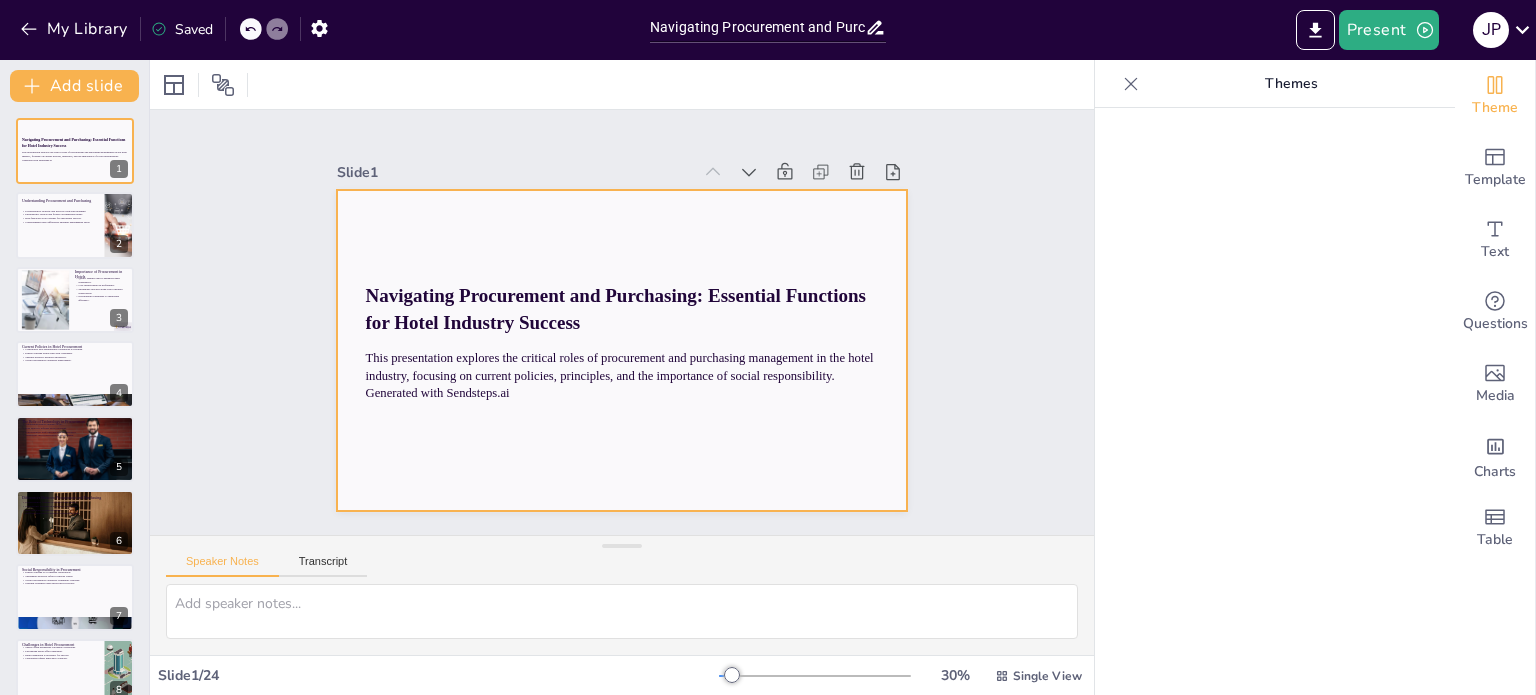 checkbox on "true" 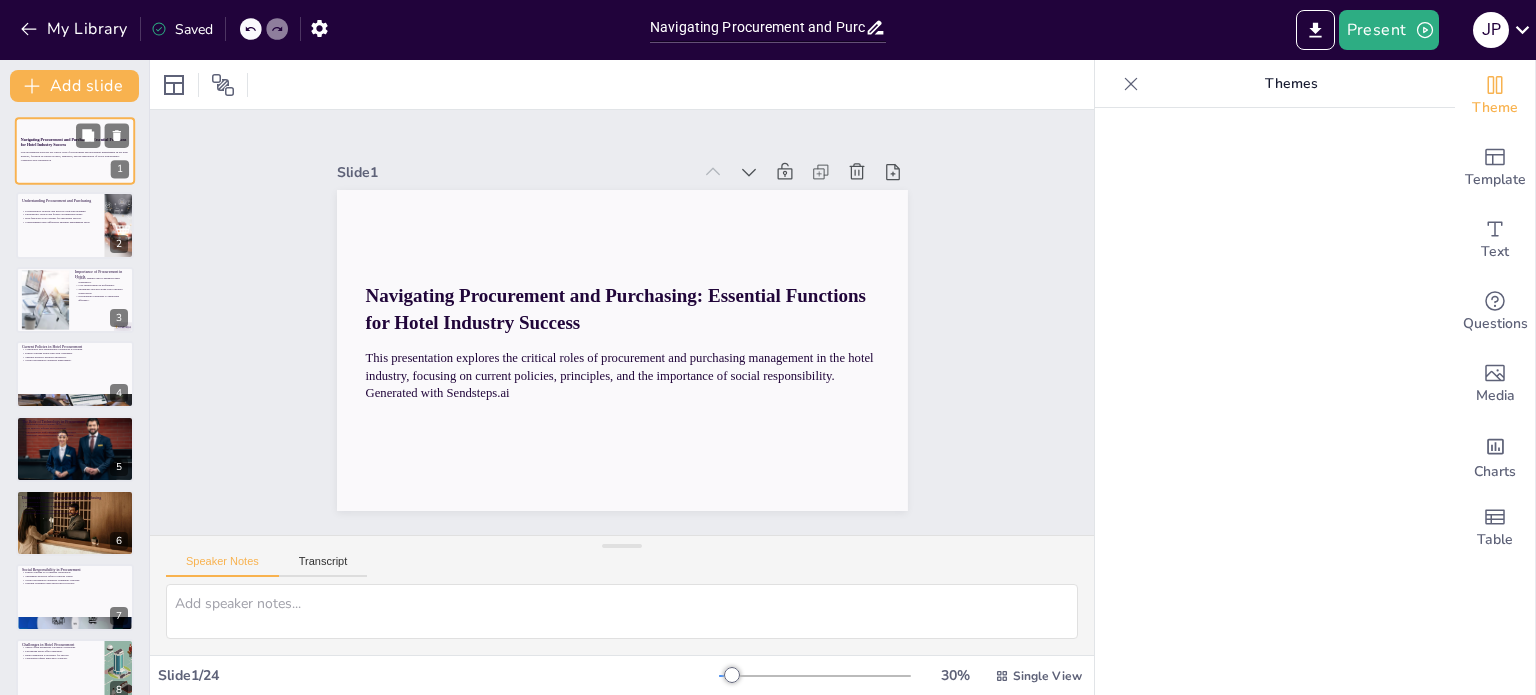 checkbox on "true" 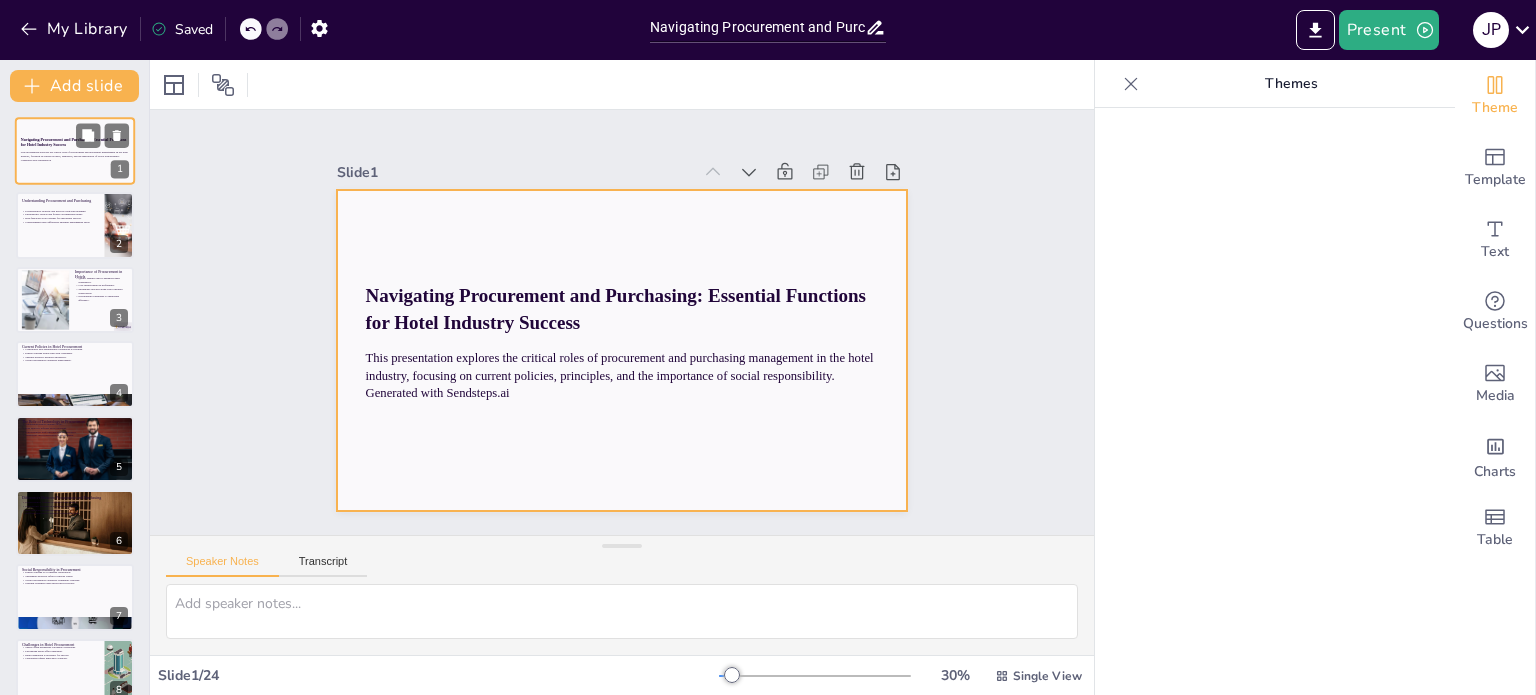 checkbox on "true" 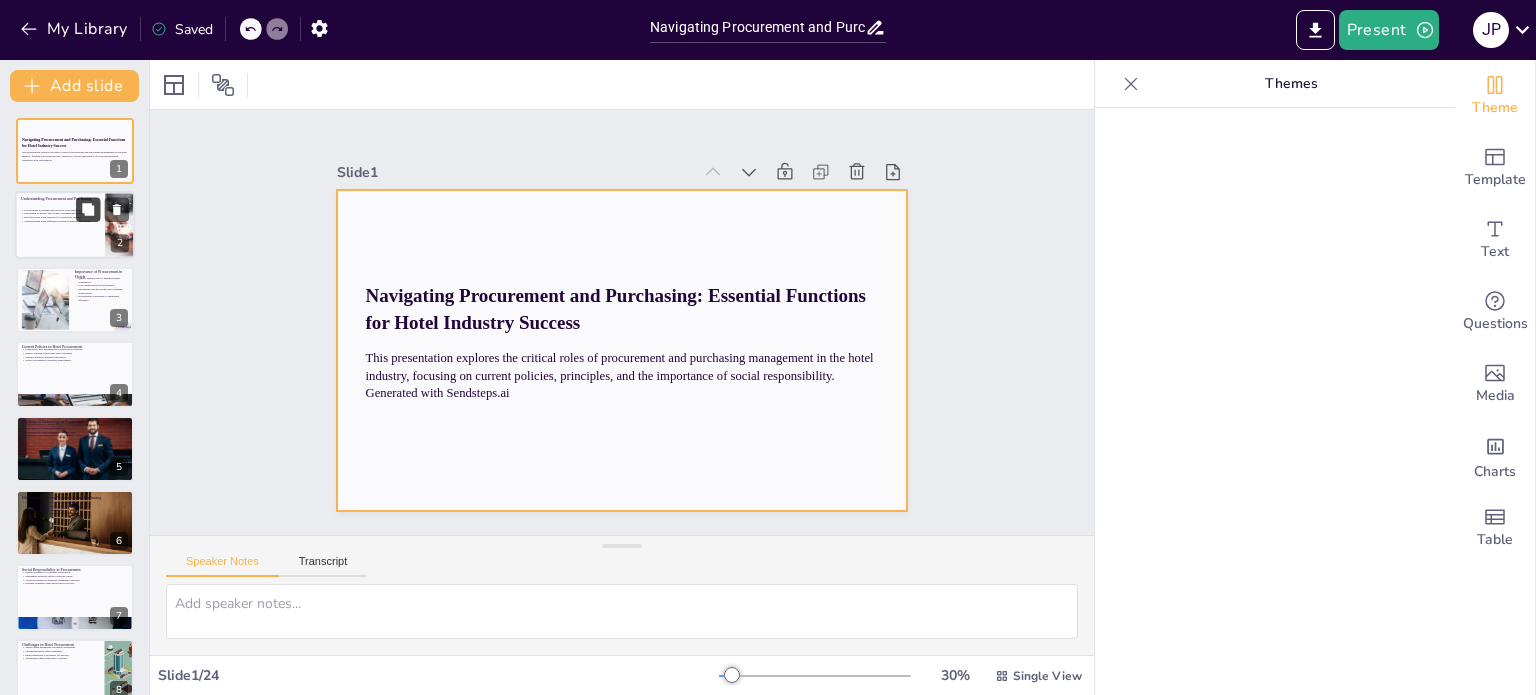 checkbox on "true" 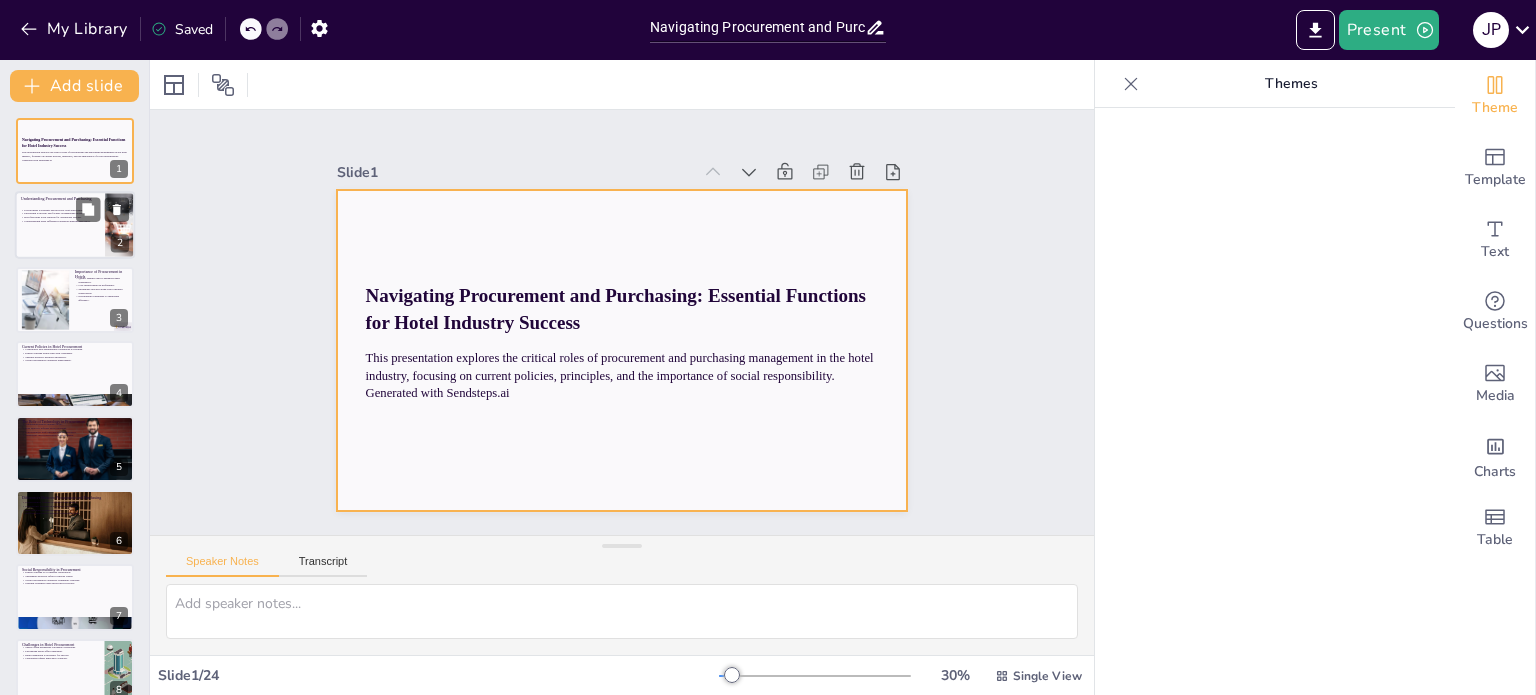 checkbox on "true" 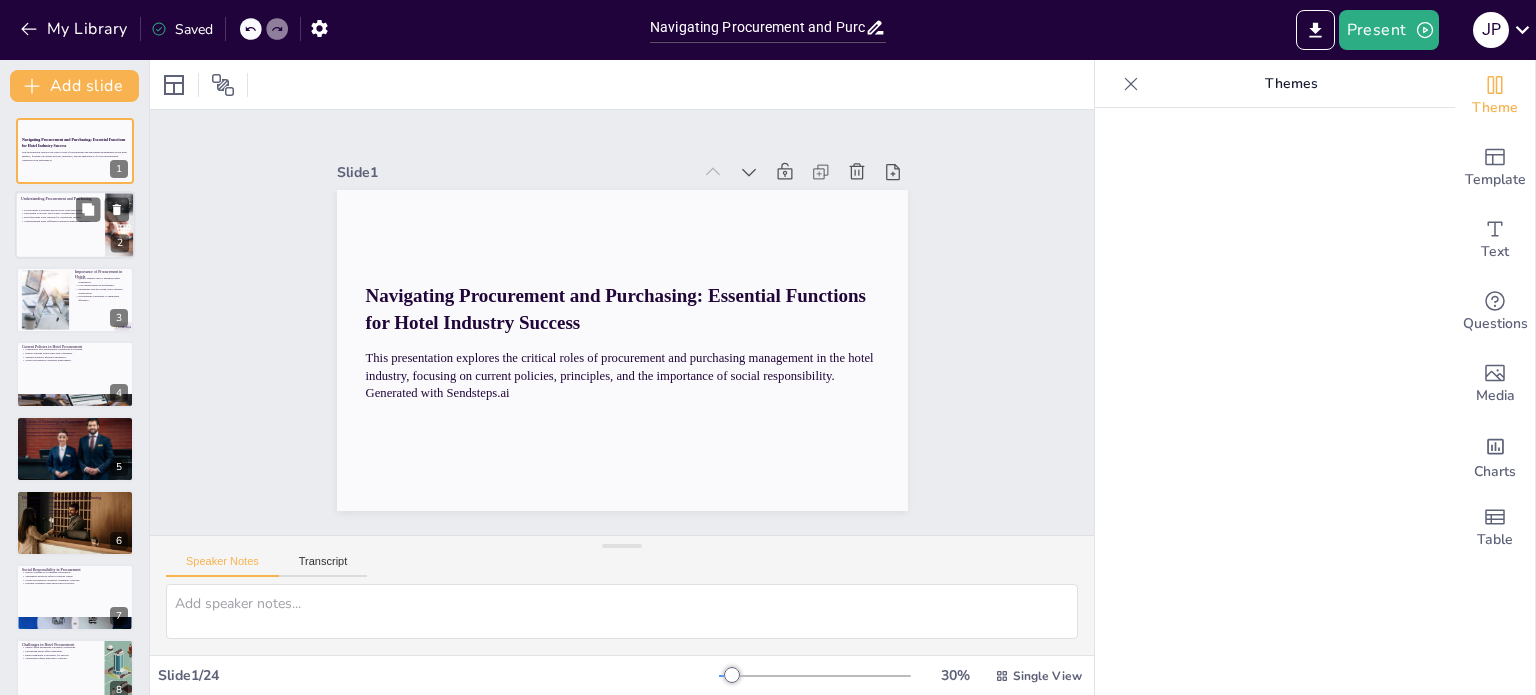 checkbox on "true" 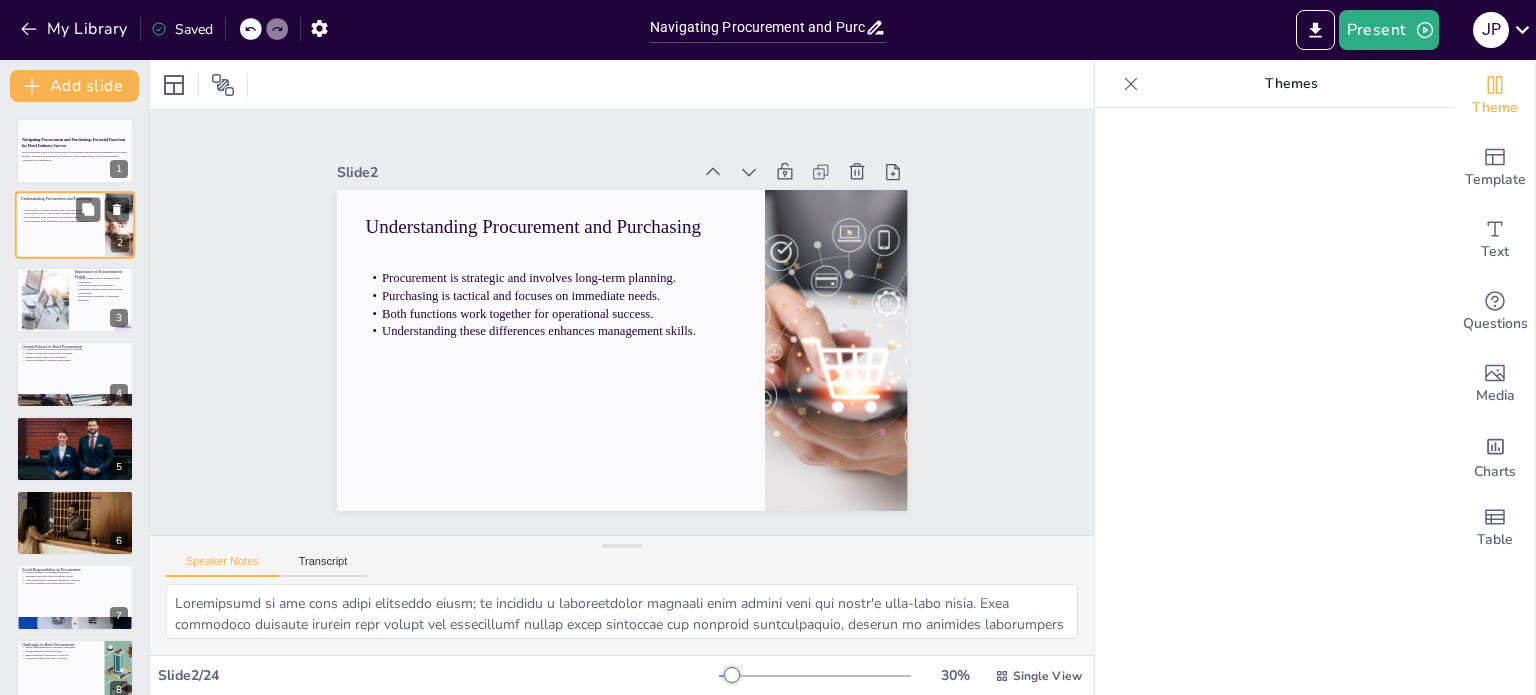 checkbox on "true" 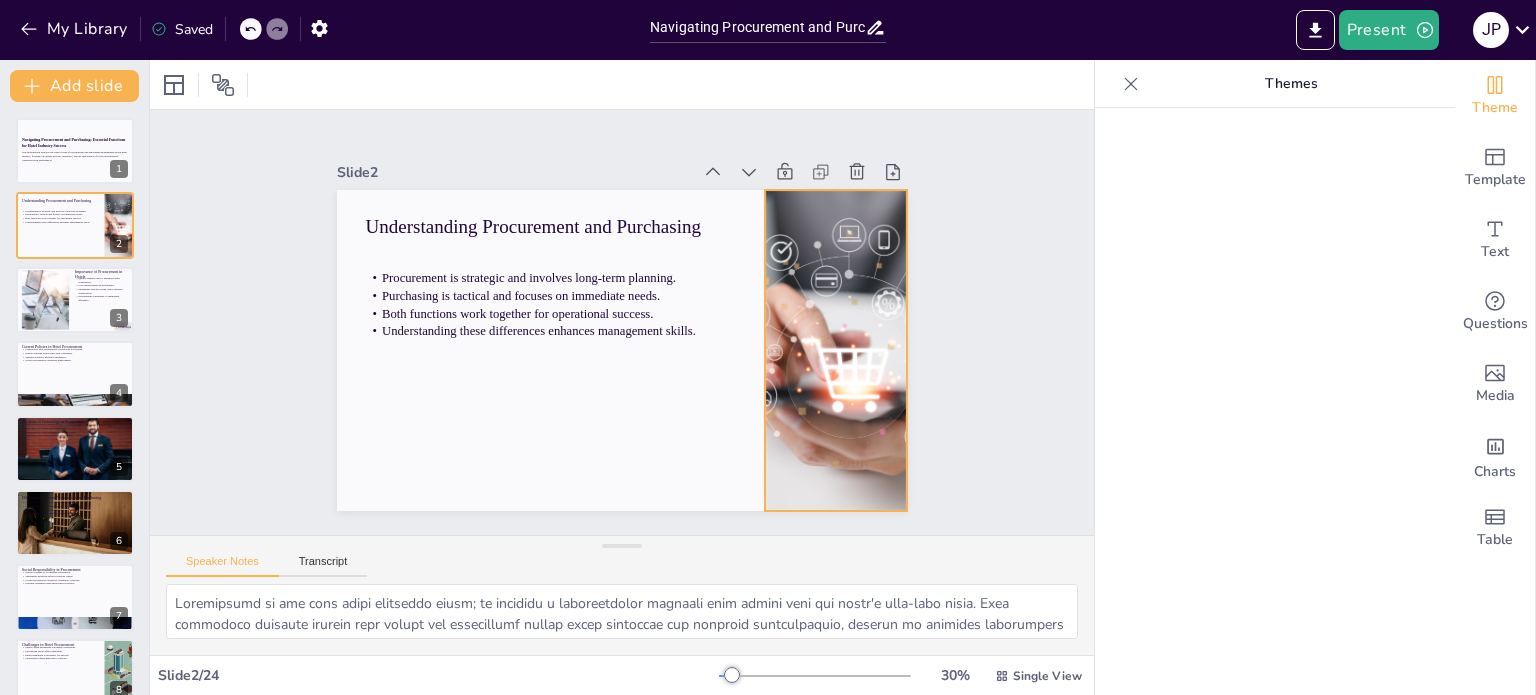 checkbox on "true" 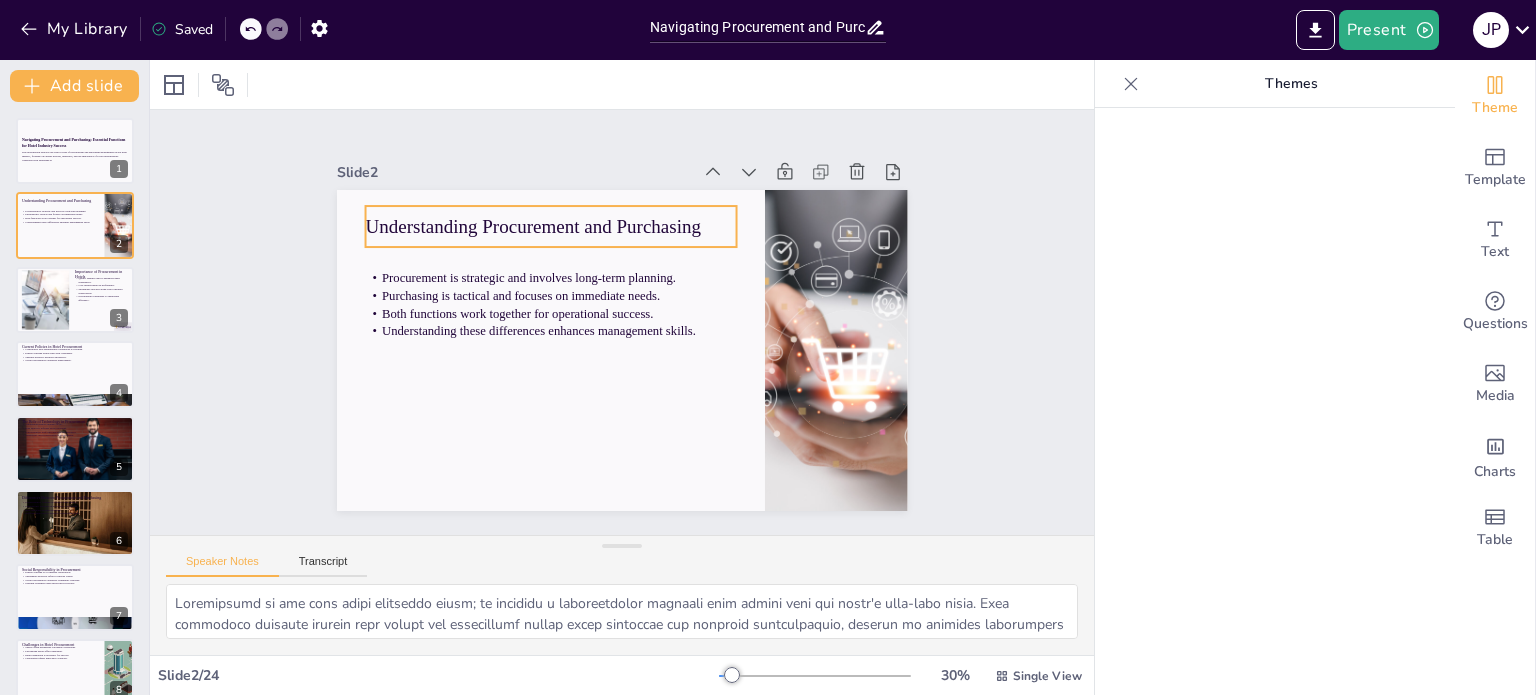 checkbox on "true" 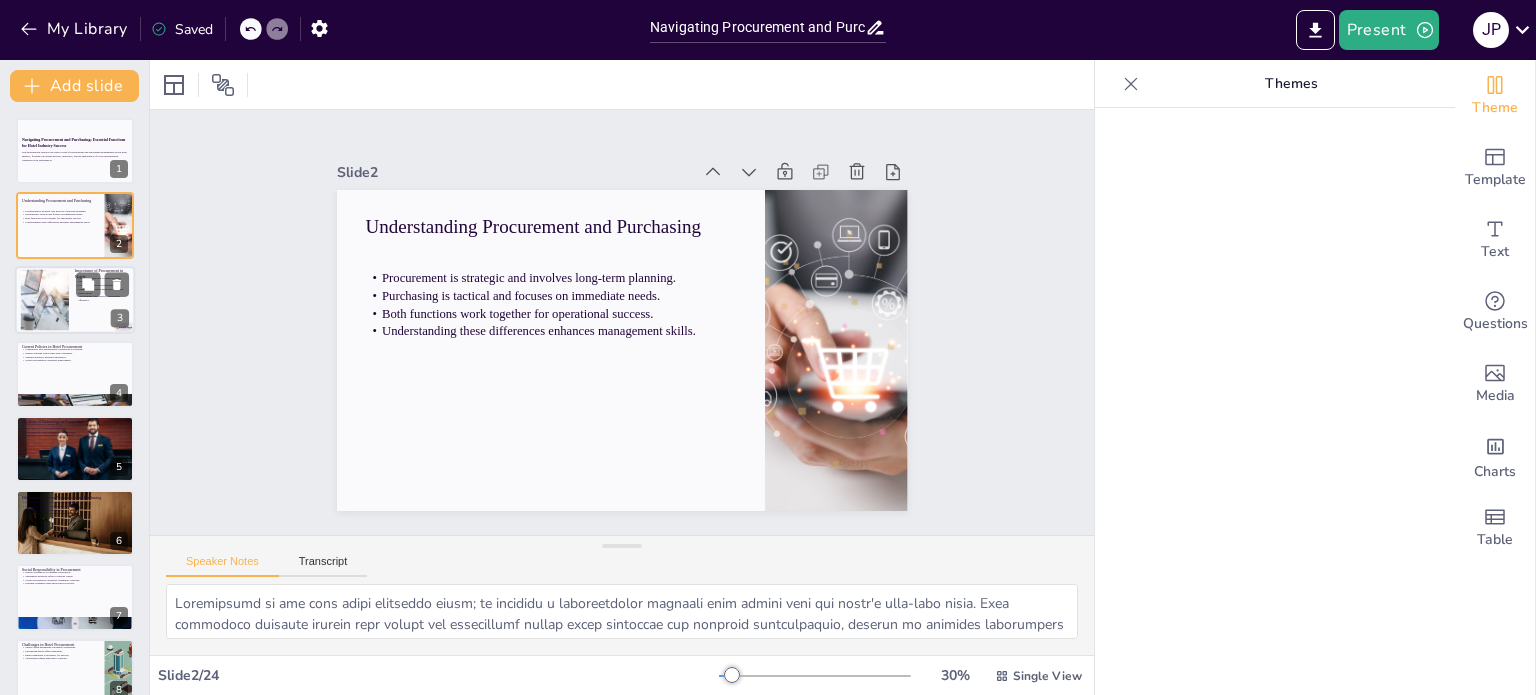 click at bounding box center (45, 299) 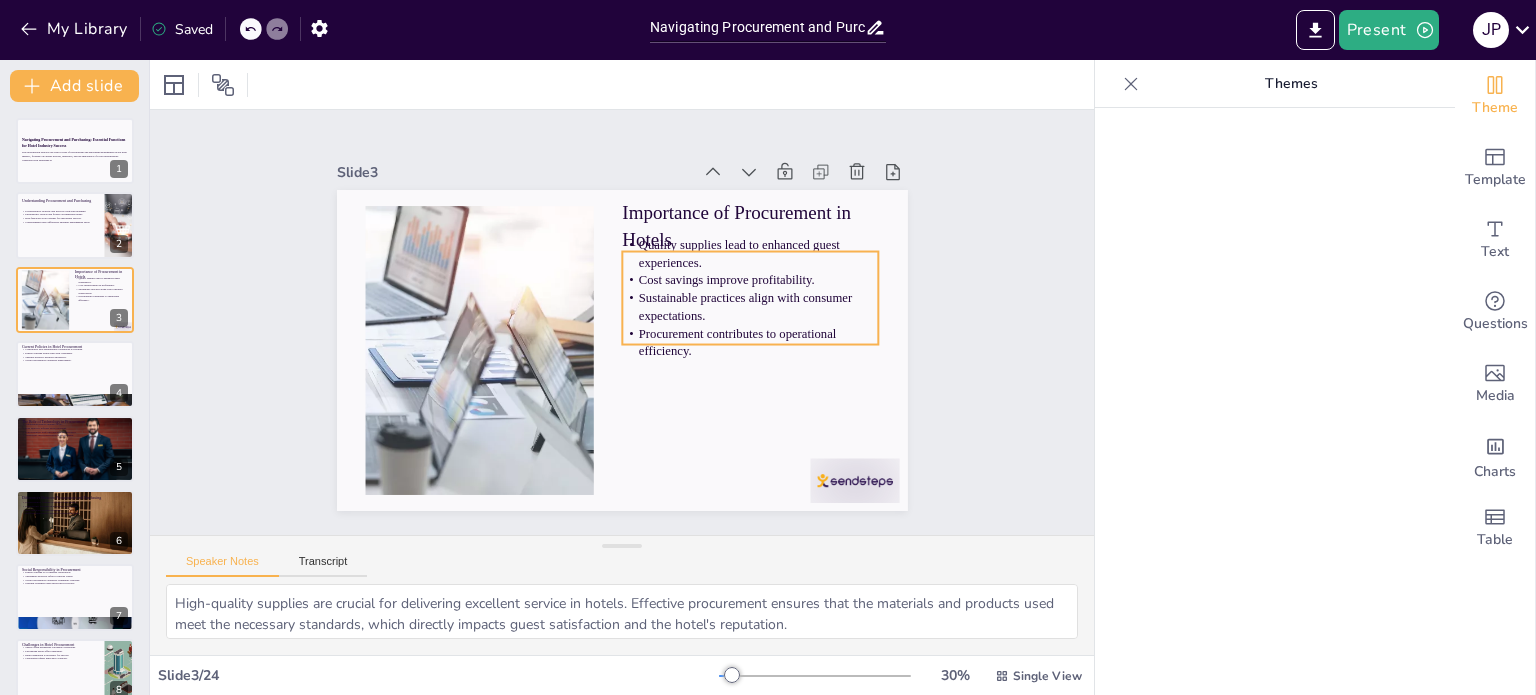 click on "Quality supplies lead to enhanced guest experiences. Cost savings improve profitability. Sustainable practices align with consumer expectations. Procurement contributes to operational efficiency." at bounding box center [750, 298] 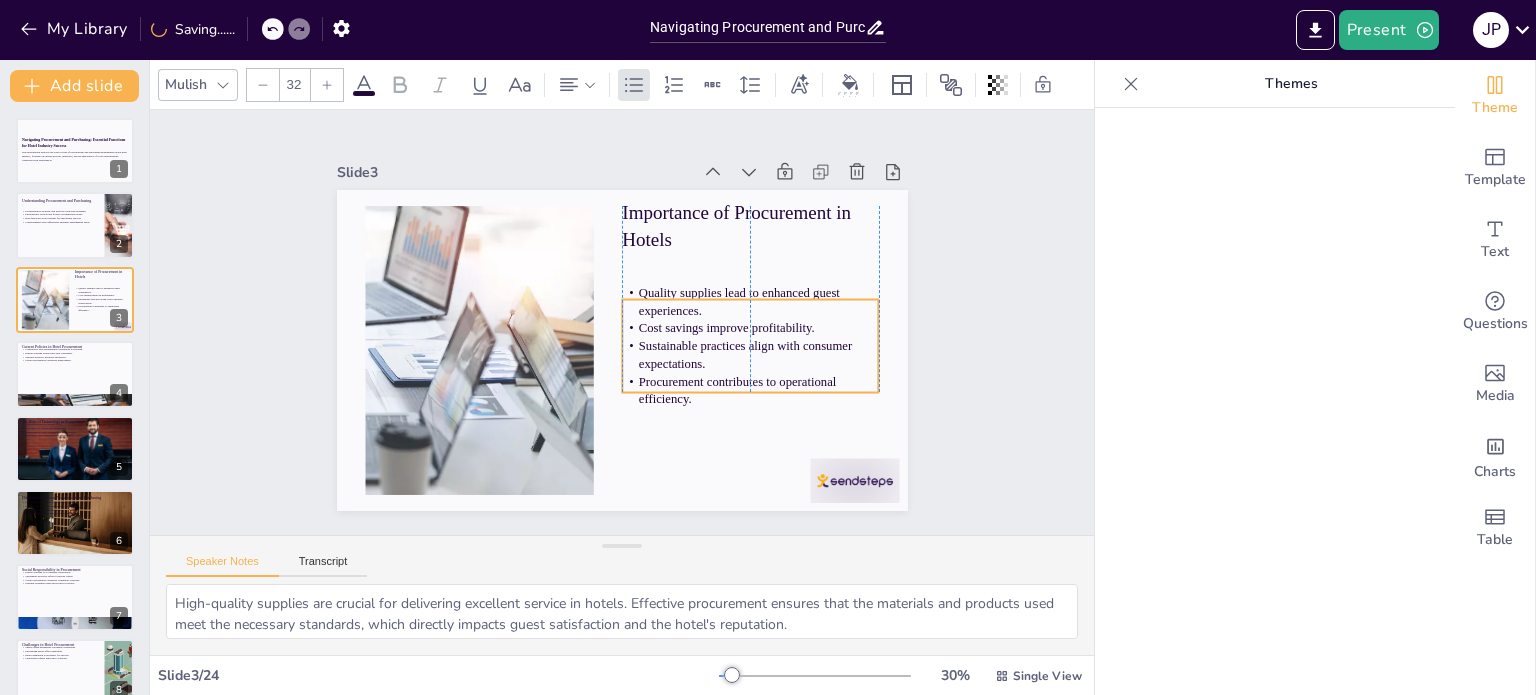 drag, startPoint x: 704, startPoint y: 332, endPoint x: 705, endPoint y: 382, distance: 50.01 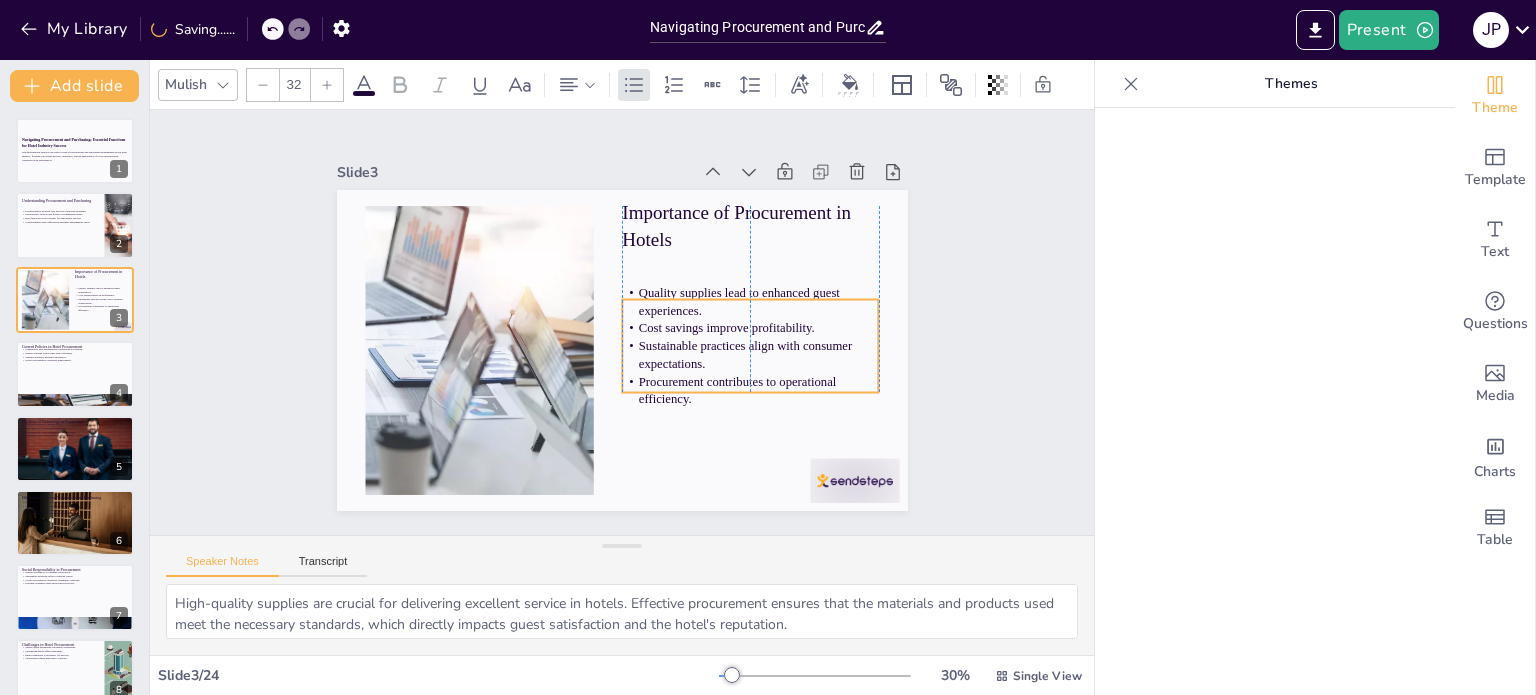 click on "Procurement contributes to operational efficiency." at bounding box center (750, 391) 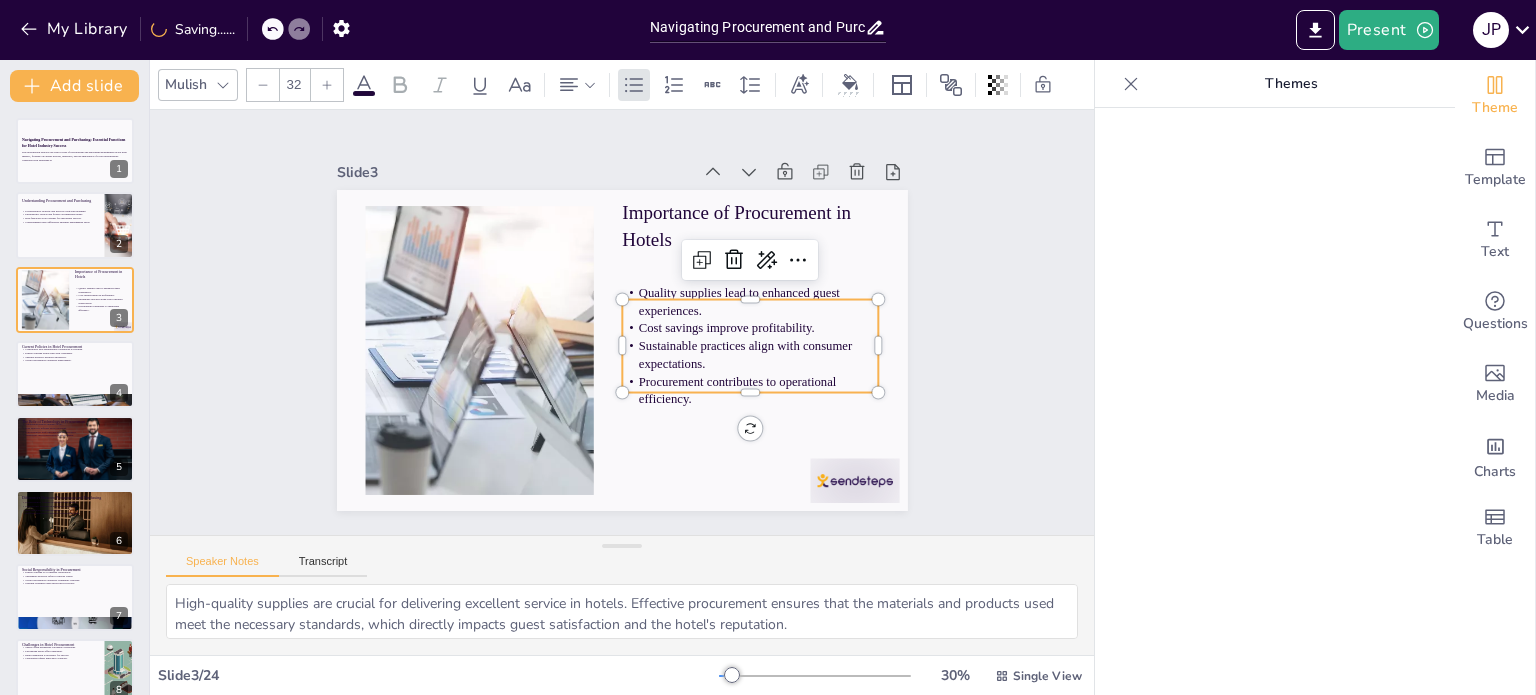 click on "Importance of Procurement in Hotels" at bounding box center [759, 240] 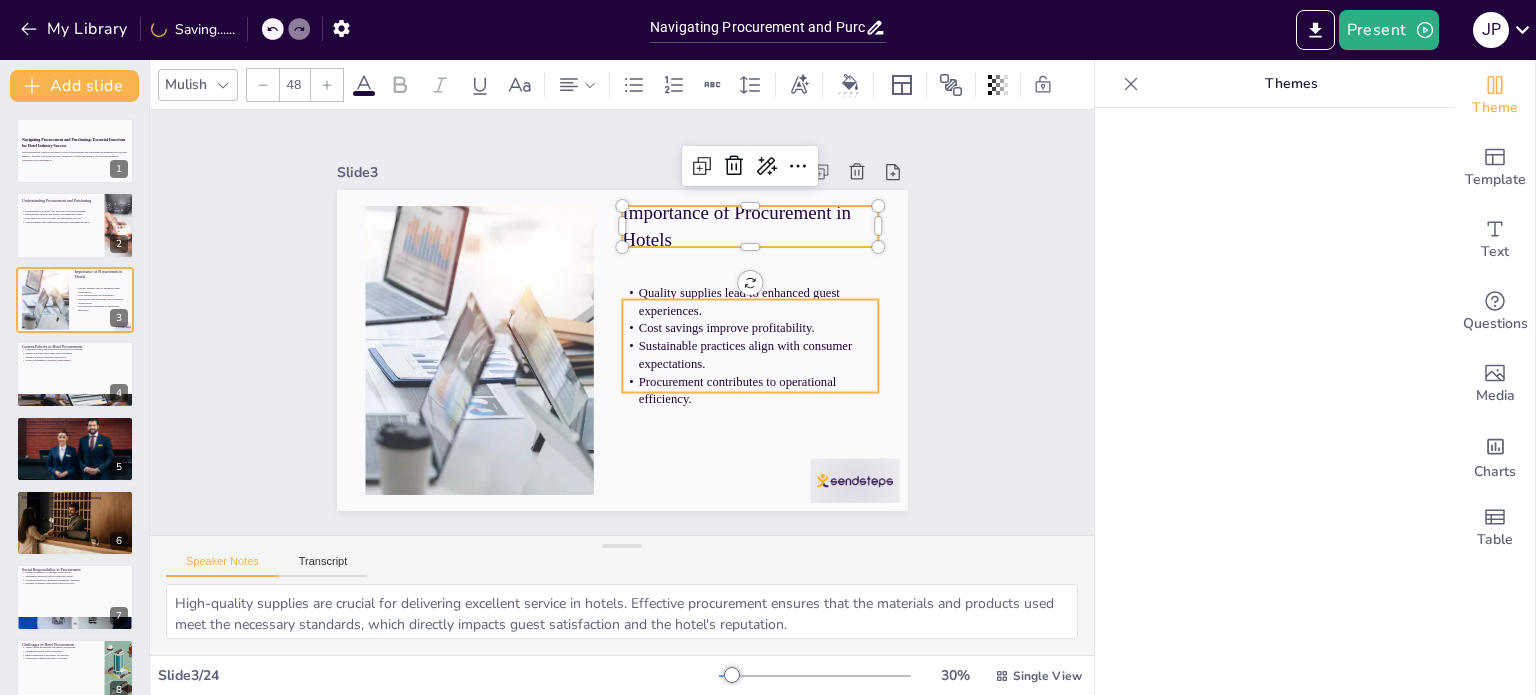 click on "Cost savings improve profitability." at bounding box center (750, 328) 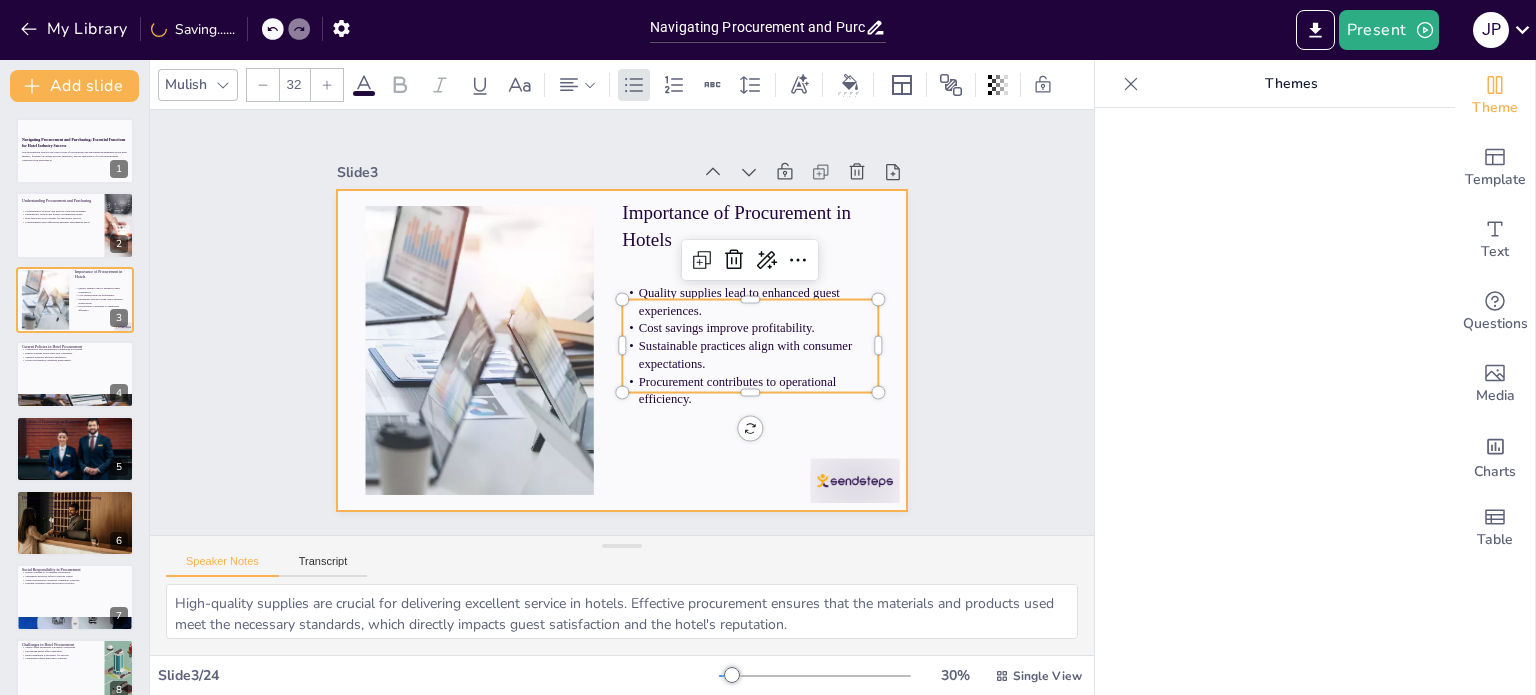 click at bounding box center [622, 350] 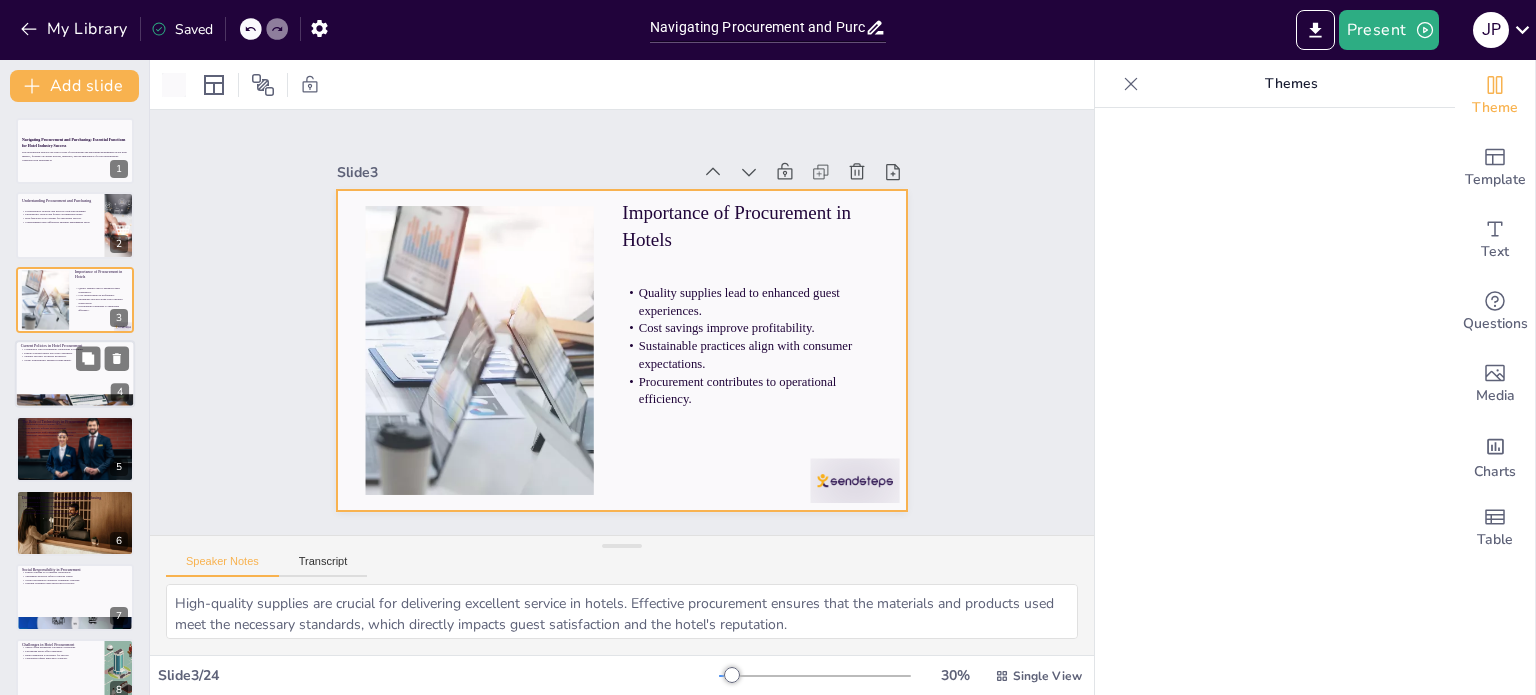 click at bounding box center (102, 359) 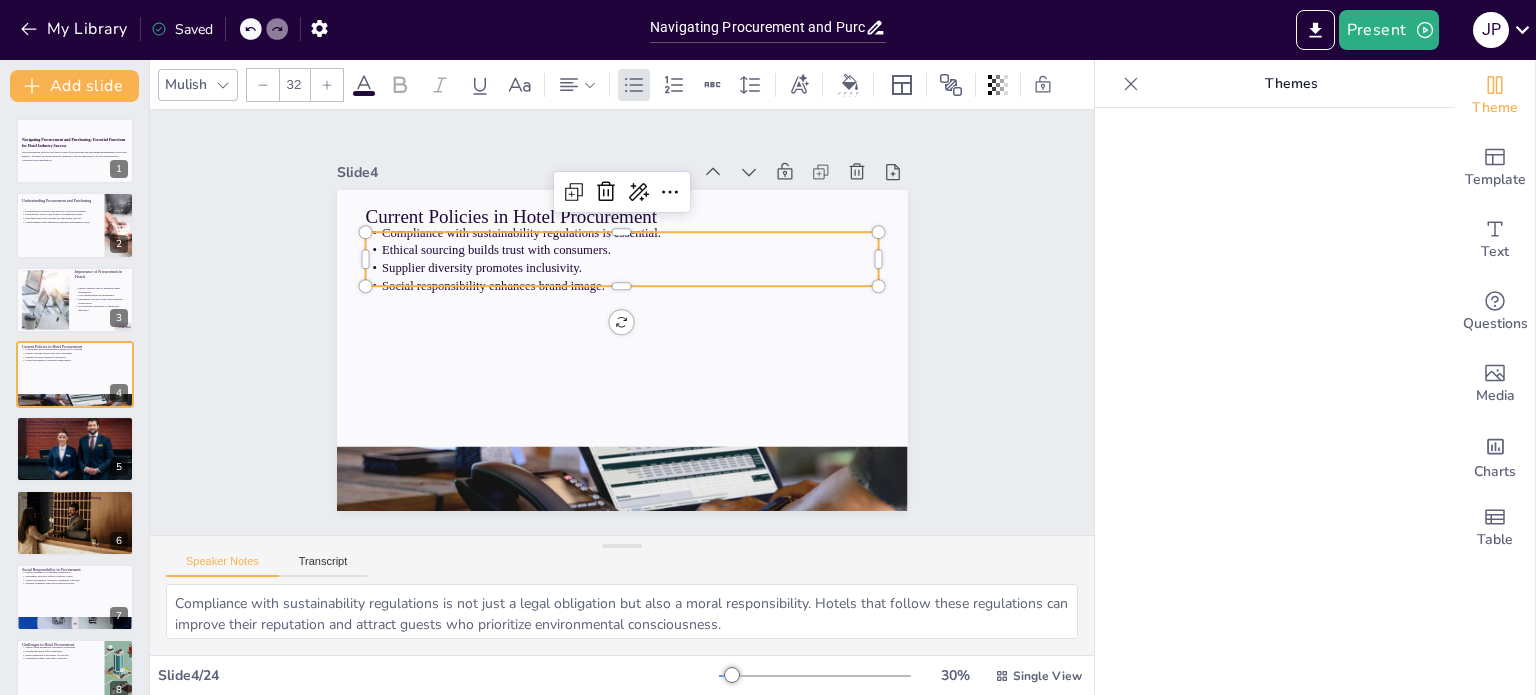 click on "Social responsibility enhances brand image." at bounding box center (630, 286) 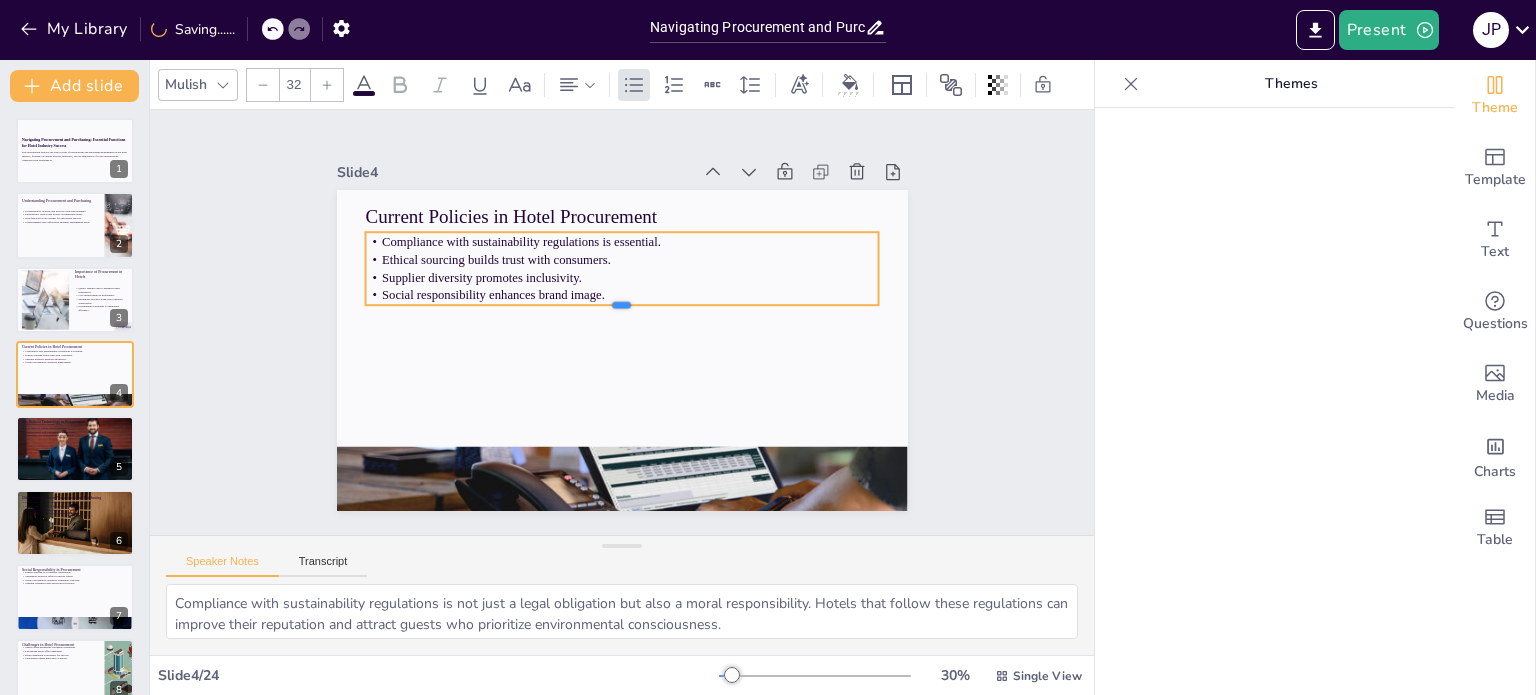 drag, startPoint x: 633, startPoint y: 279, endPoint x: 637, endPoint y: 298, distance: 19.416489 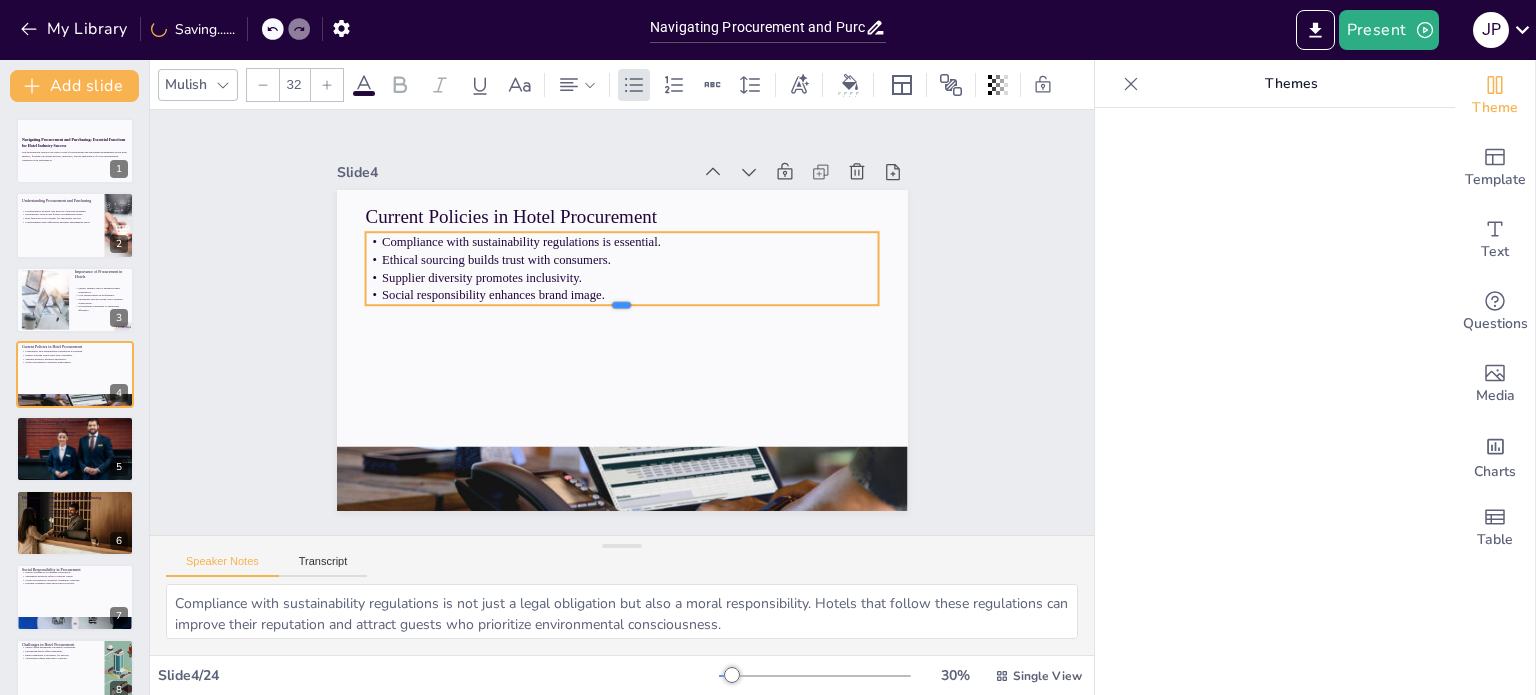 click at bounding box center [623, 312] 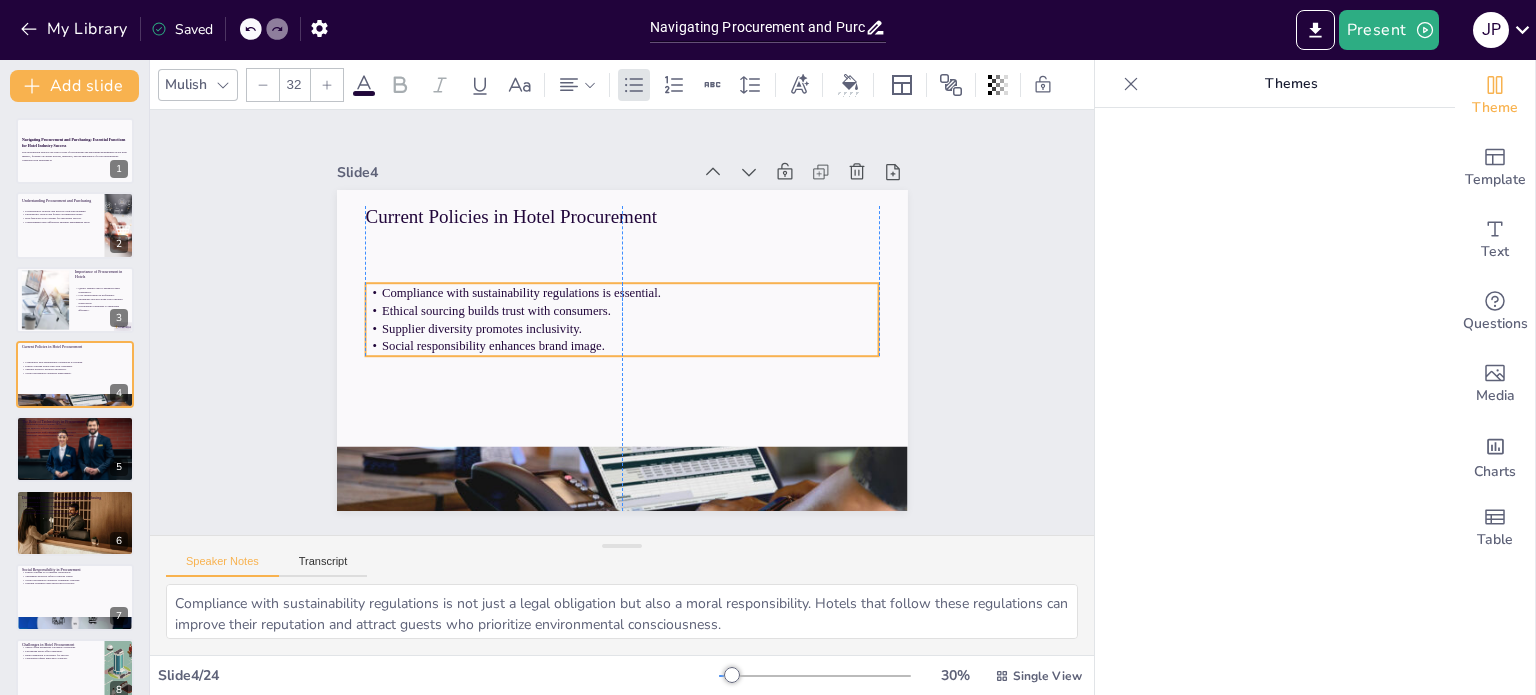 drag, startPoint x: 705, startPoint y: 239, endPoint x: 707, endPoint y: 290, distance: 51.0392 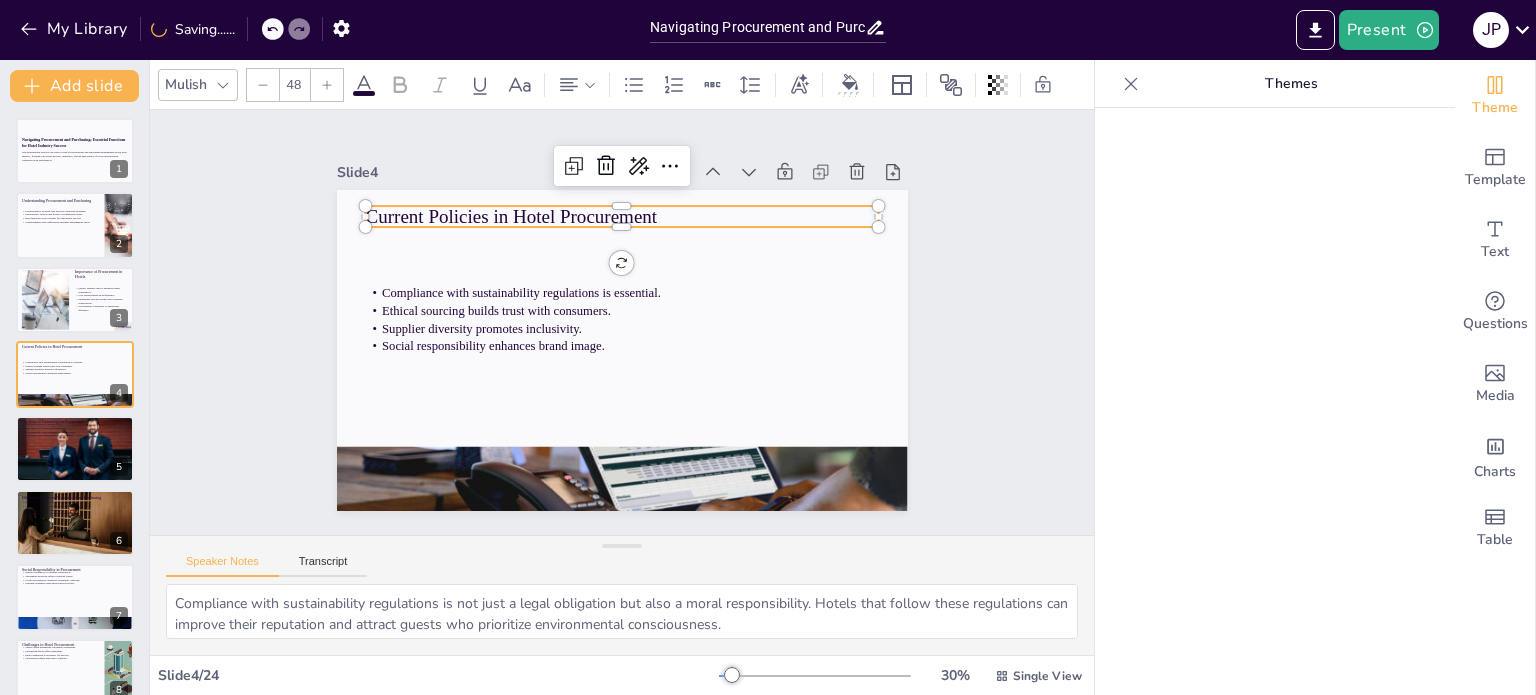 click on "Current Policies in Hotel Procurement" at bounding box center (633, 217) 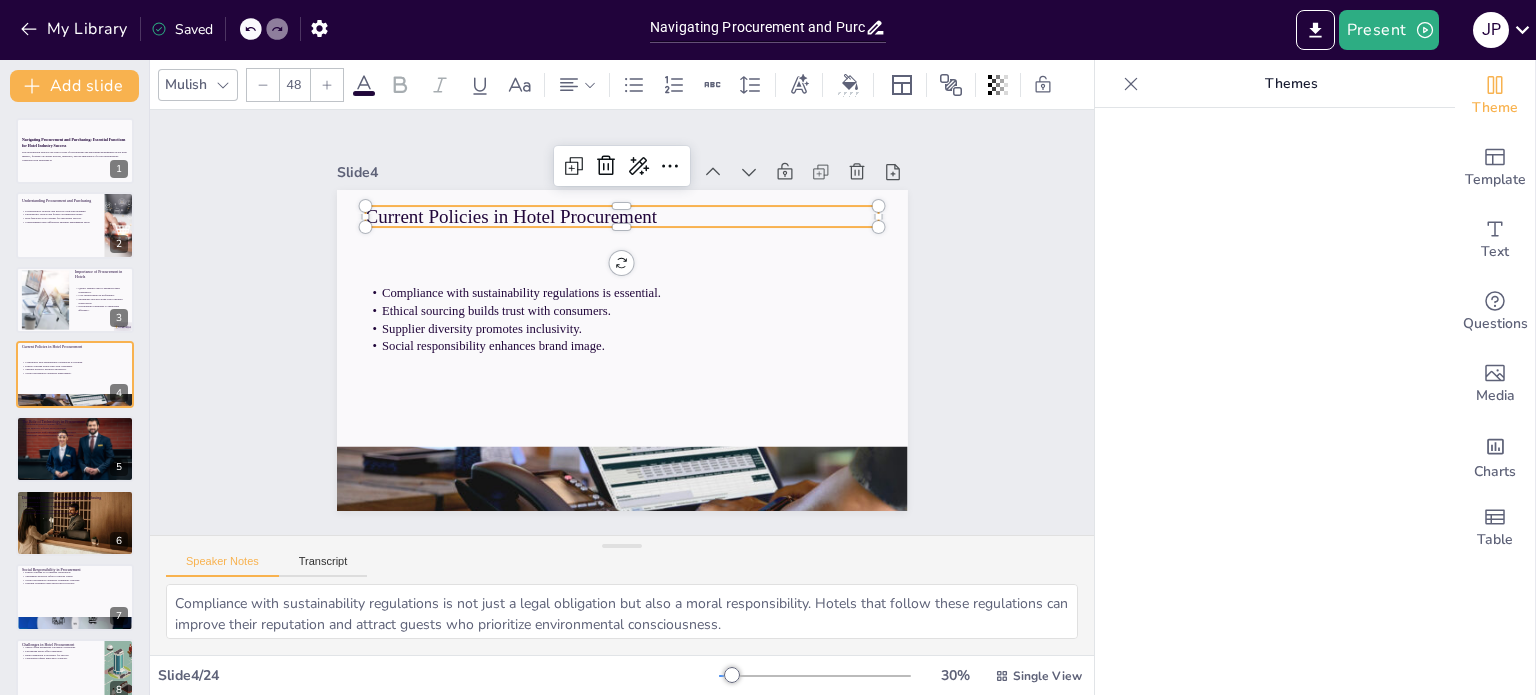 click on "Current Policies in Hotel Procurement" at bounding box center [633, 217] 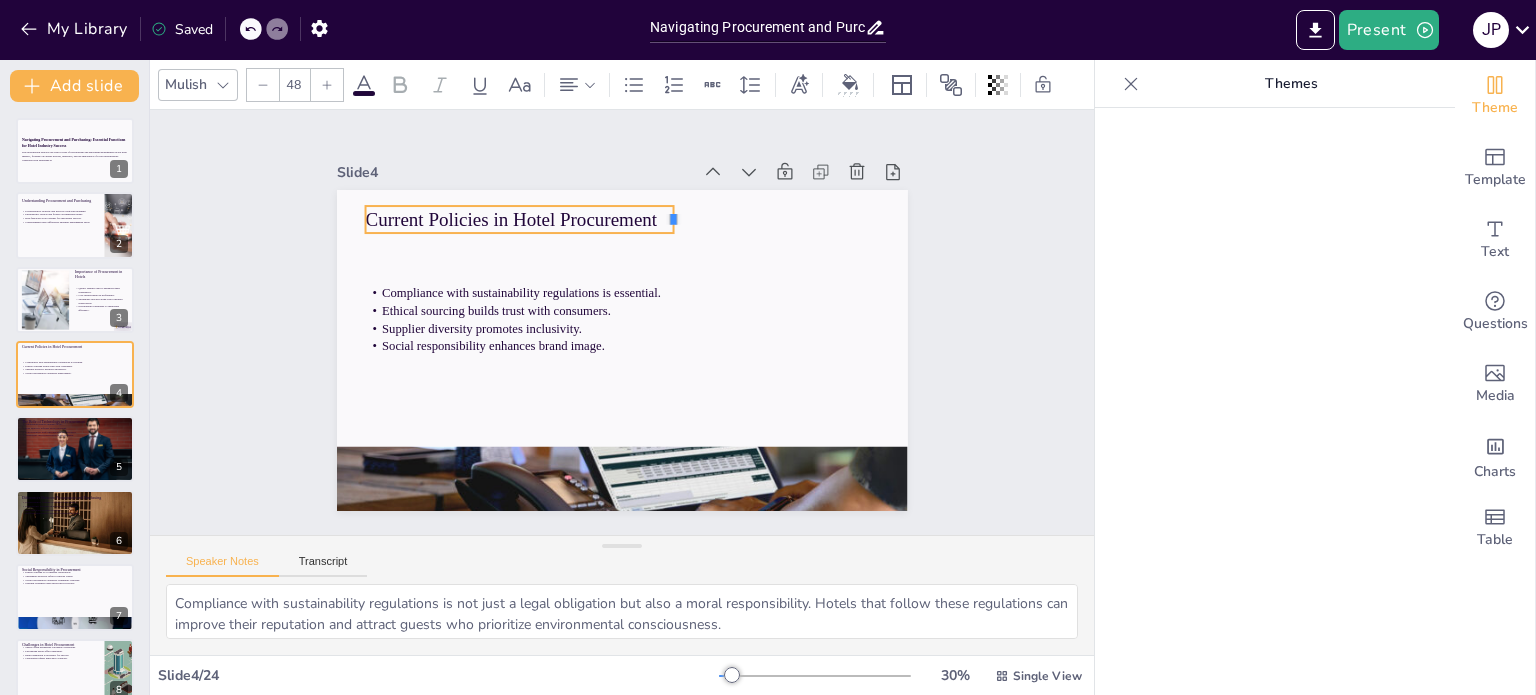 drag, startPoint x: 865, startPoint y: 208, endPoint x: 646, endPoint y: 212, distance: 219.03653 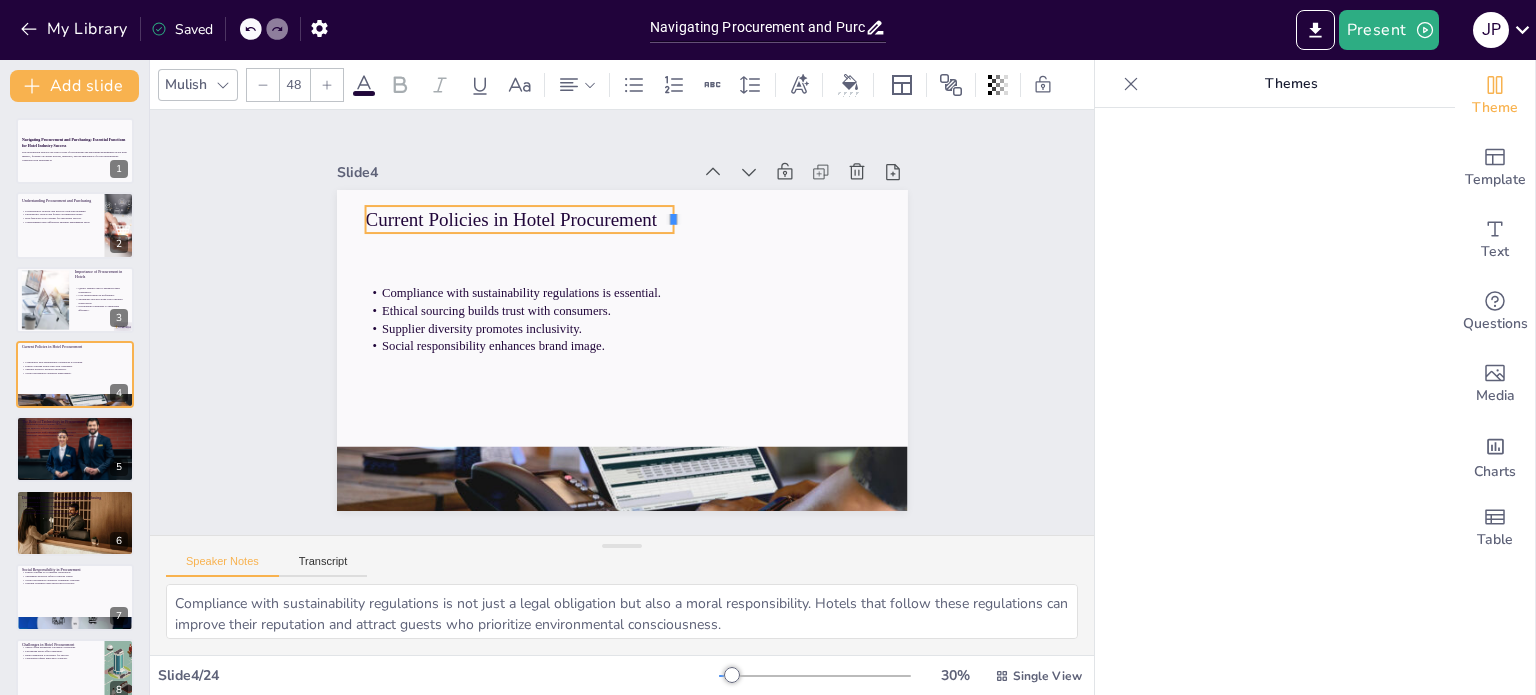 click at bounding box center (718, 252) 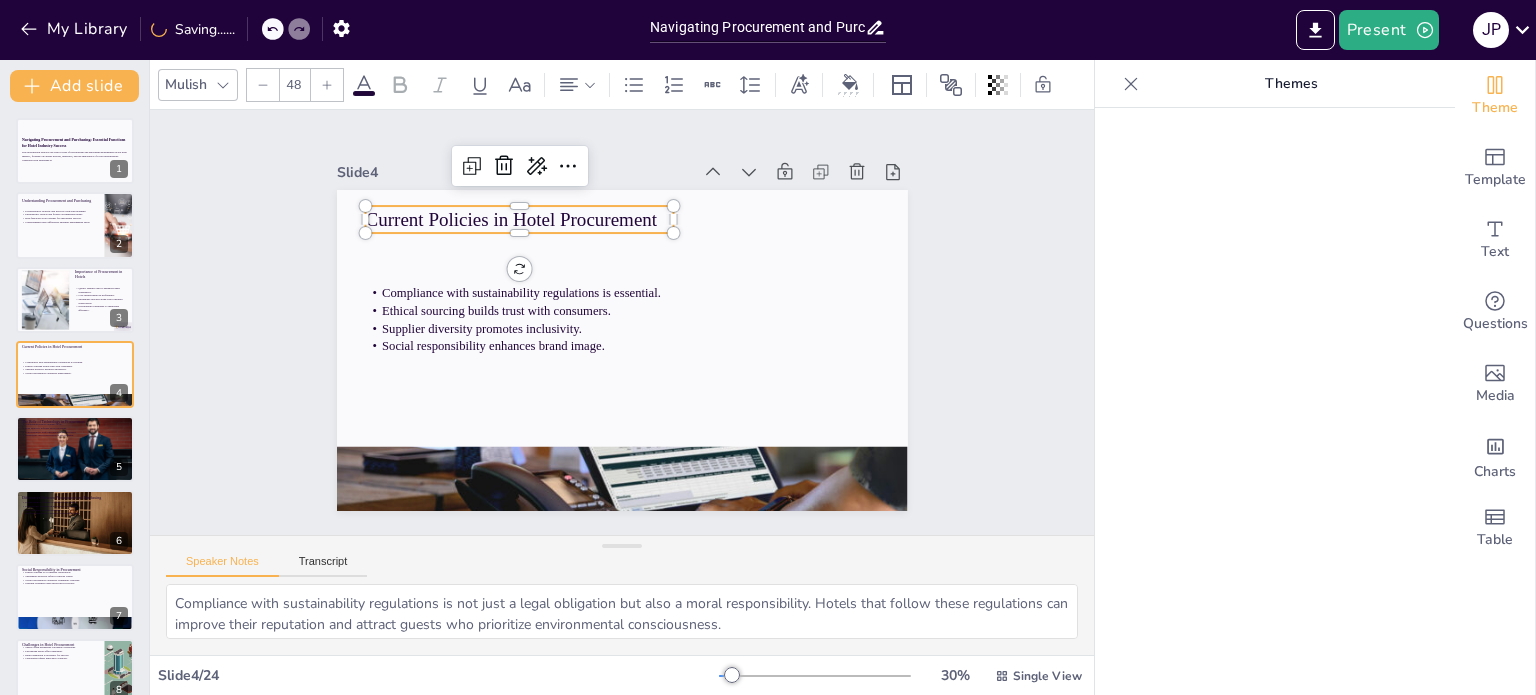 click on "Current Policies in Hotel Procurement" at bounding box center [519, 219] 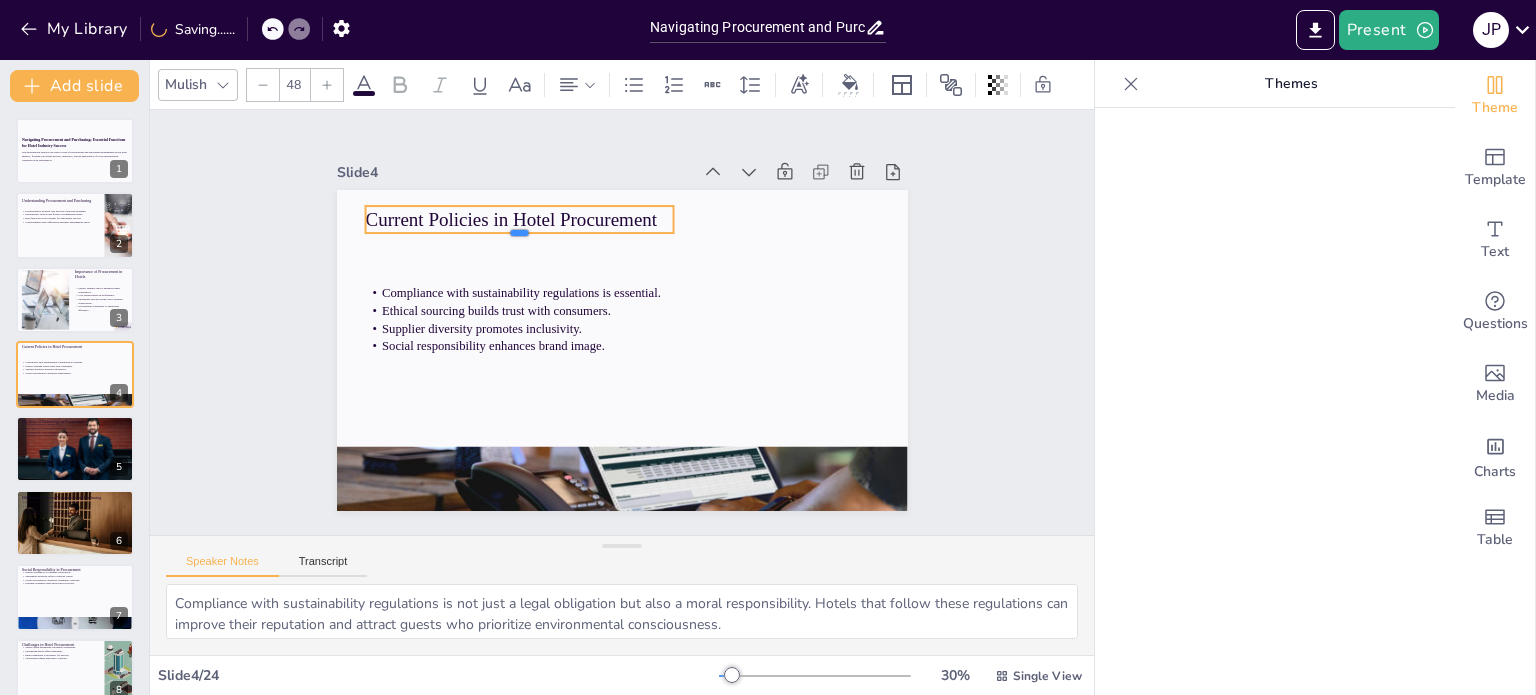 click at bounding box center (519, 241) 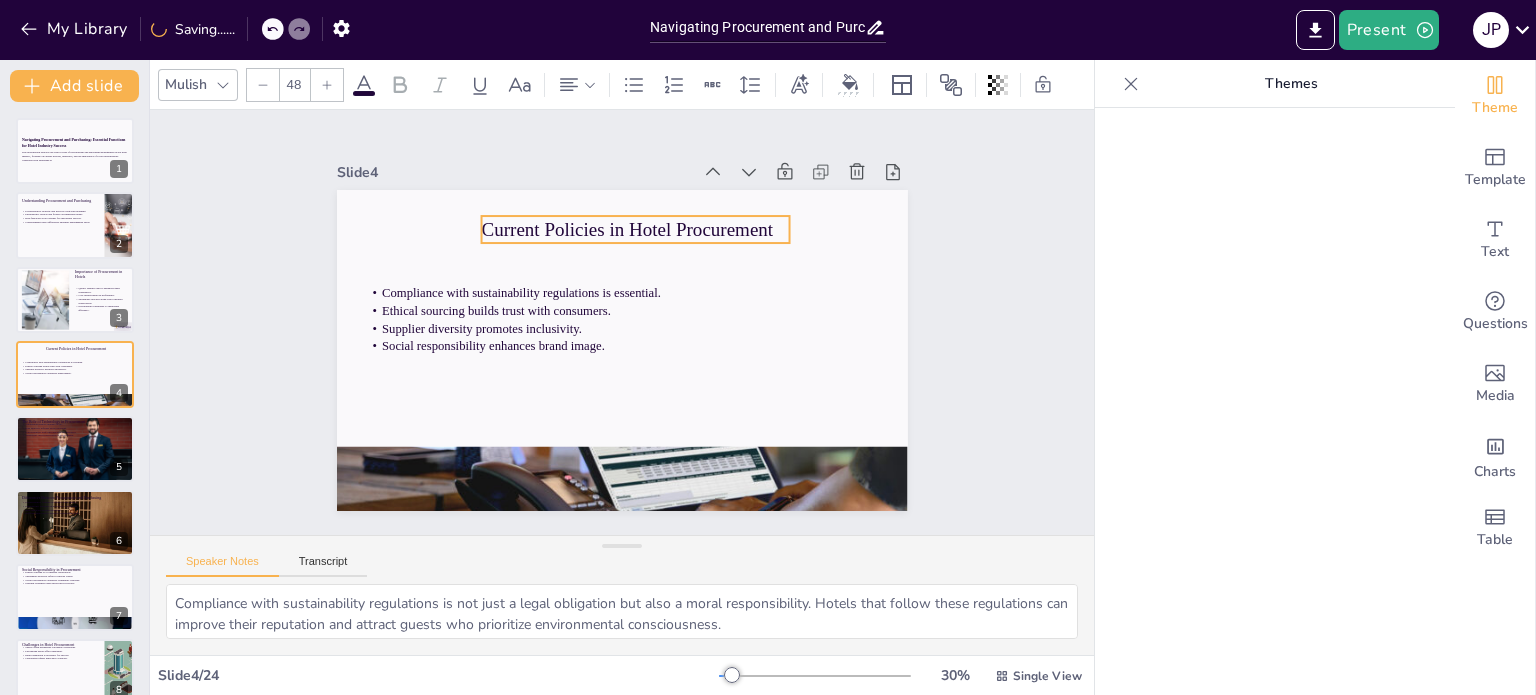 drag, startPoint x: 480, startPoint y: 207, endPoint x: 592, endPoint y: 234, distance: 115.2085 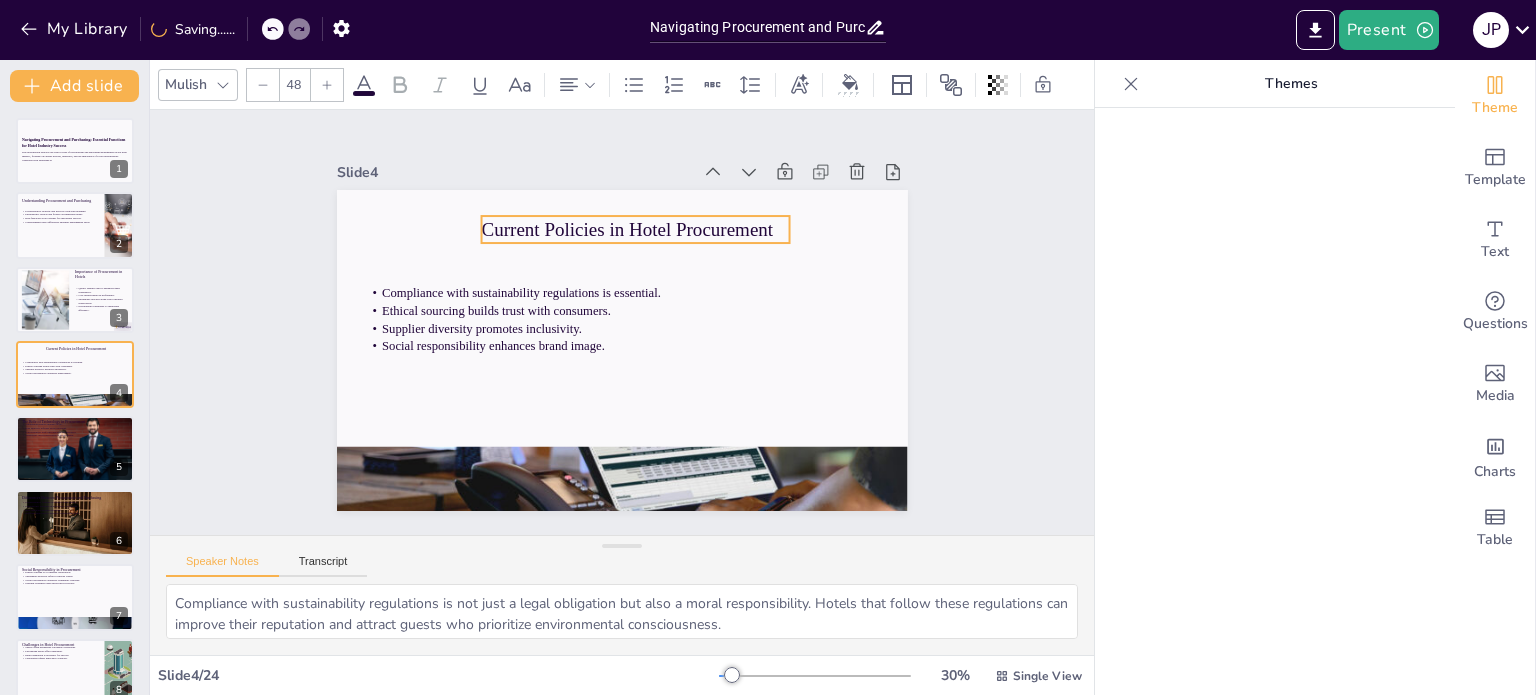 click on "Current Policies in Hotel Procurement" at bounding box center (645, 231) 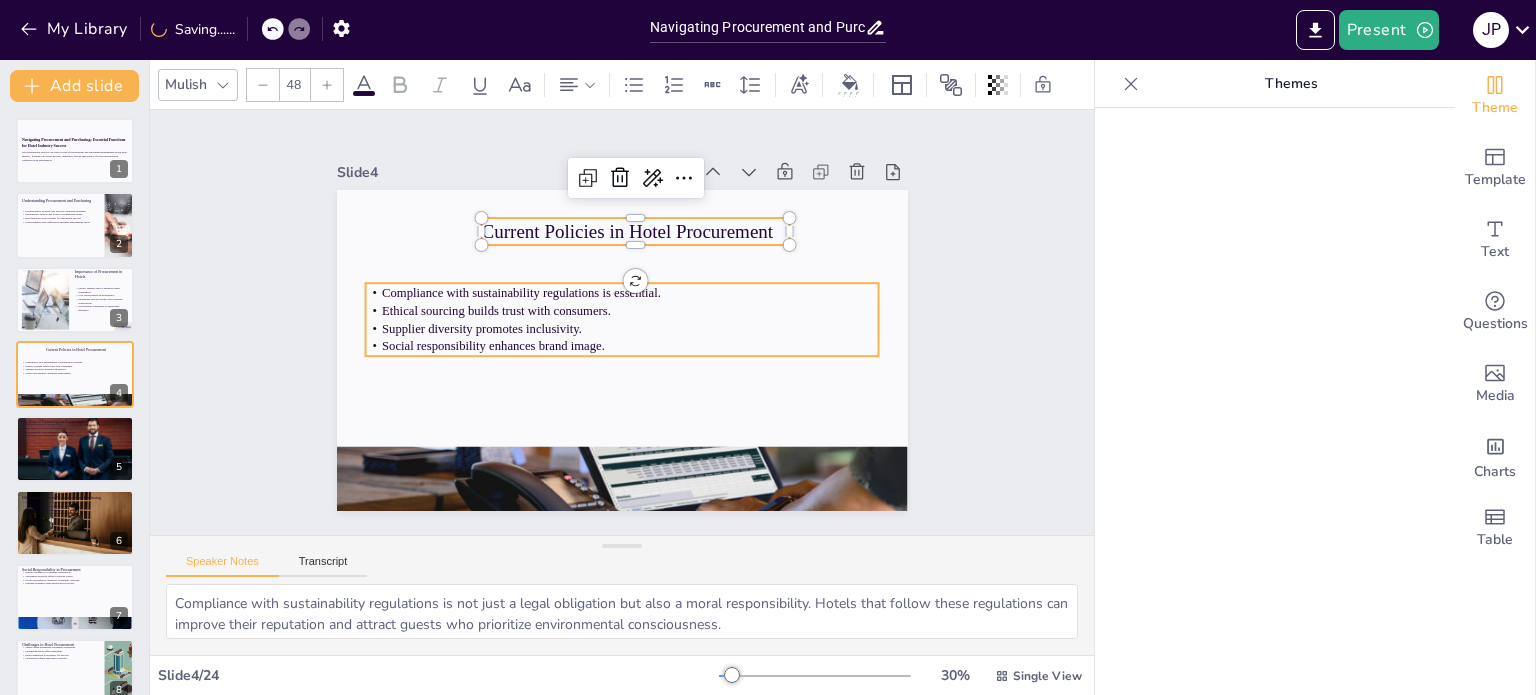 click on "Ethical sourcing builds trust with consumers." at bounding box center (633, 323) 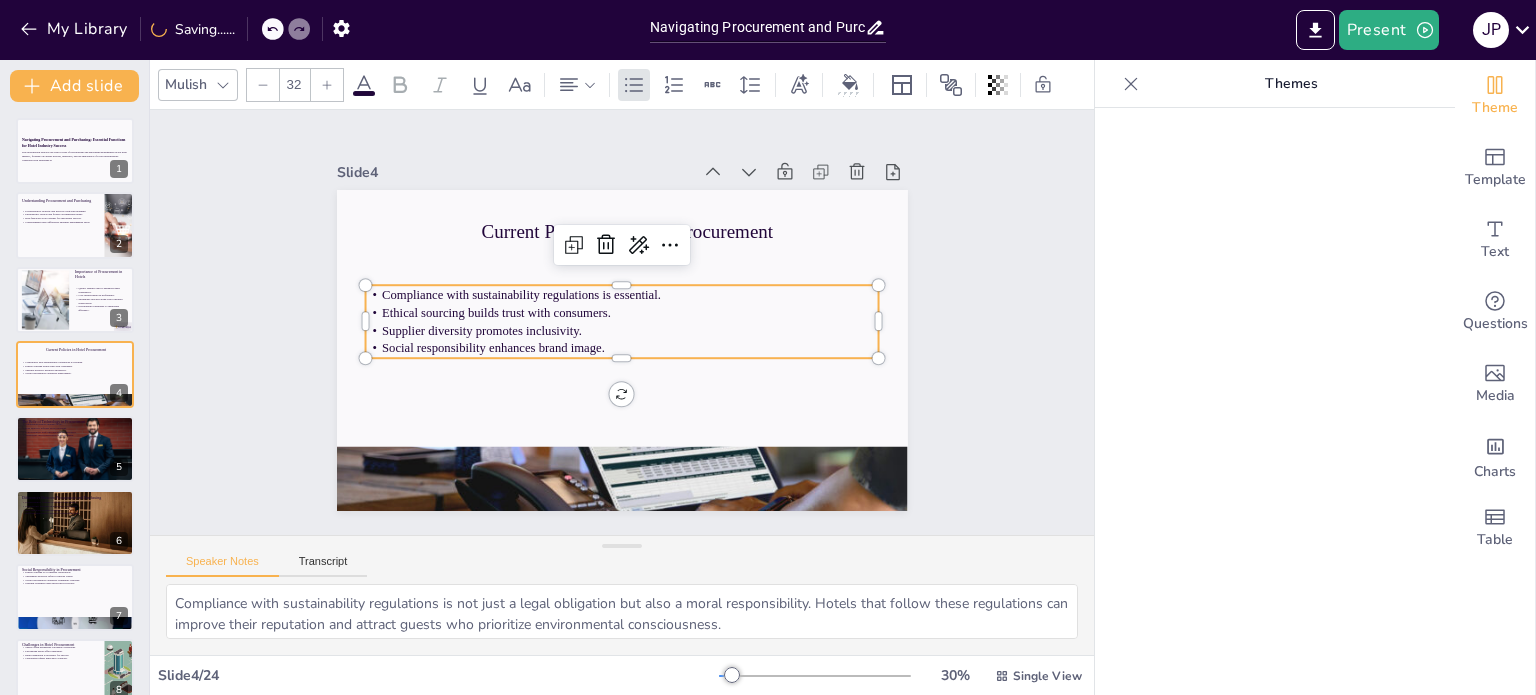 click on "Ethical sourcing builds trust with consumers." at bounding box center [622, 313] 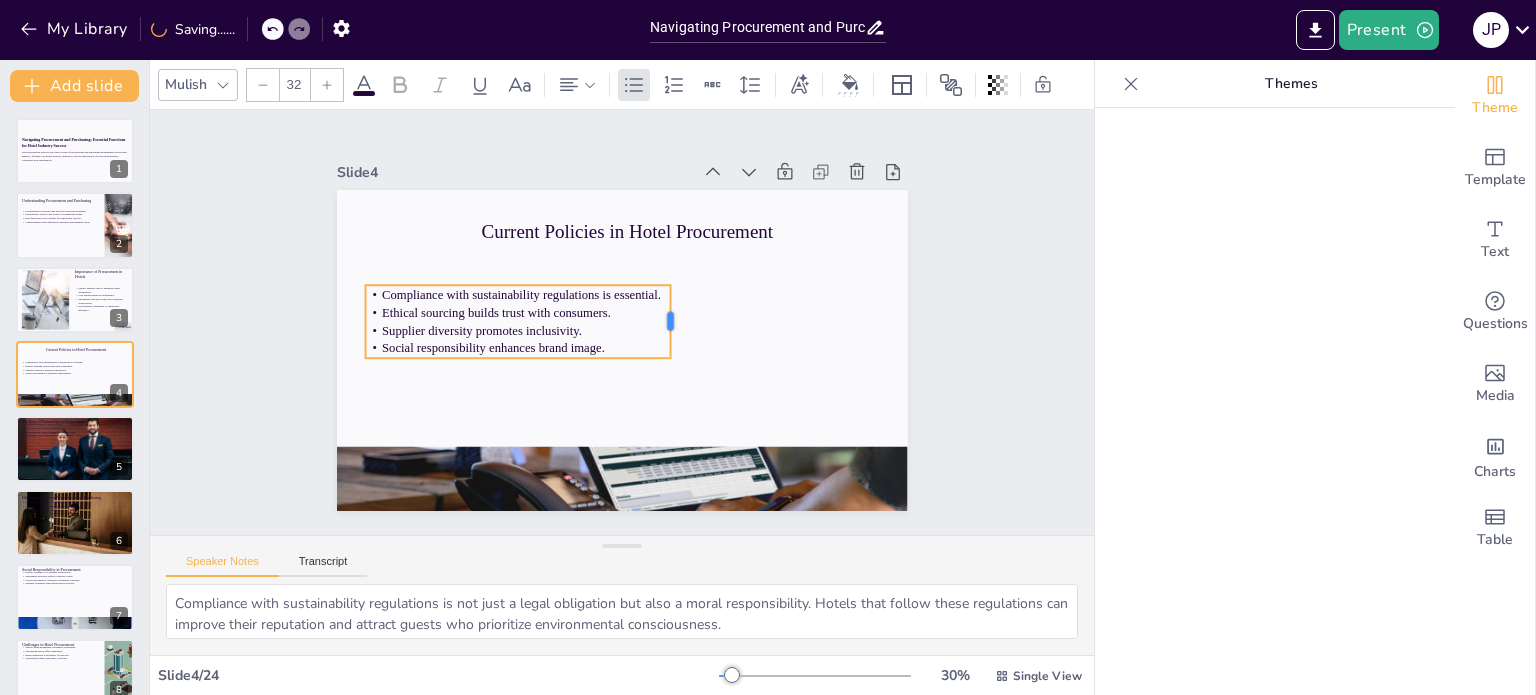 drag, startPoint x: 864, startPoint y: 311, endPoint x: 656, endPoint y: 309, distance: 208.00961 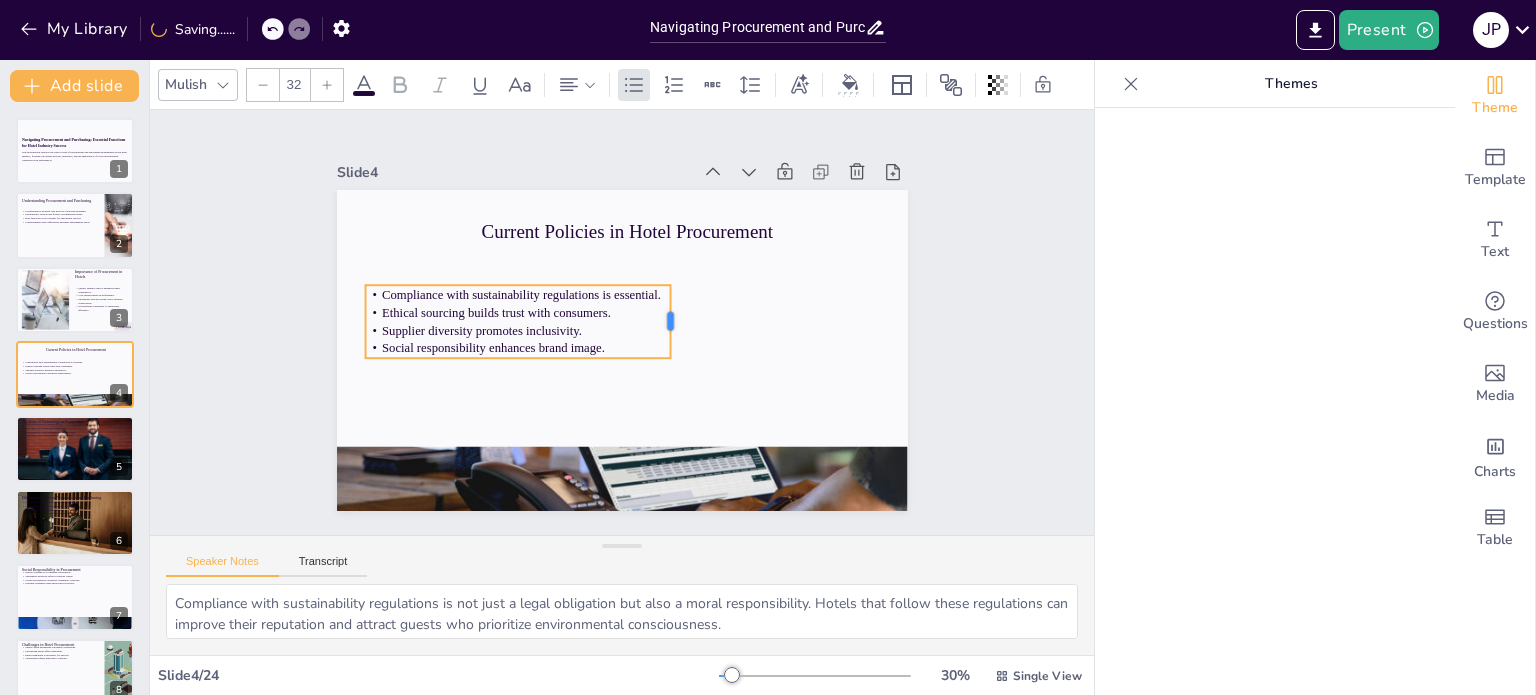 click at bounding box center (678, 328) 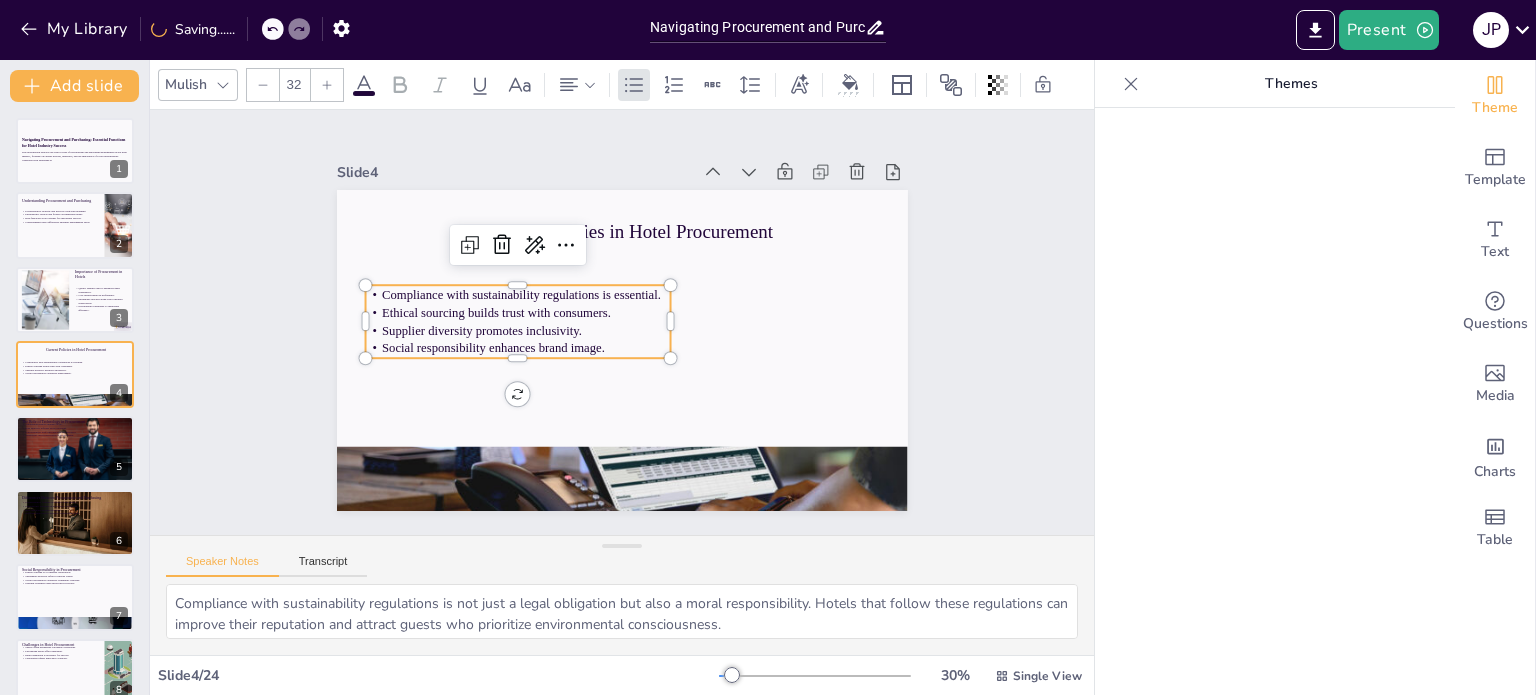 click on "Current Policies in Hotel Procurement Compliance with sustainability regulations is essential. Ethical sourcing builds trust with consumers. Supplier diversity promotes inclusivity. Social responsibility enhances brand image." at bounding box center (622, 350) 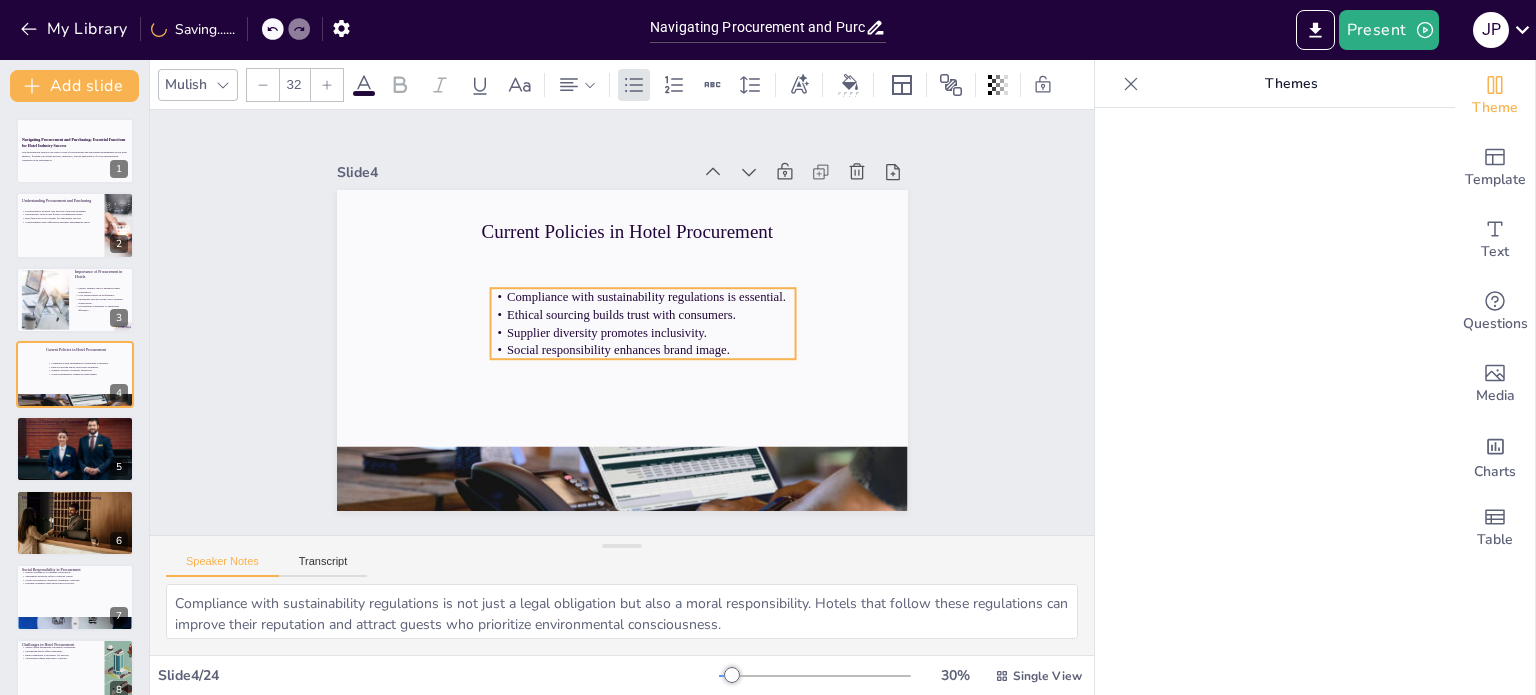 drag, startPoint x: 468, startPoint y: 297, endPoint x: 593, endPoint y: 298, distance: 125.004 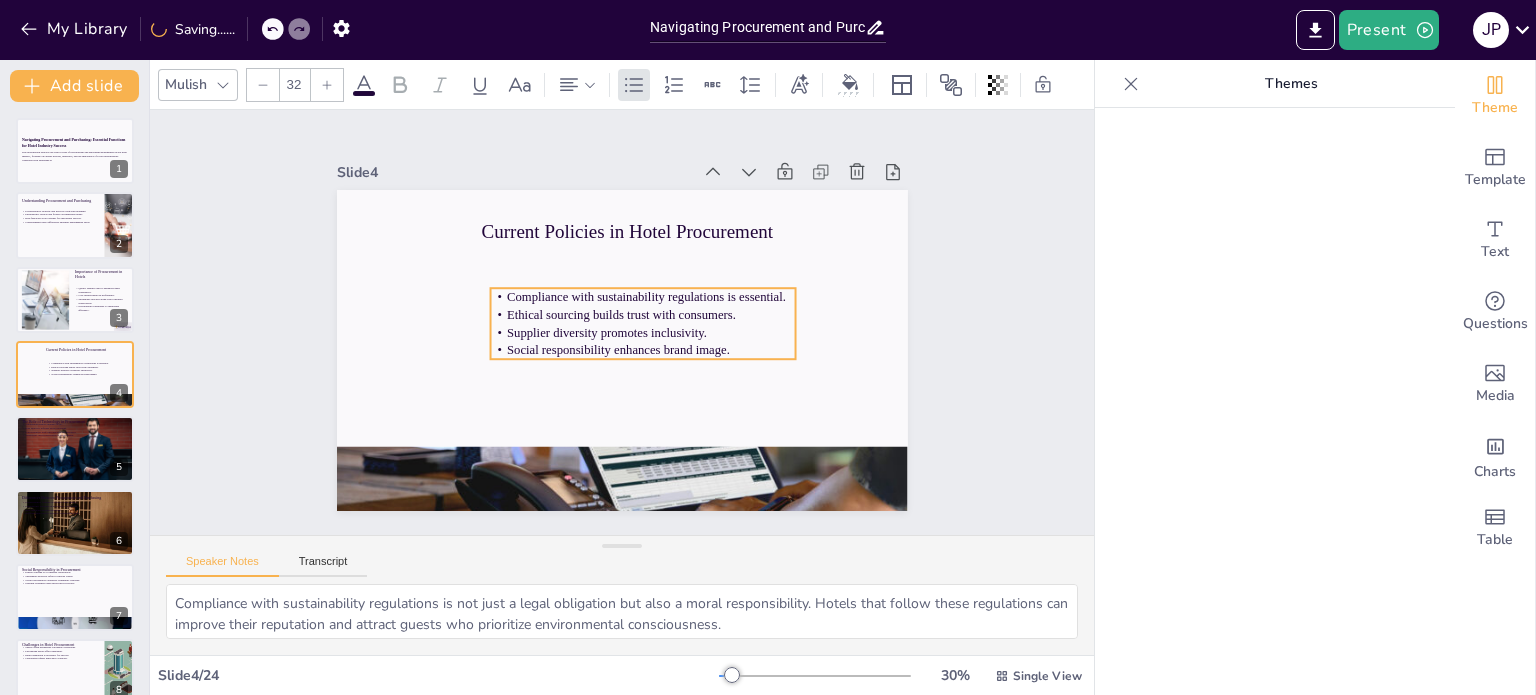 click on "Ethical sourcing builds trust with consumers." at bounding box center (644, 317) 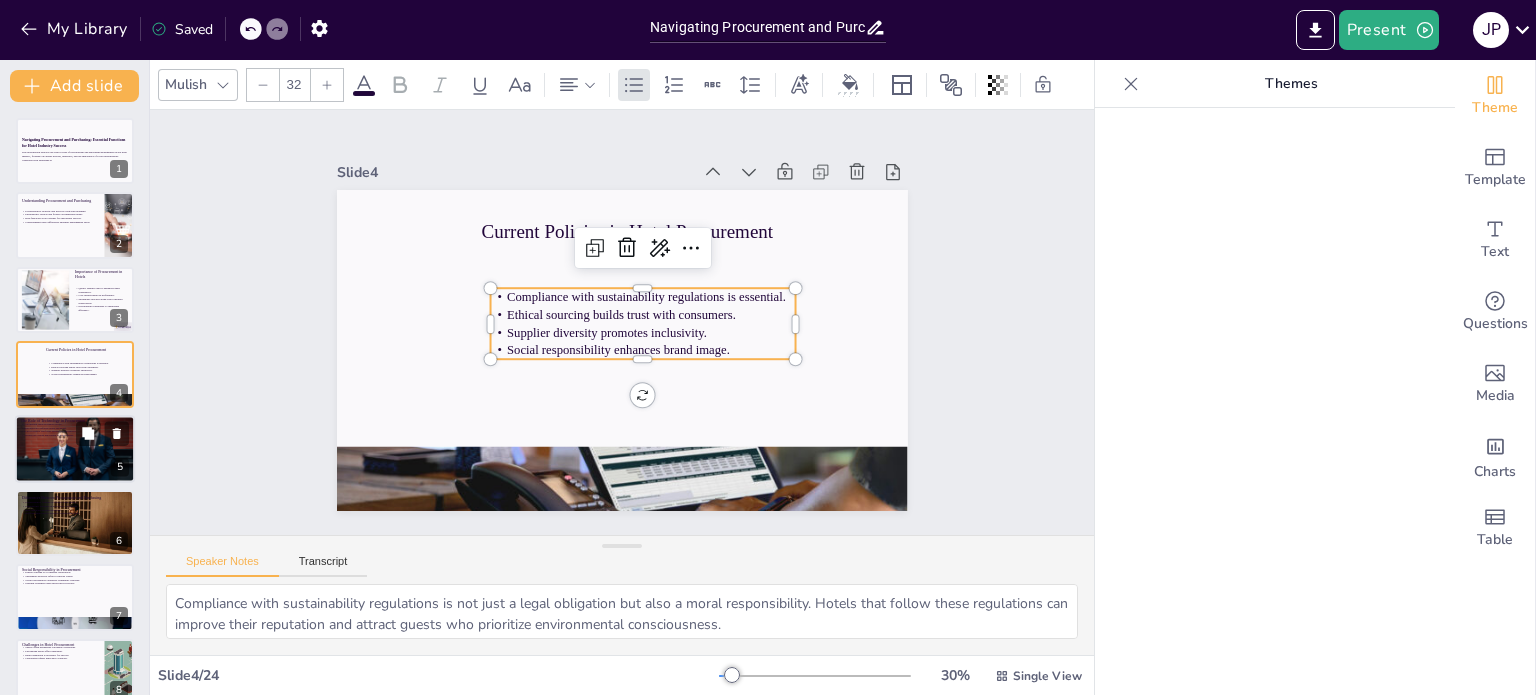 click at bounding box center [75, 449] 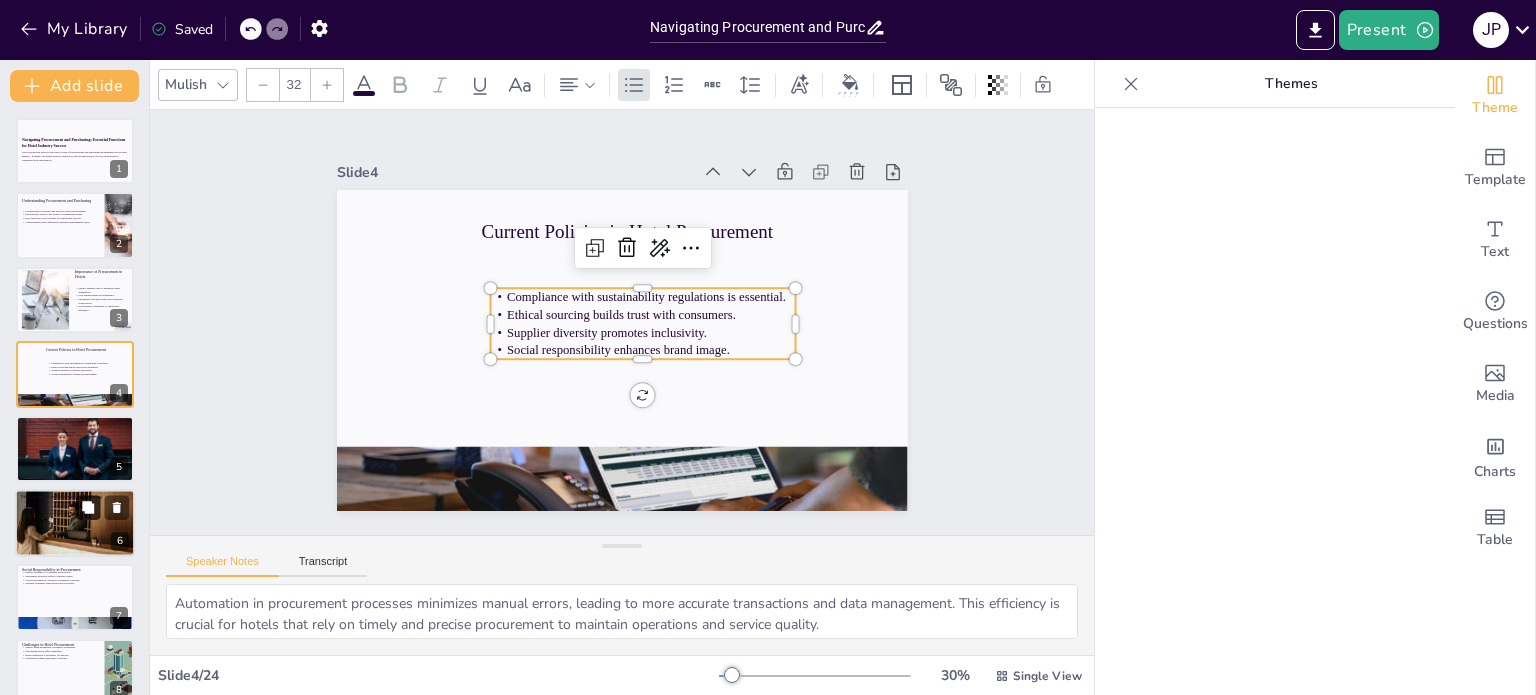 scroll, scrollTop: 50, scrollLeft: 0, axis: vertical 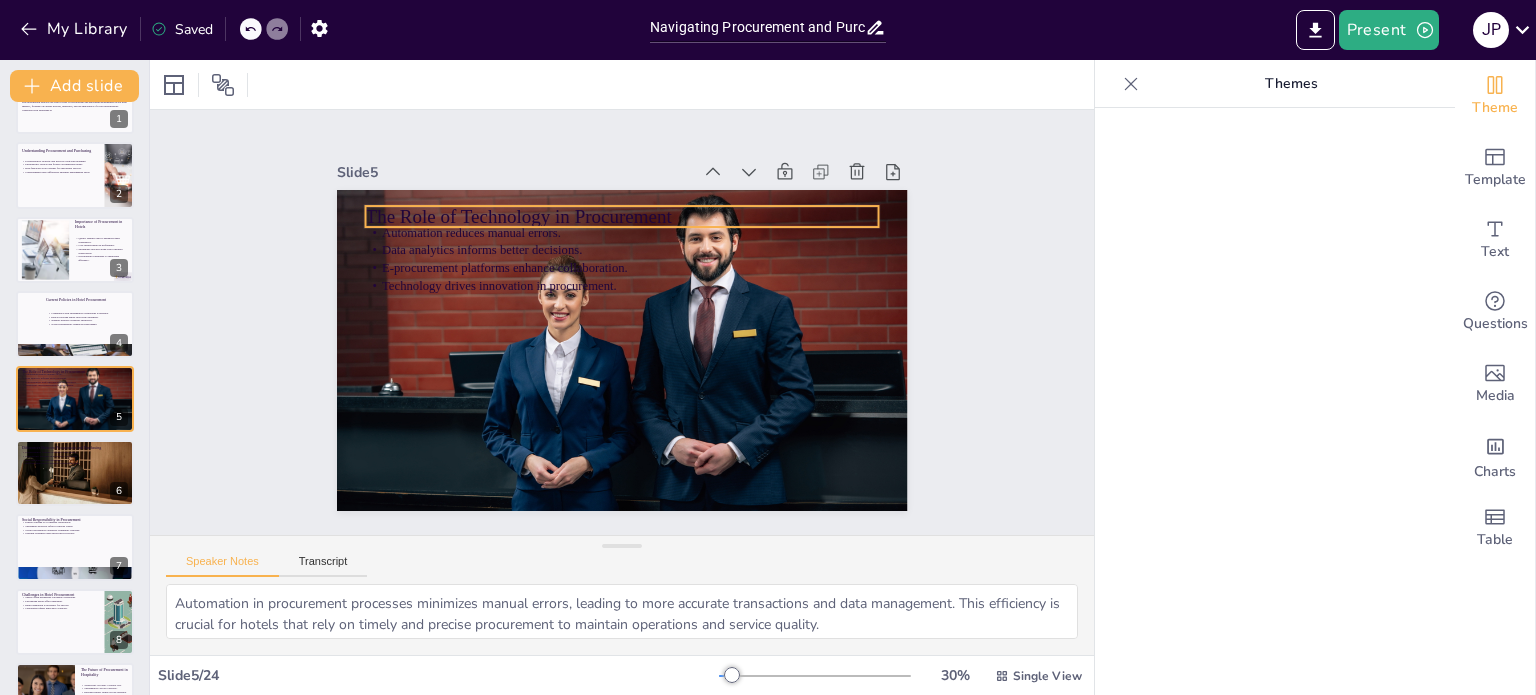 click on "The Role of Technology in Procurement Automation reduces manual errors. Data analytics informs better decisions. E-procurement platforms enhance collaboration. Technology drives innovation in procurement." at bounding box center (619, 350) 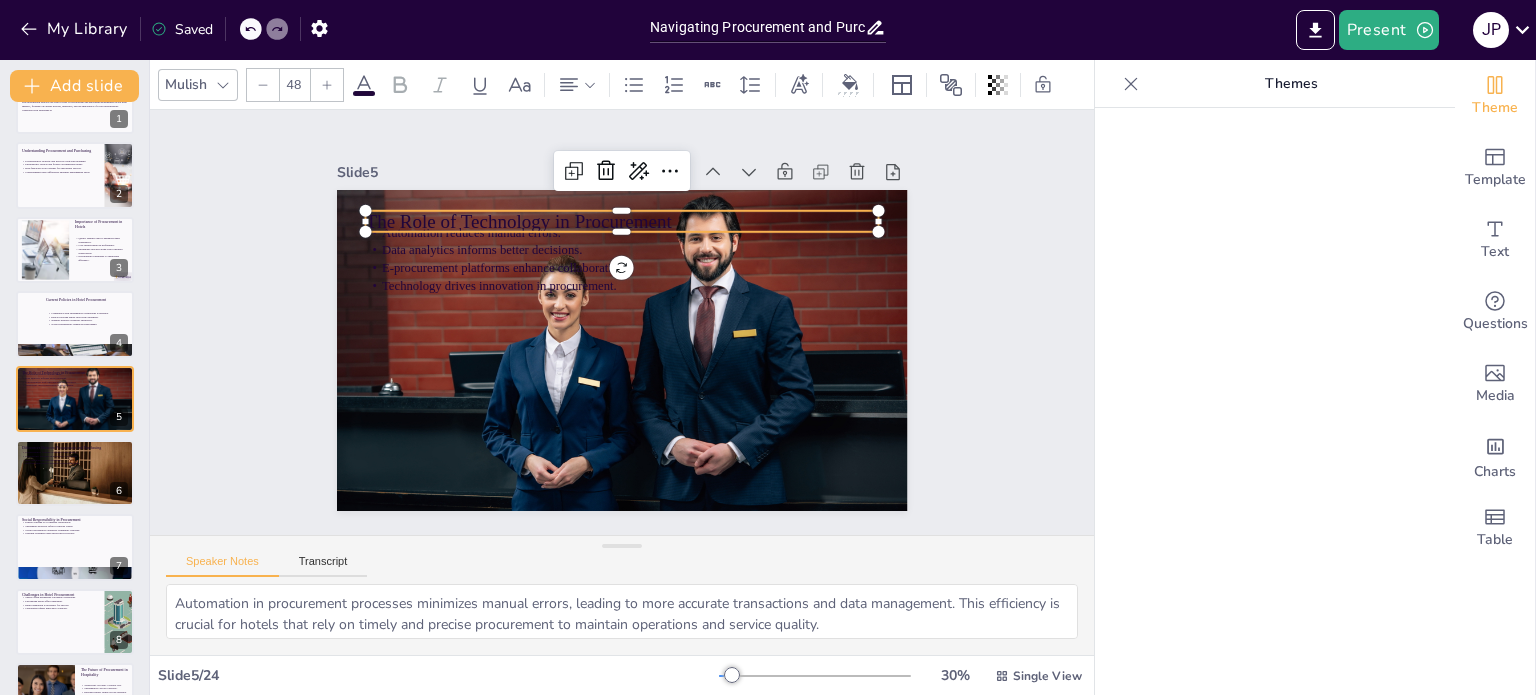 click on "The Role of Technology in Procurement" at bounding box center [633, 222] 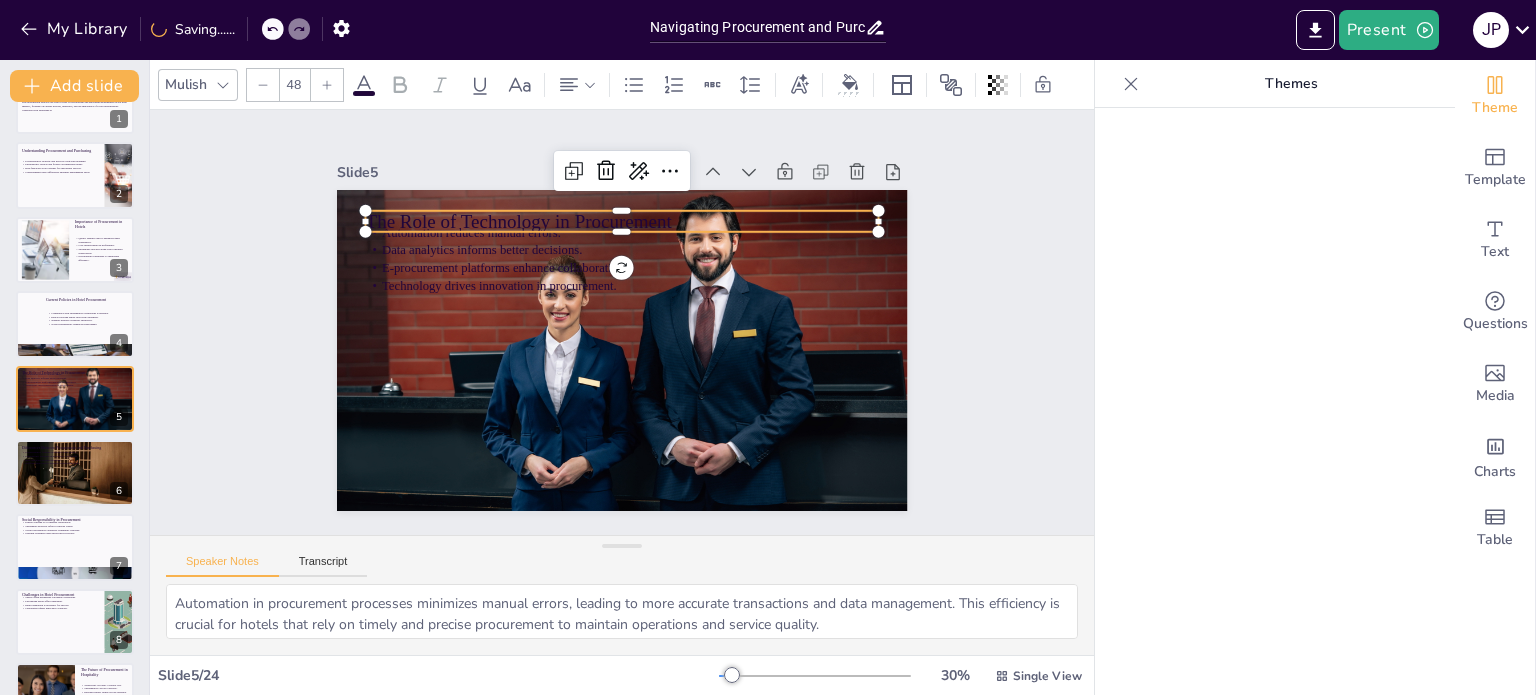 click 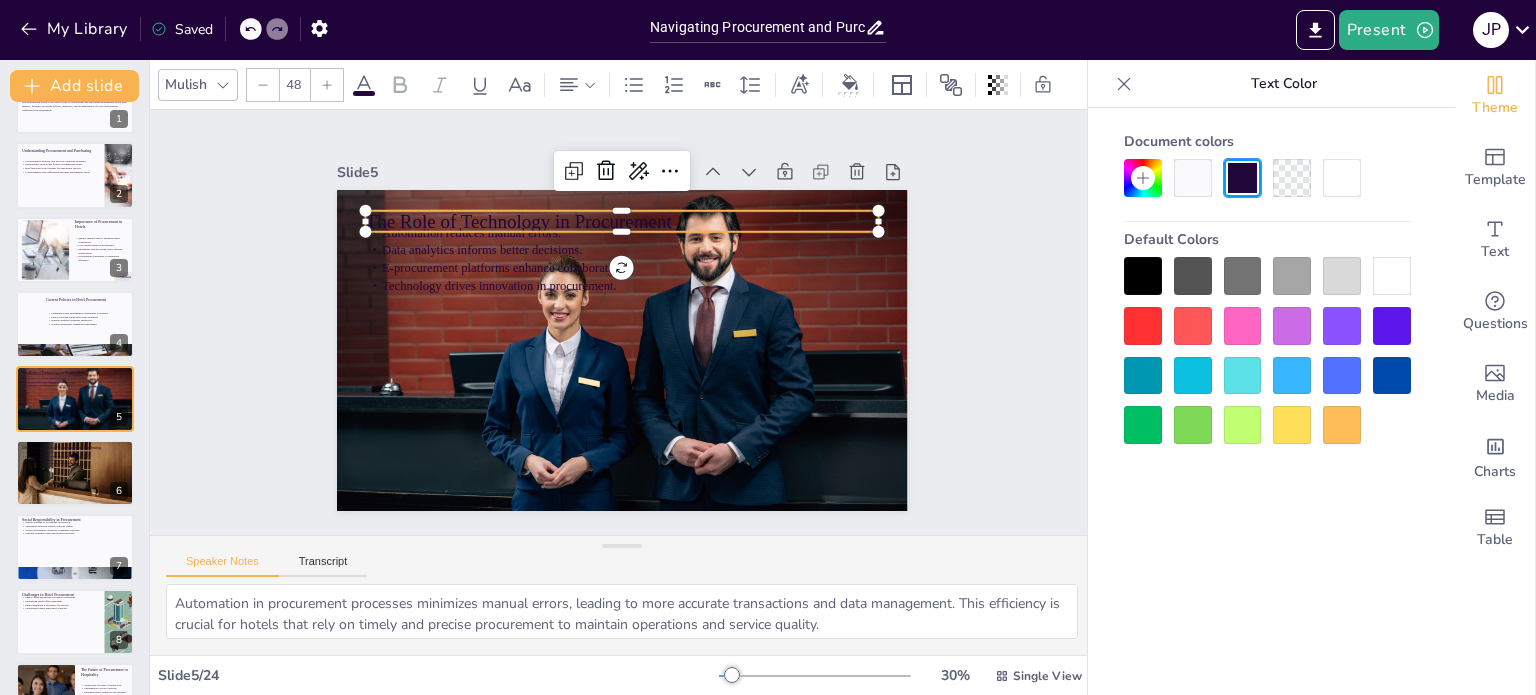 click at bounding box center [1193, 178] 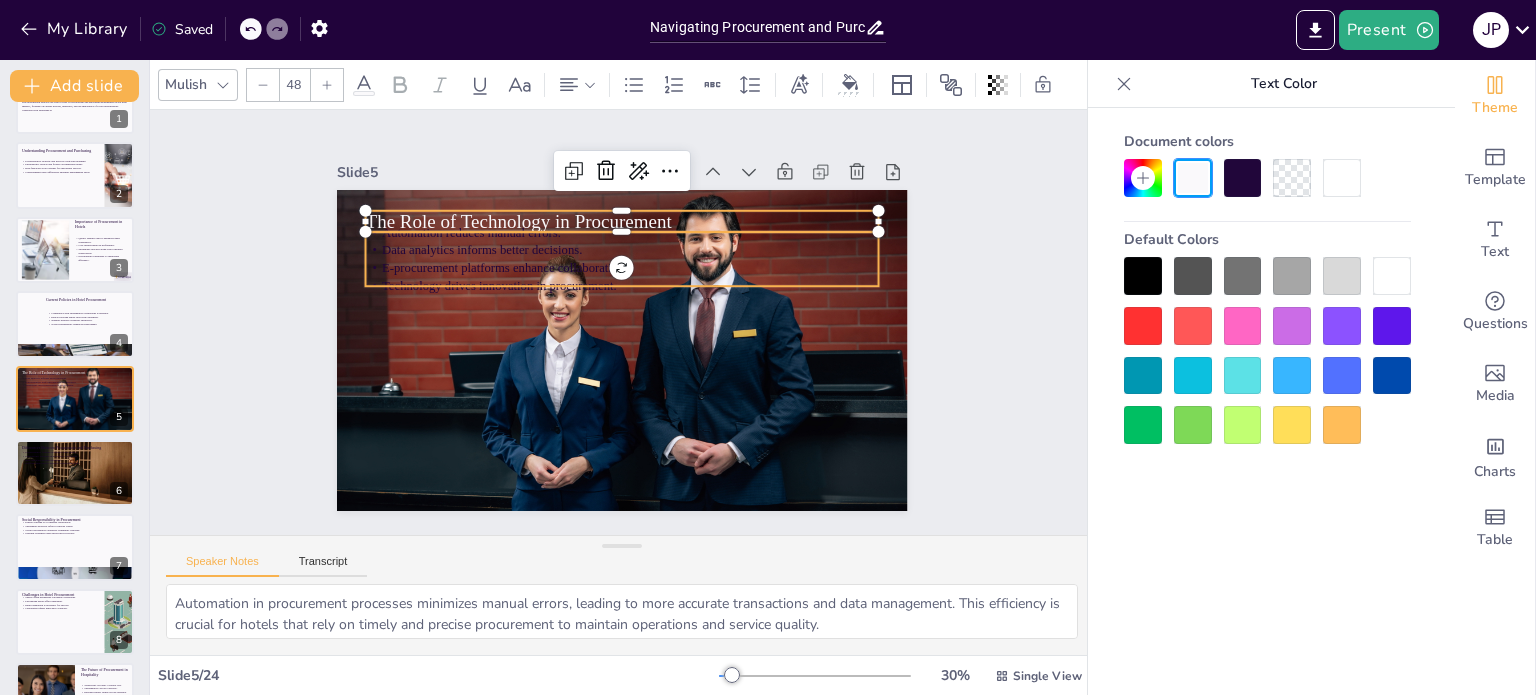 click on "E-procurement platforms enhance collaboration." at bounding box center [622, 268] 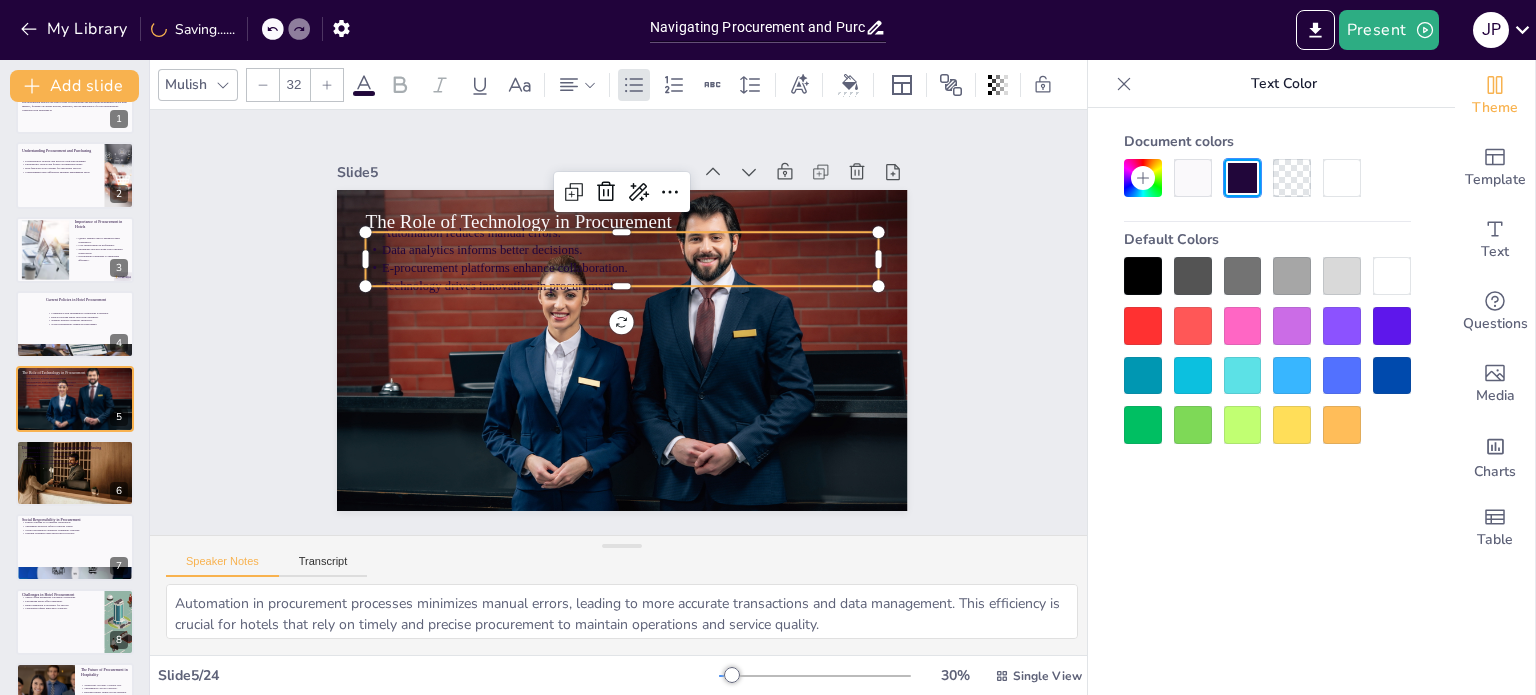 click at bounding box center (1193, 178) 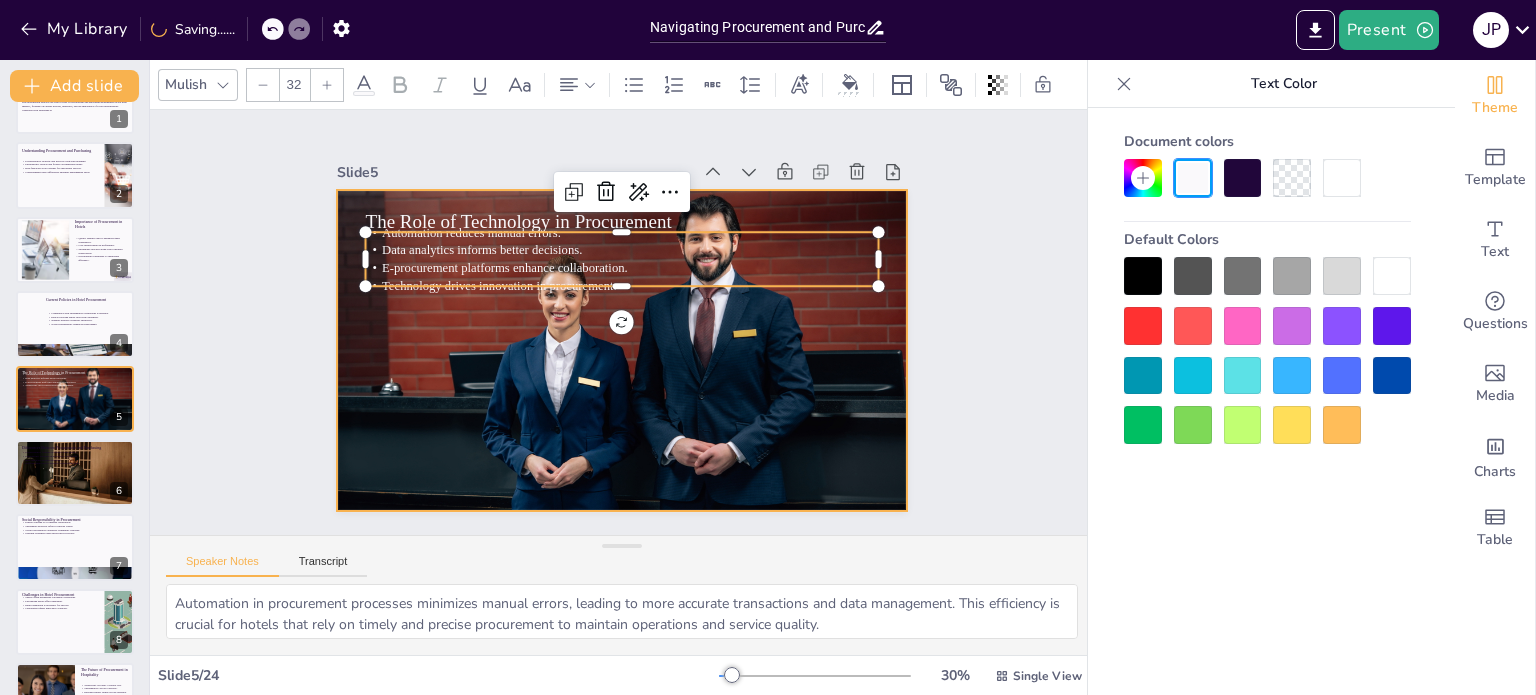 click at bounding box center (618, 350) 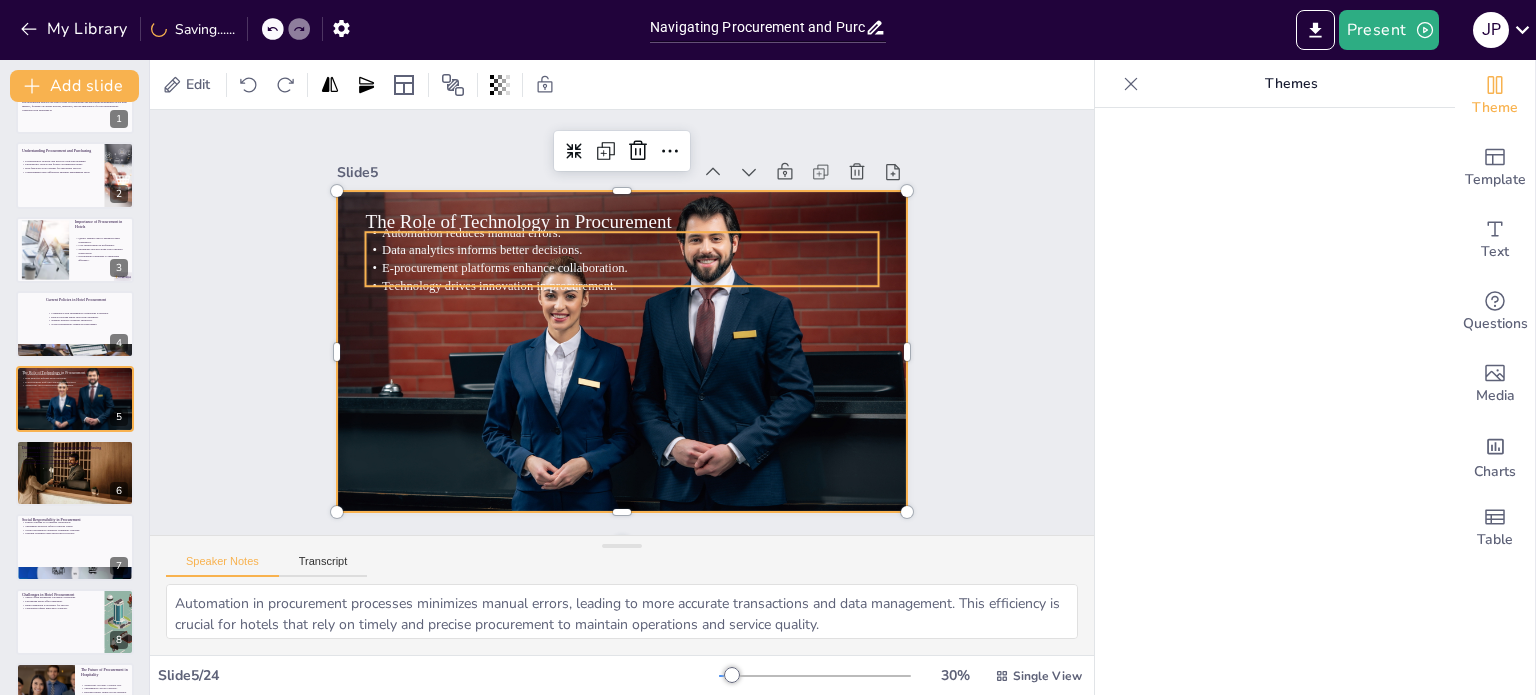 click on "E-procurement platforms enhance collaboration." at bounding box center [505, 268] 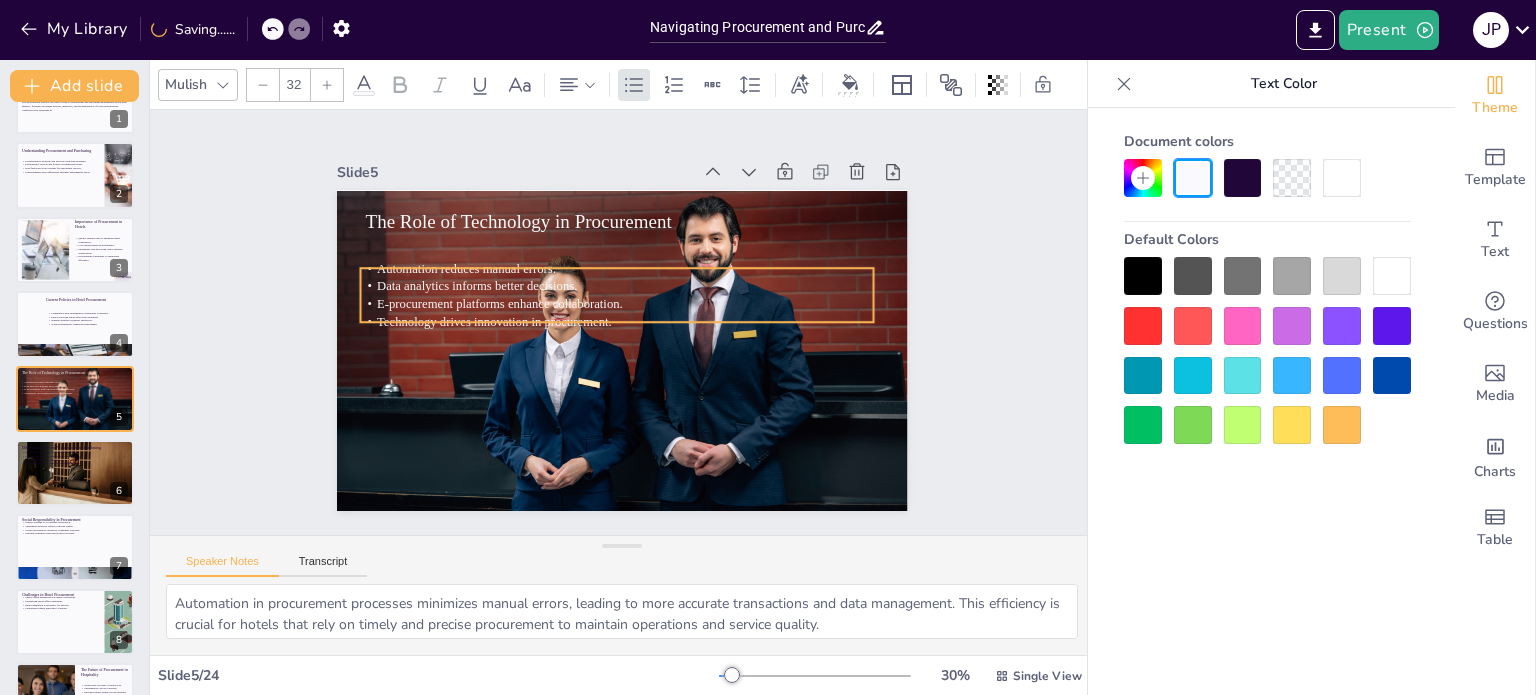 drag, startPoint x: 629, startPoint y: 243, endPoint x: 624, endPoint y: 279, distance: 36.345562 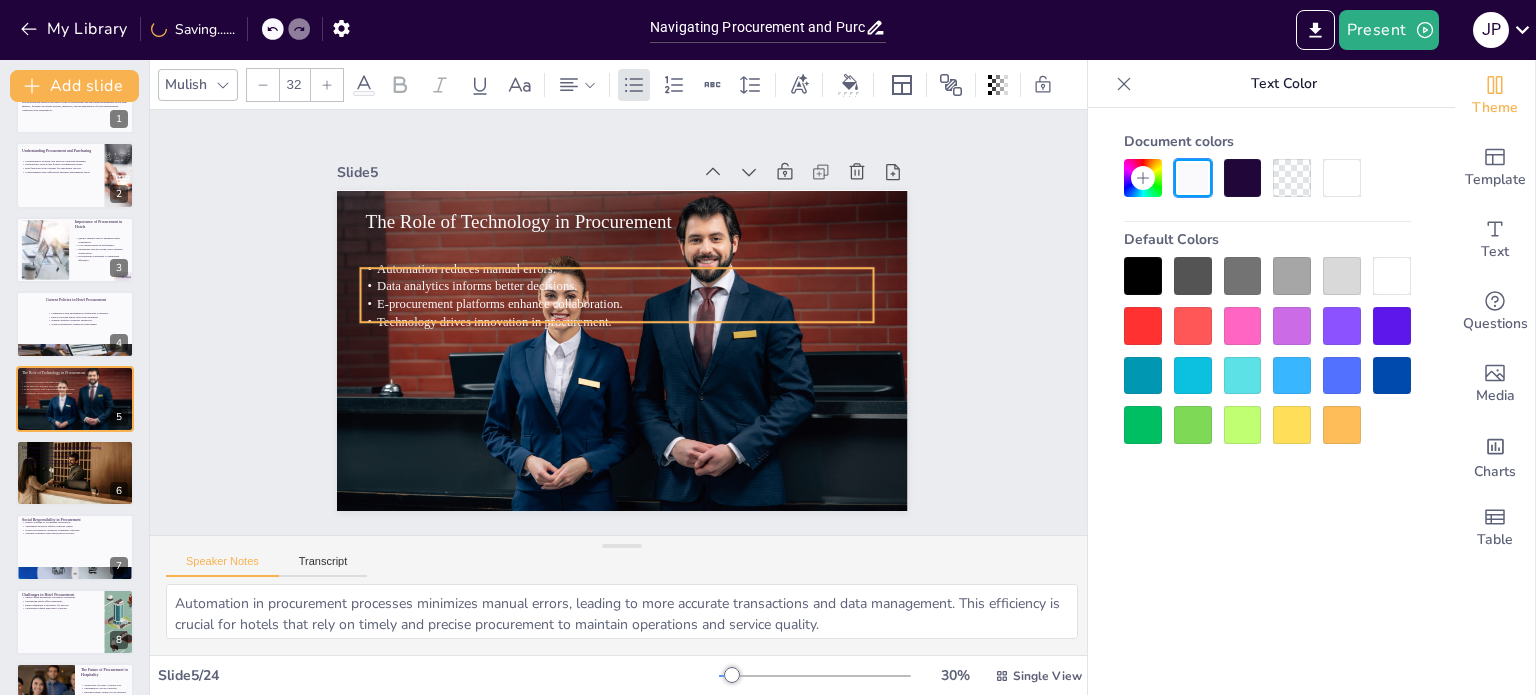 click on "Data analytics informs better decisions." at bounding box center [621, 285] 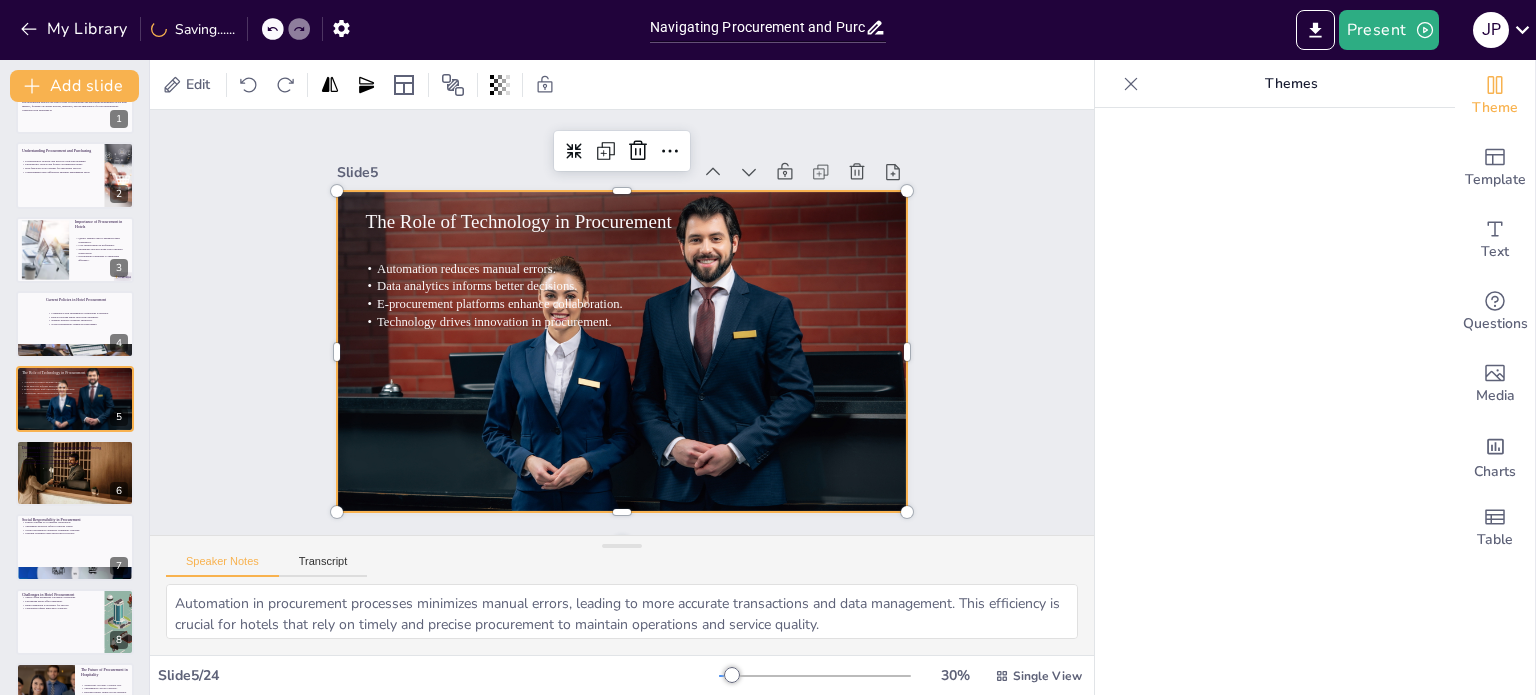 click at bounding box center (593, 328) 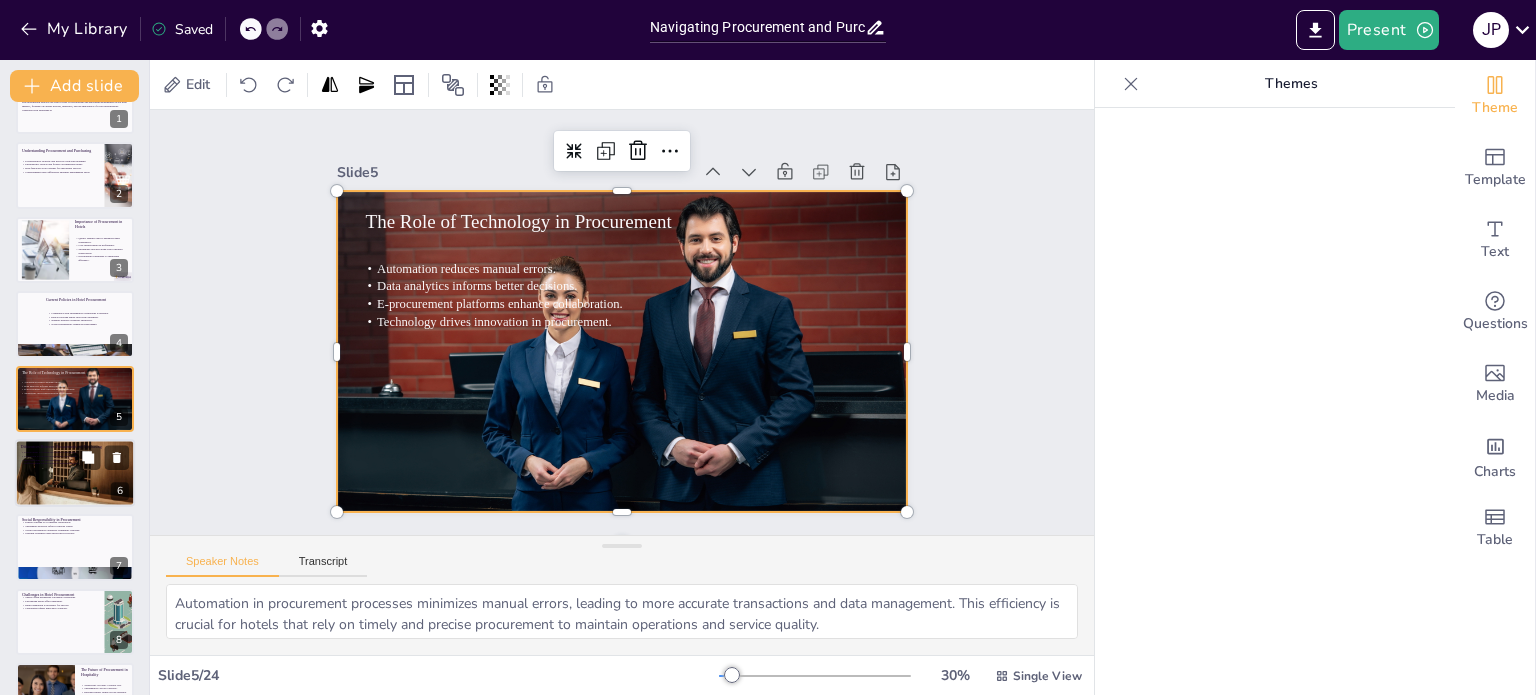 click on "Differentiating the two enhances management skills." at bounding box center (75, 464) 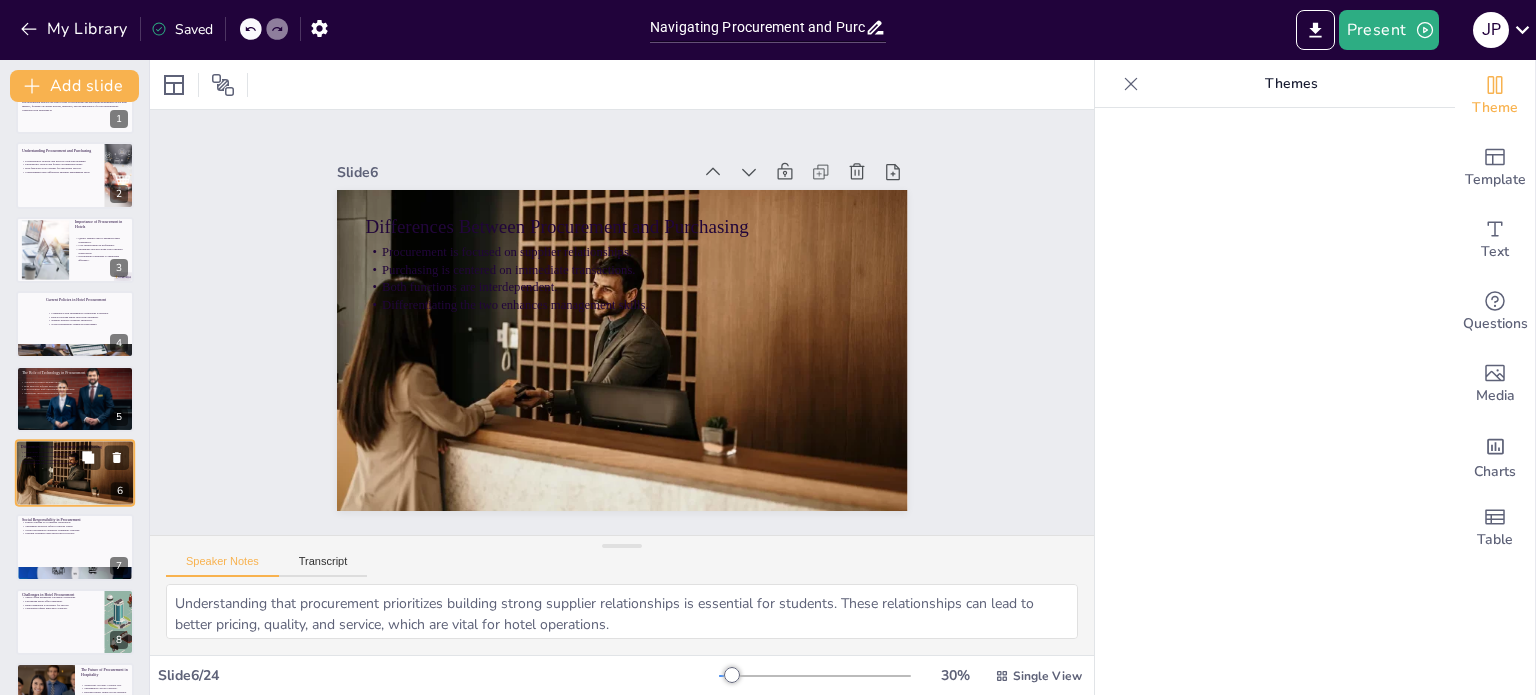scroll, scrollTop: 124, scrollLeft: 0, axis: vertical 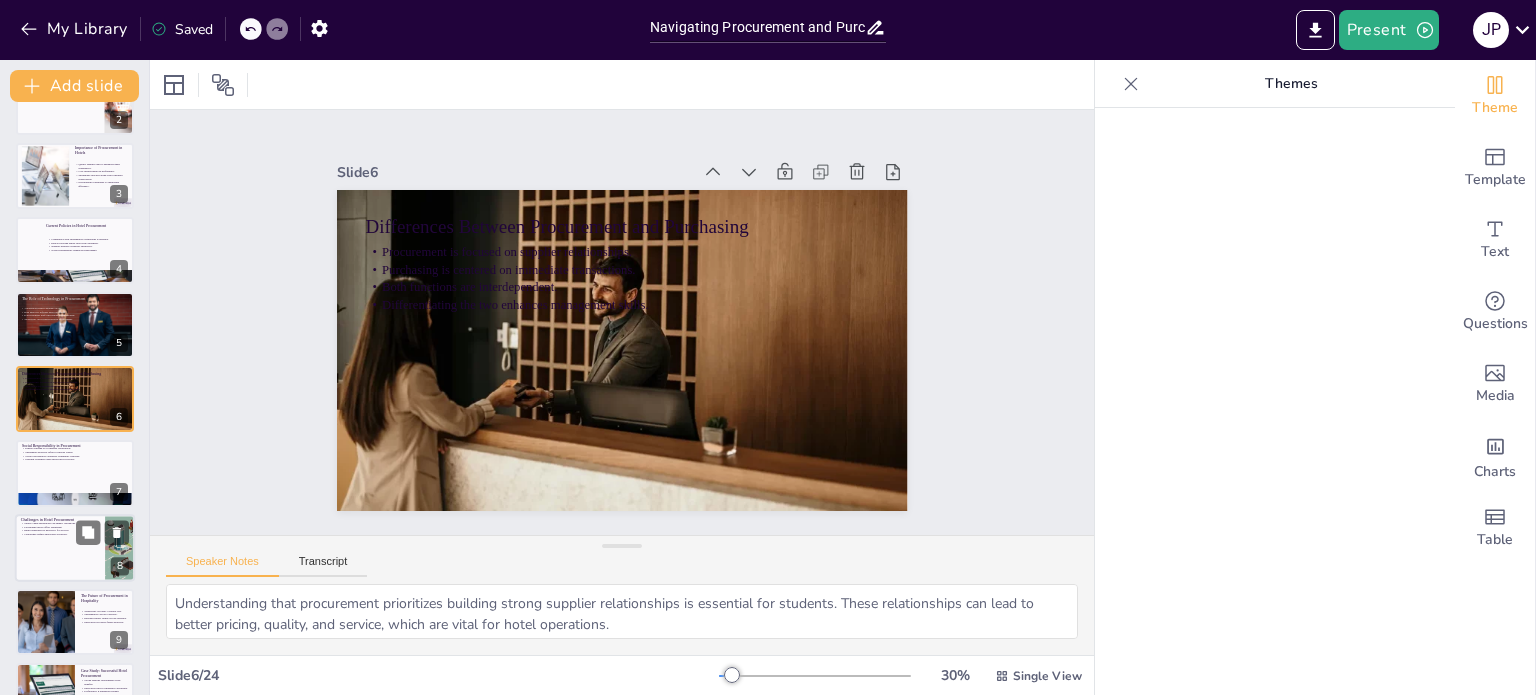 click on "Challenges require innovative solutions." at bounding box center (60, 534) 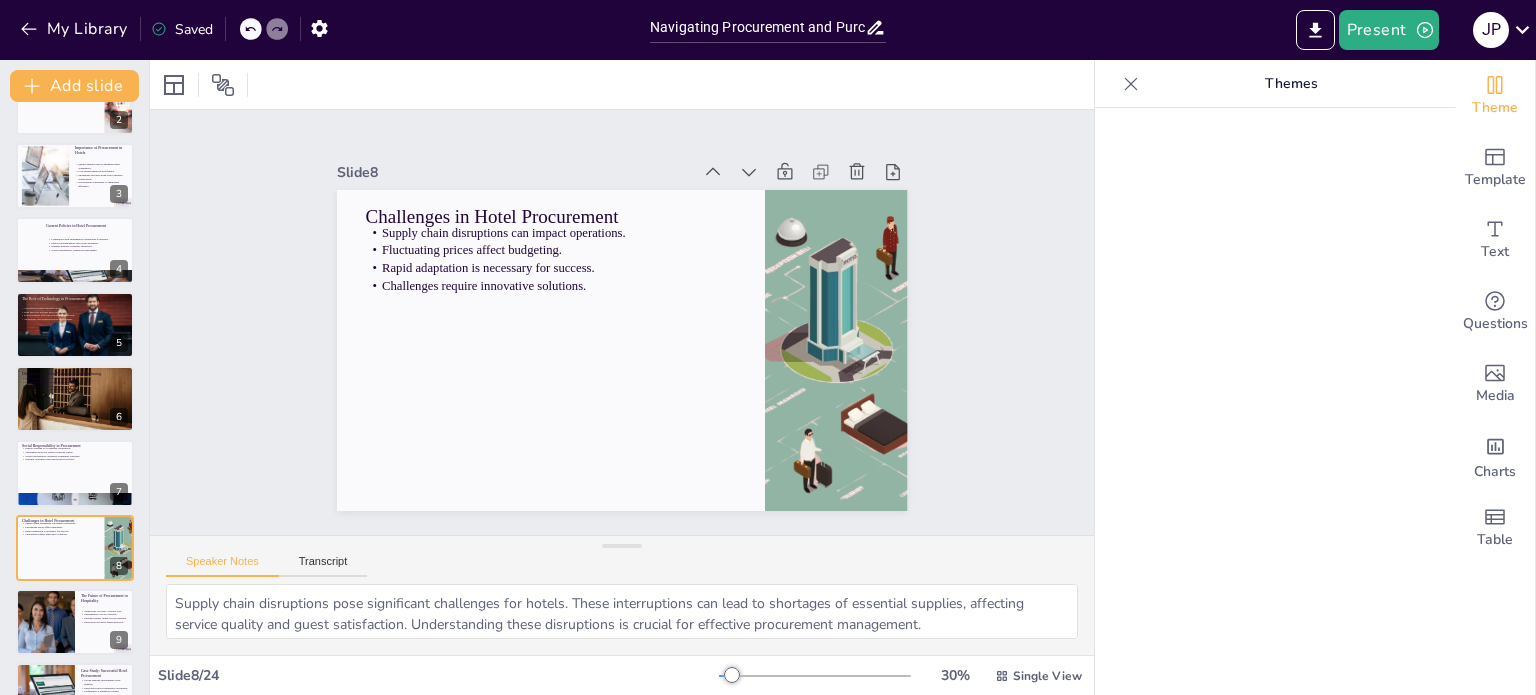 scroll, scrollTop: 273, scrollLeft: 0, axis: vertical 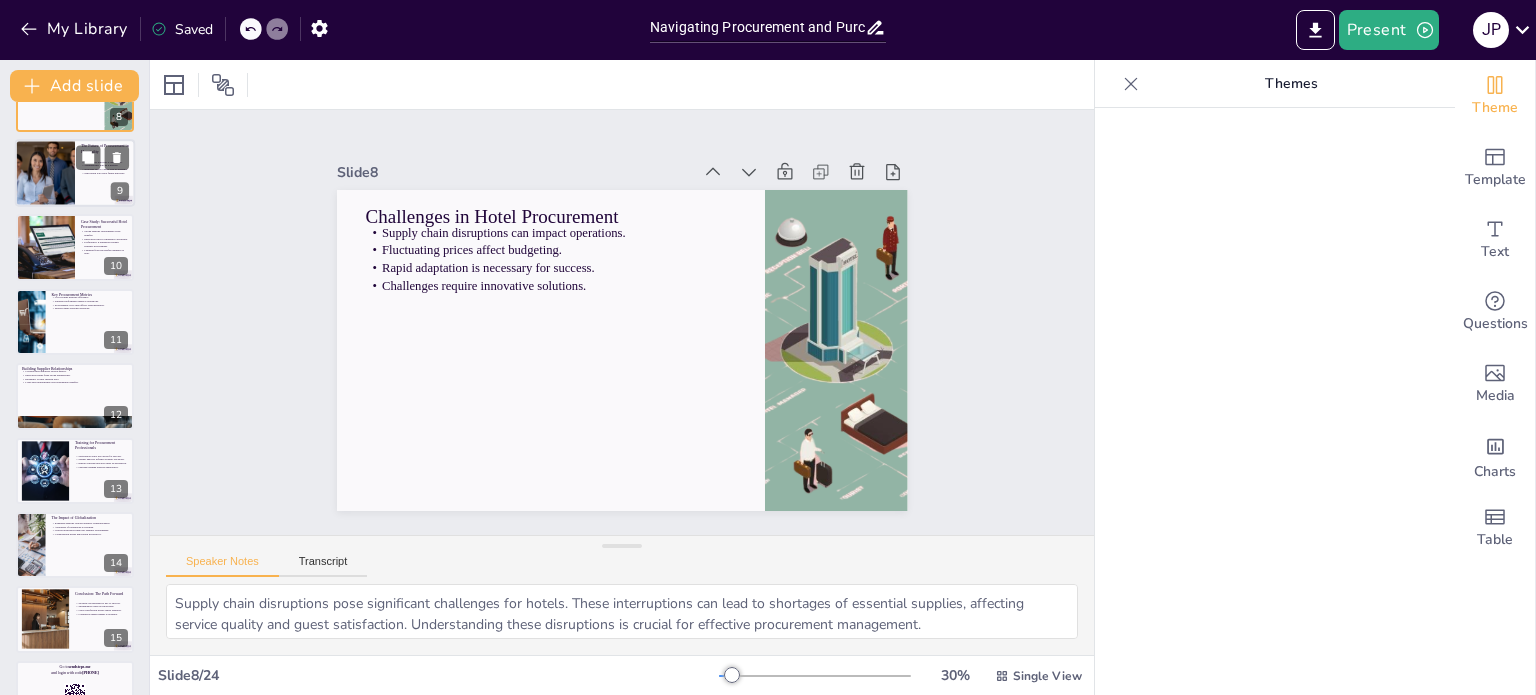 click at bounding box center [46, 471] 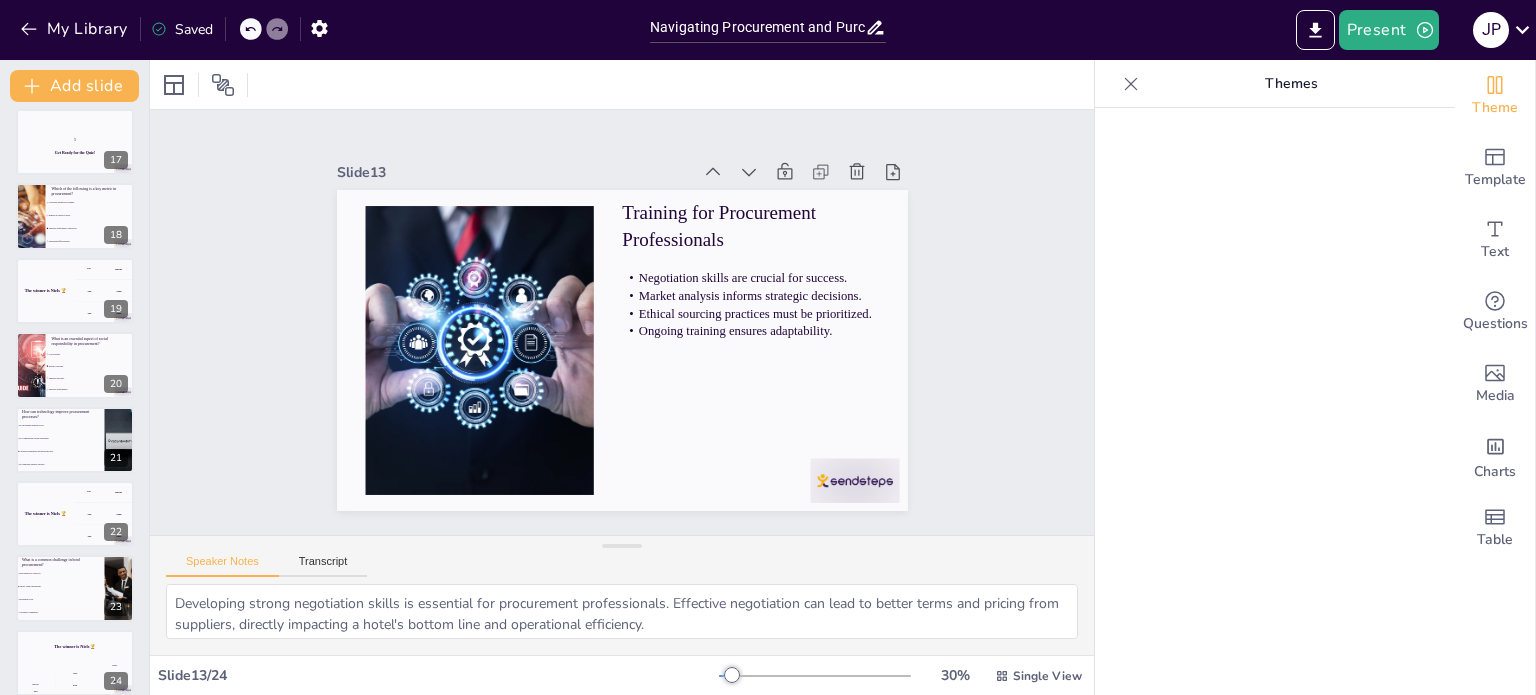 scroll, scrollTop: 1216, scrollLeft: 0, axis: vertical 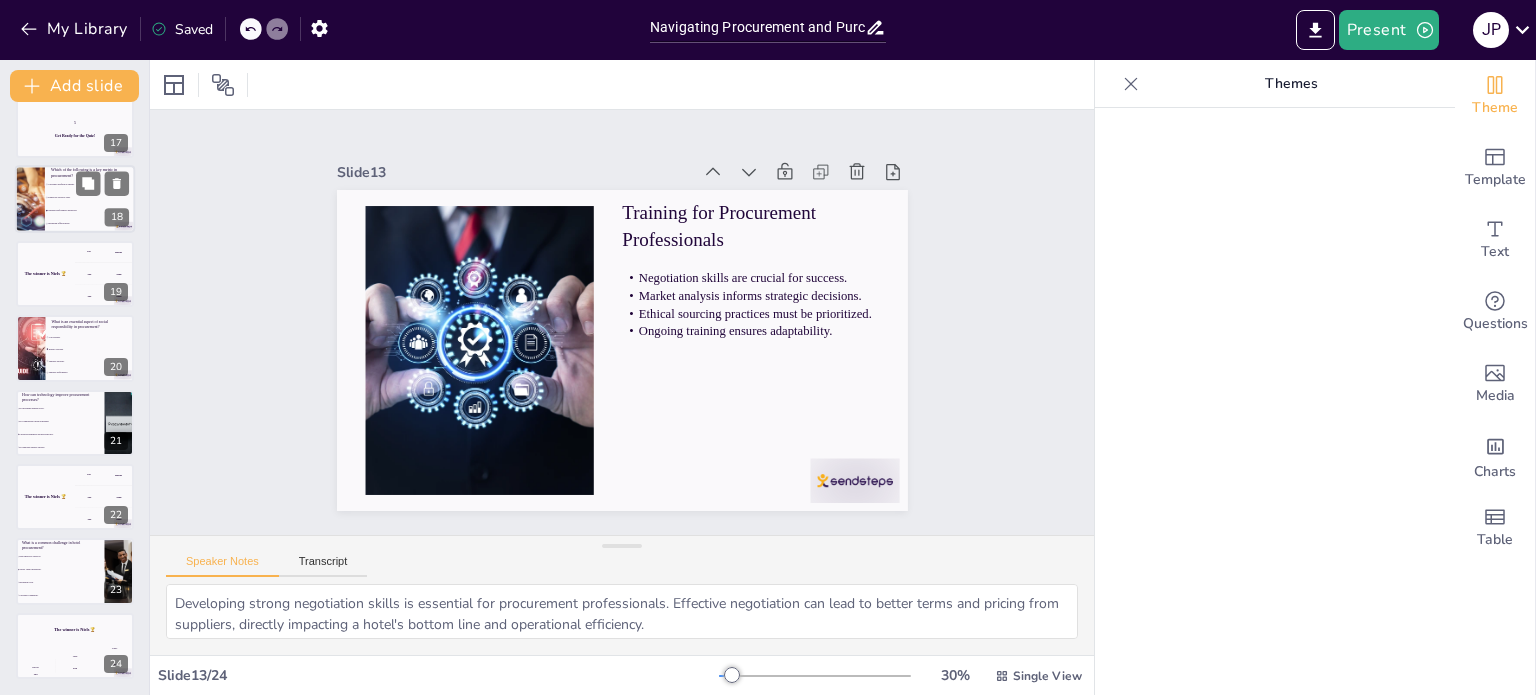 click on "Employee turnover rates." at bounding box center [90, 198] 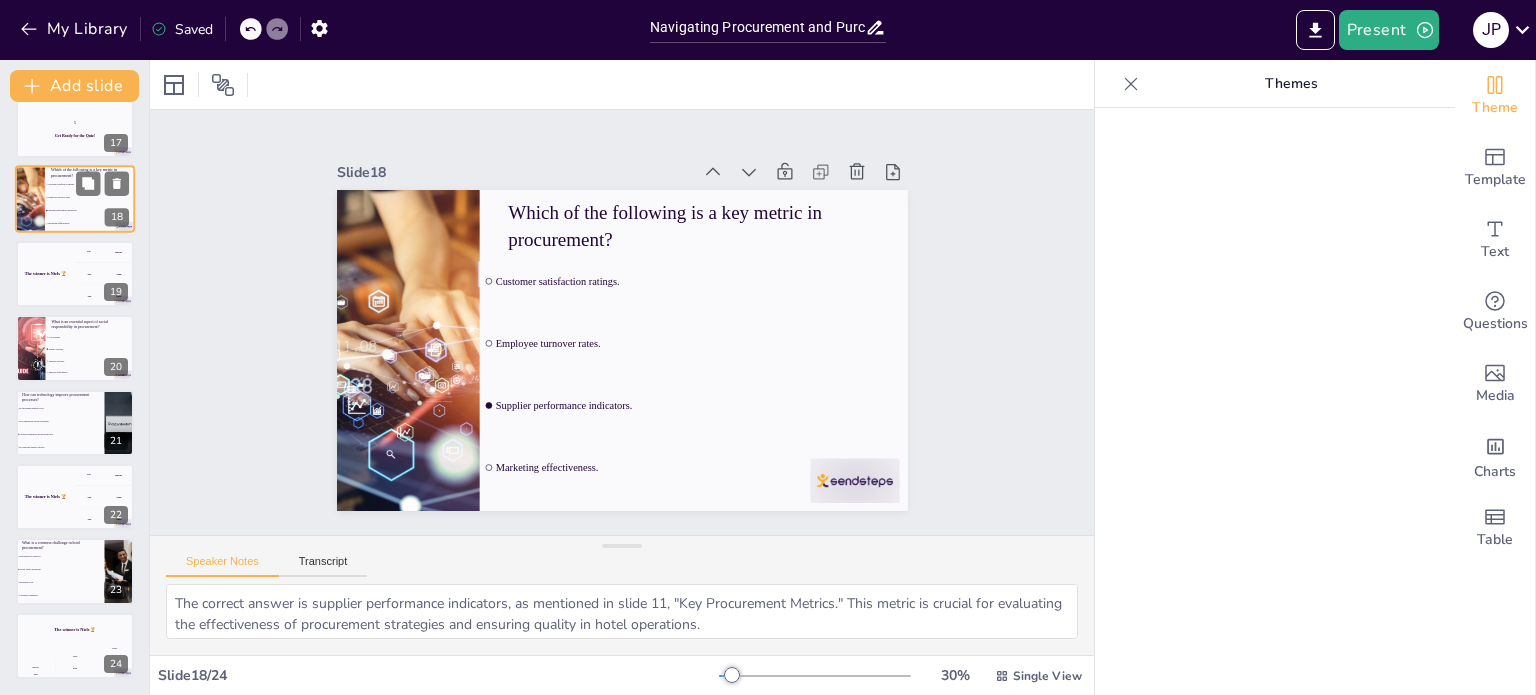 scroll, scrollTop: 1016, scrollLeft: 0, axis: vertical 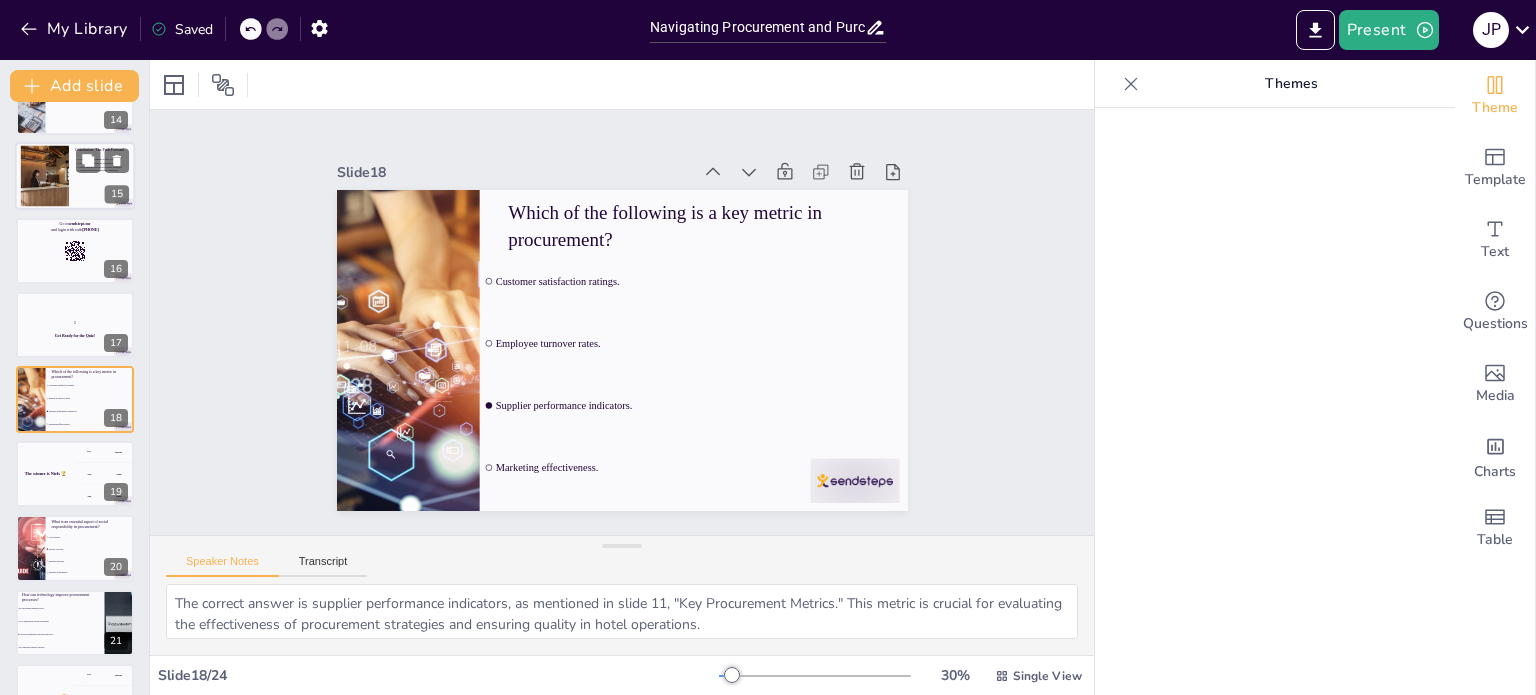 click at bounding box center (45, 176) 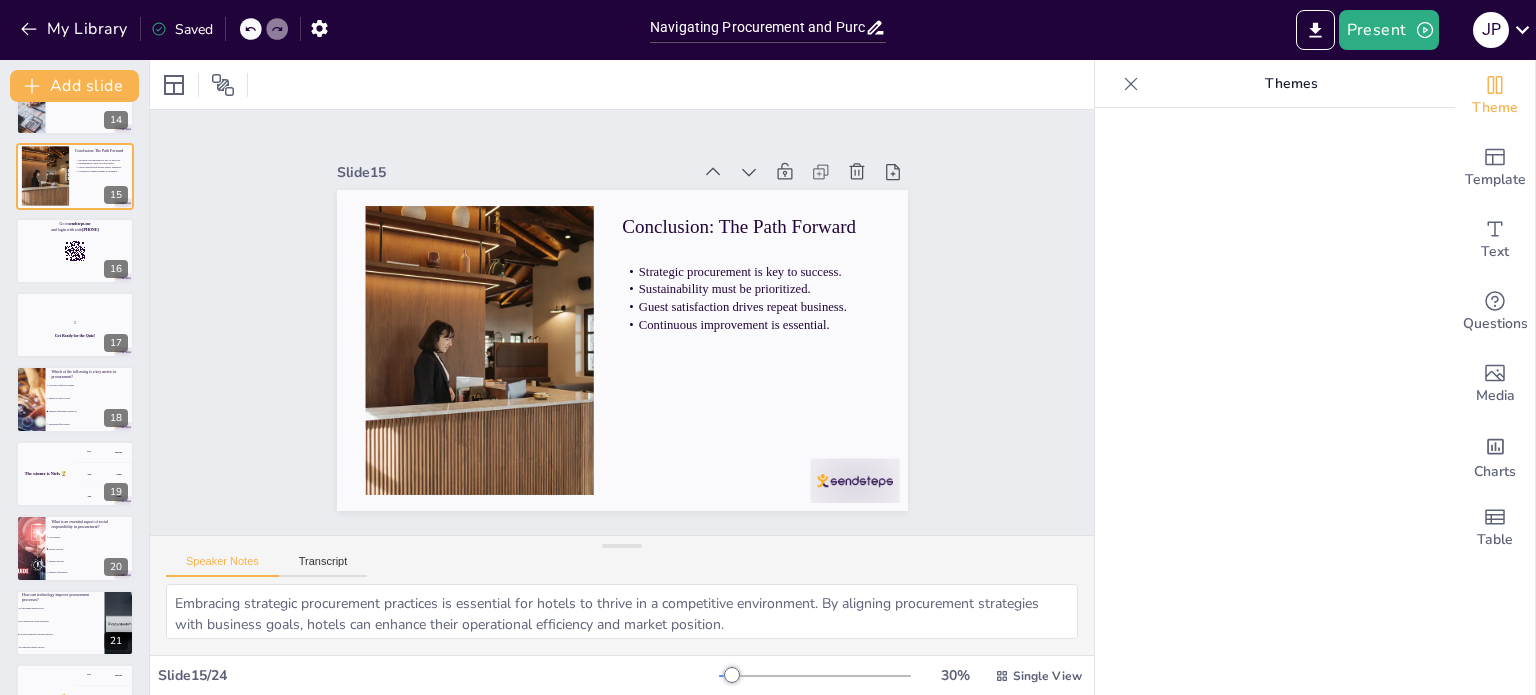 scroll, scrollTop: 793, scrollLeft: 0, axis: vertical 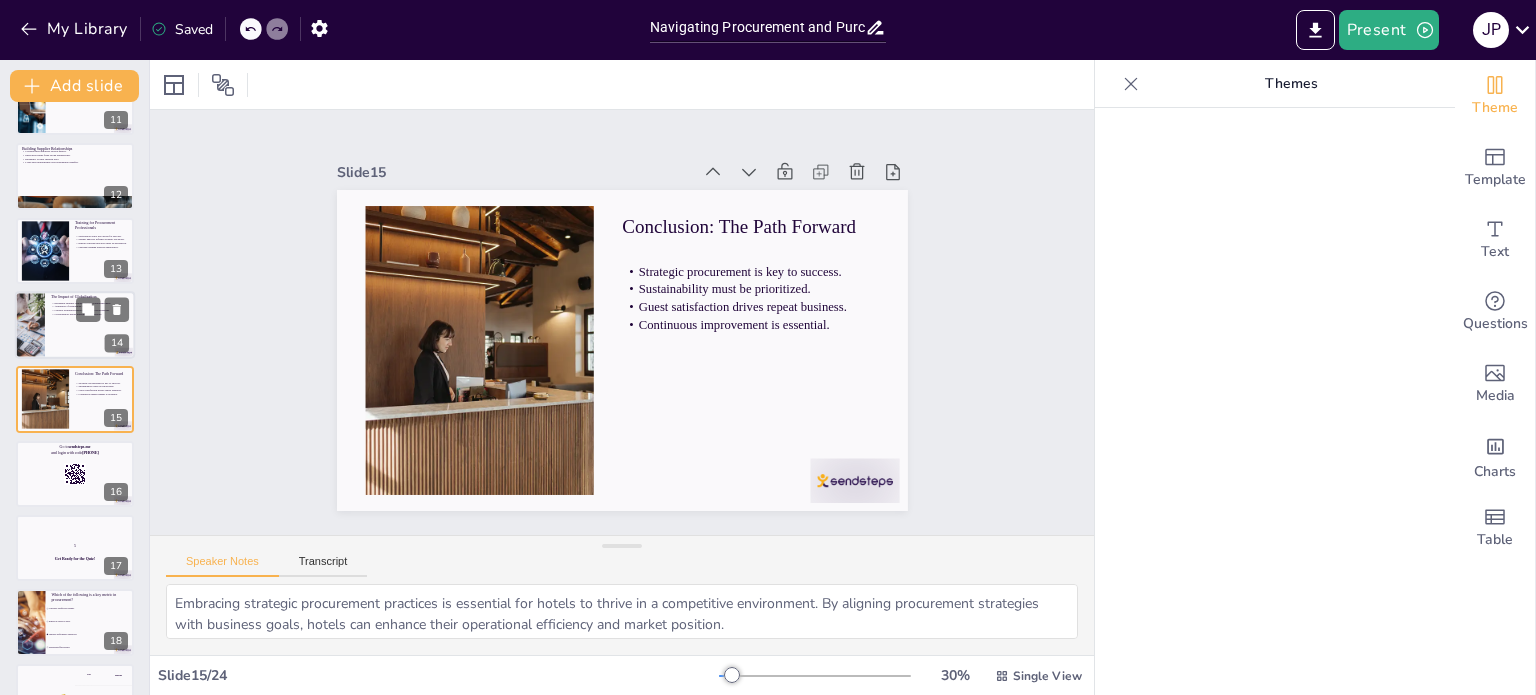 click at bounding box center [75, 325] 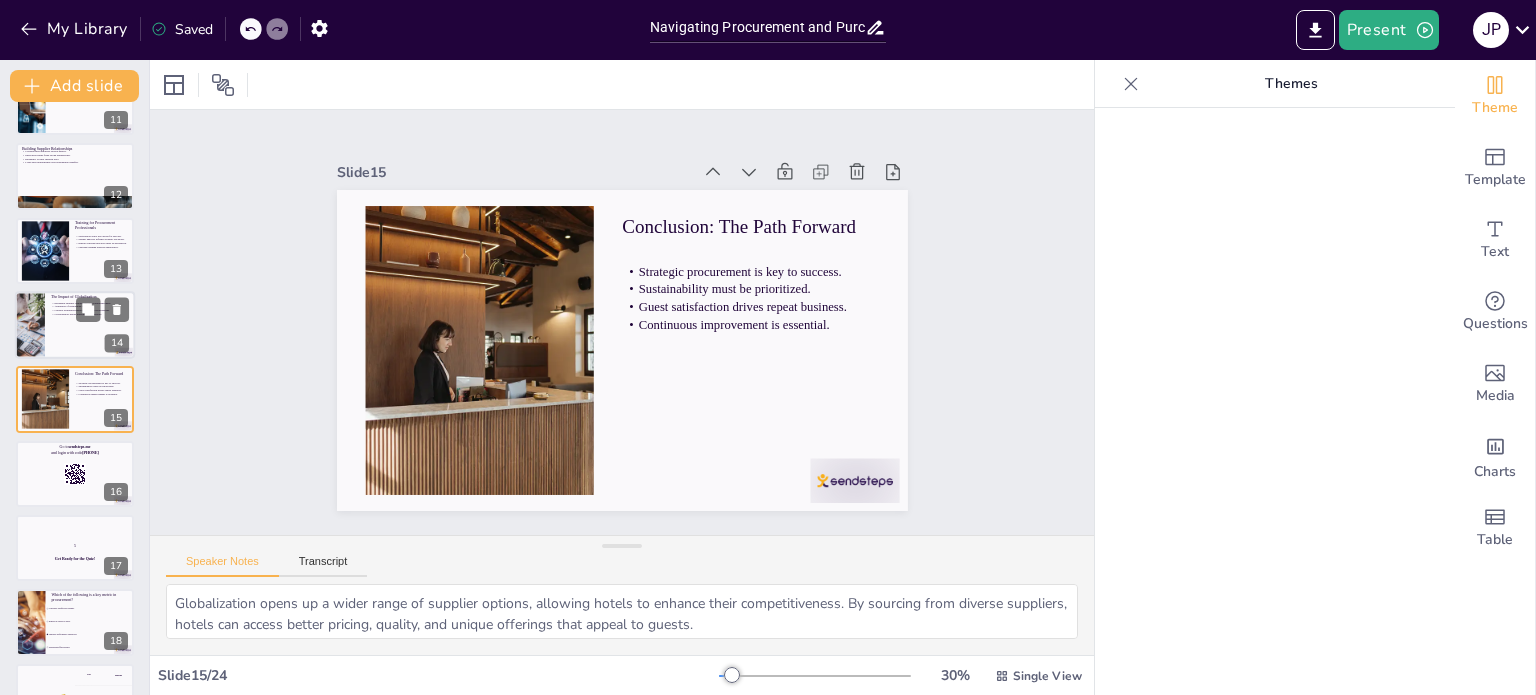 scroll, scrollTop: 719, scrollLeft: 0, axis: vertical 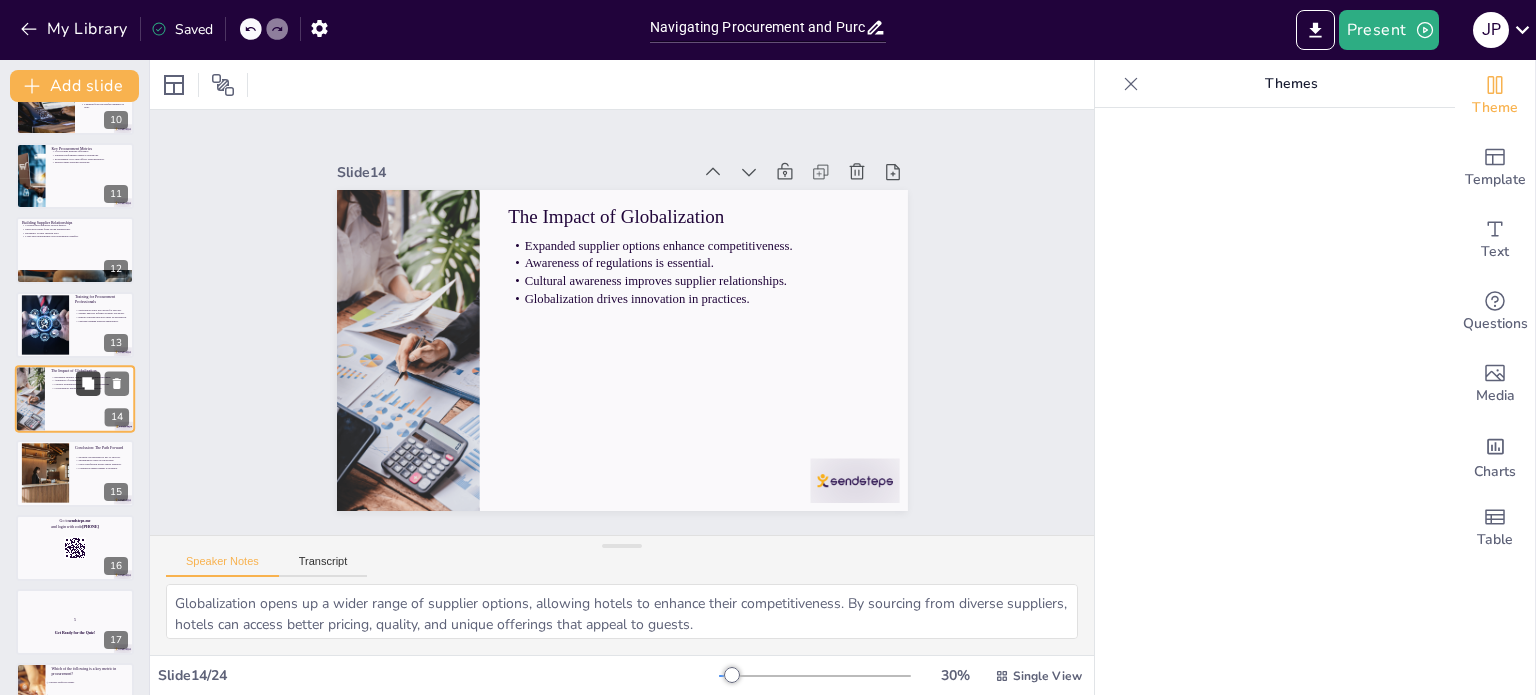 click at bounding box center (88, 383) 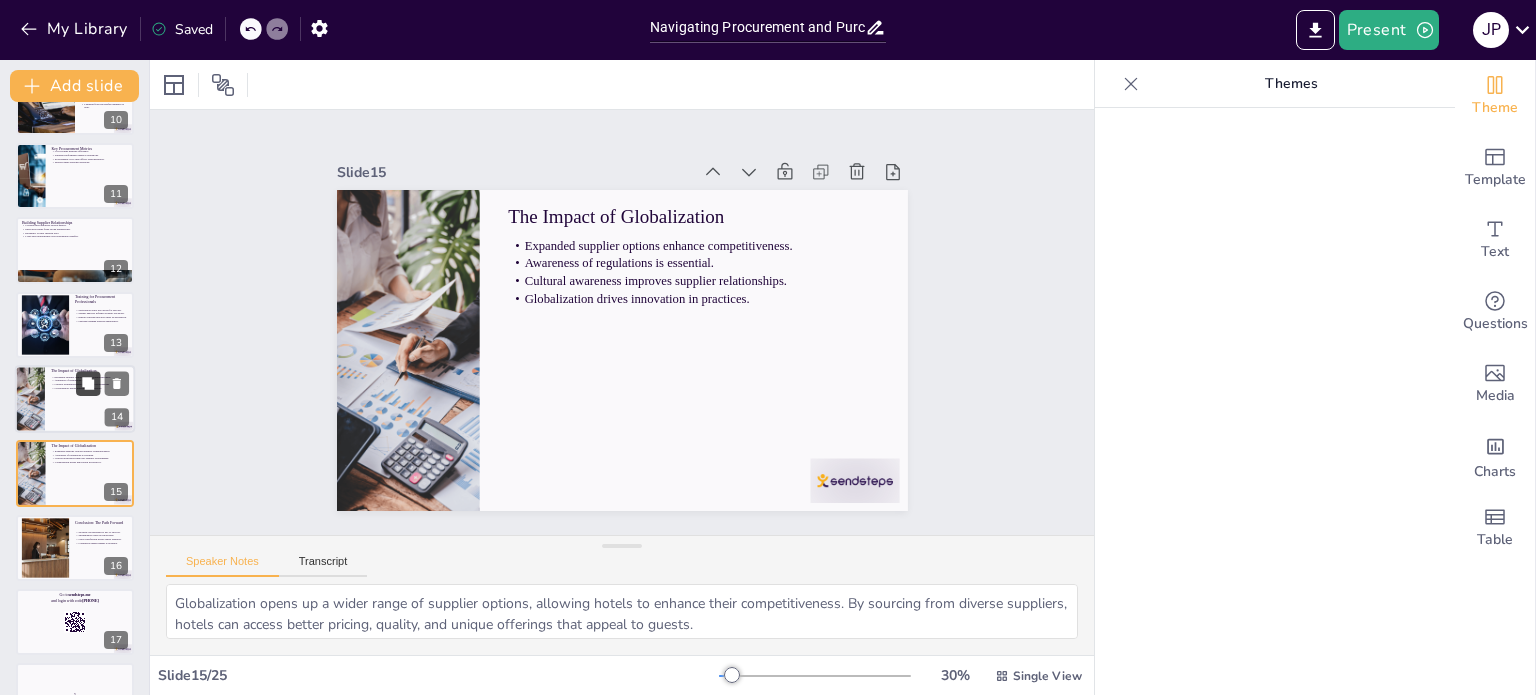 scroll, scrollTop: 793, scrollLeft: 0, axis: vertical 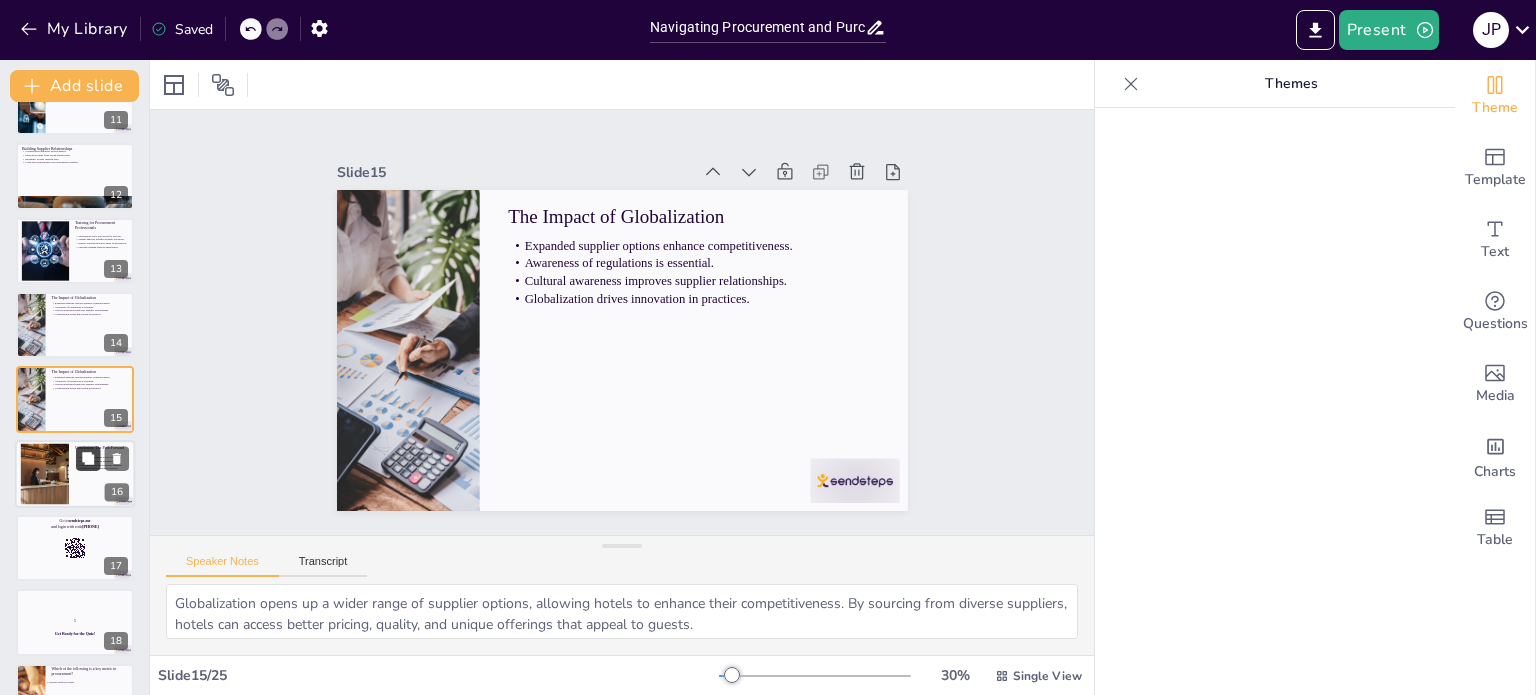 click 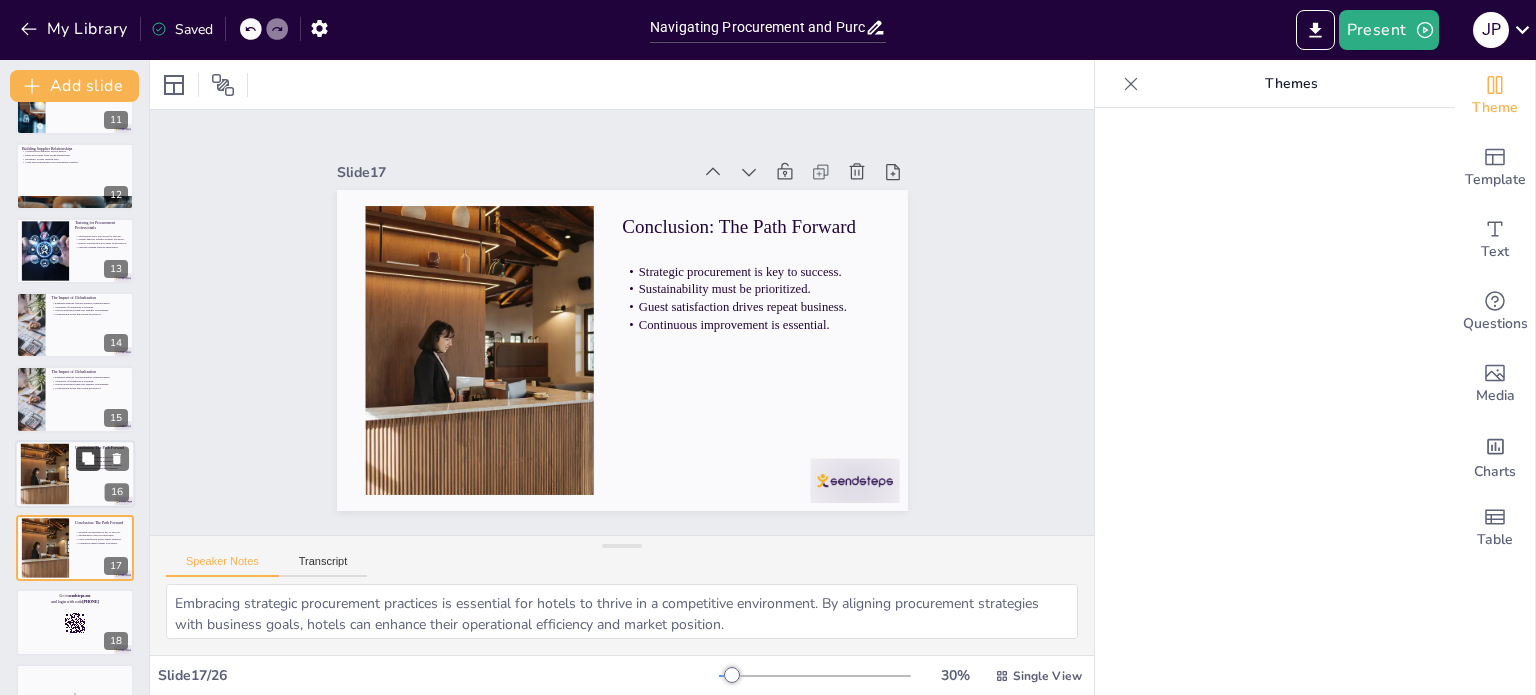 scroll, scrollTop: 942, scrollLeft: 0, axis: vertical 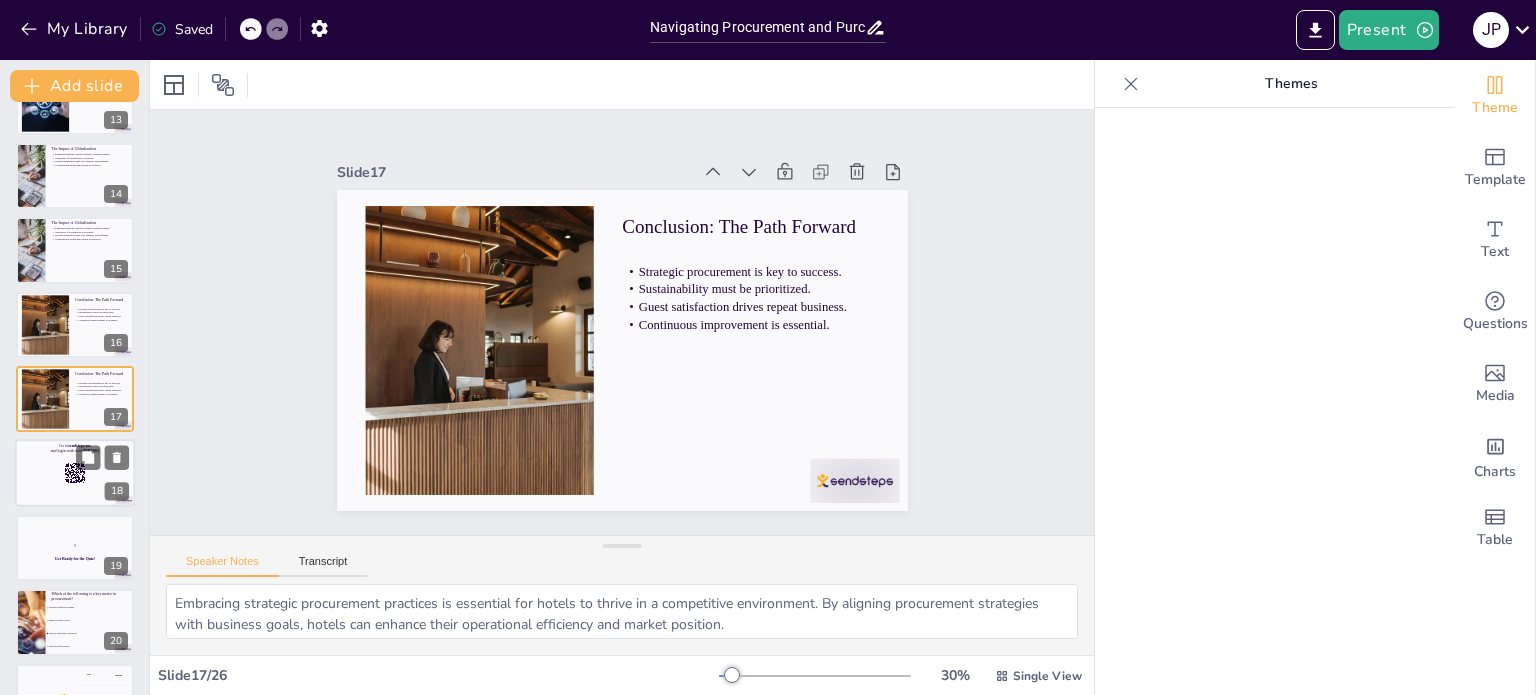 click at bounding box center (75, 474) 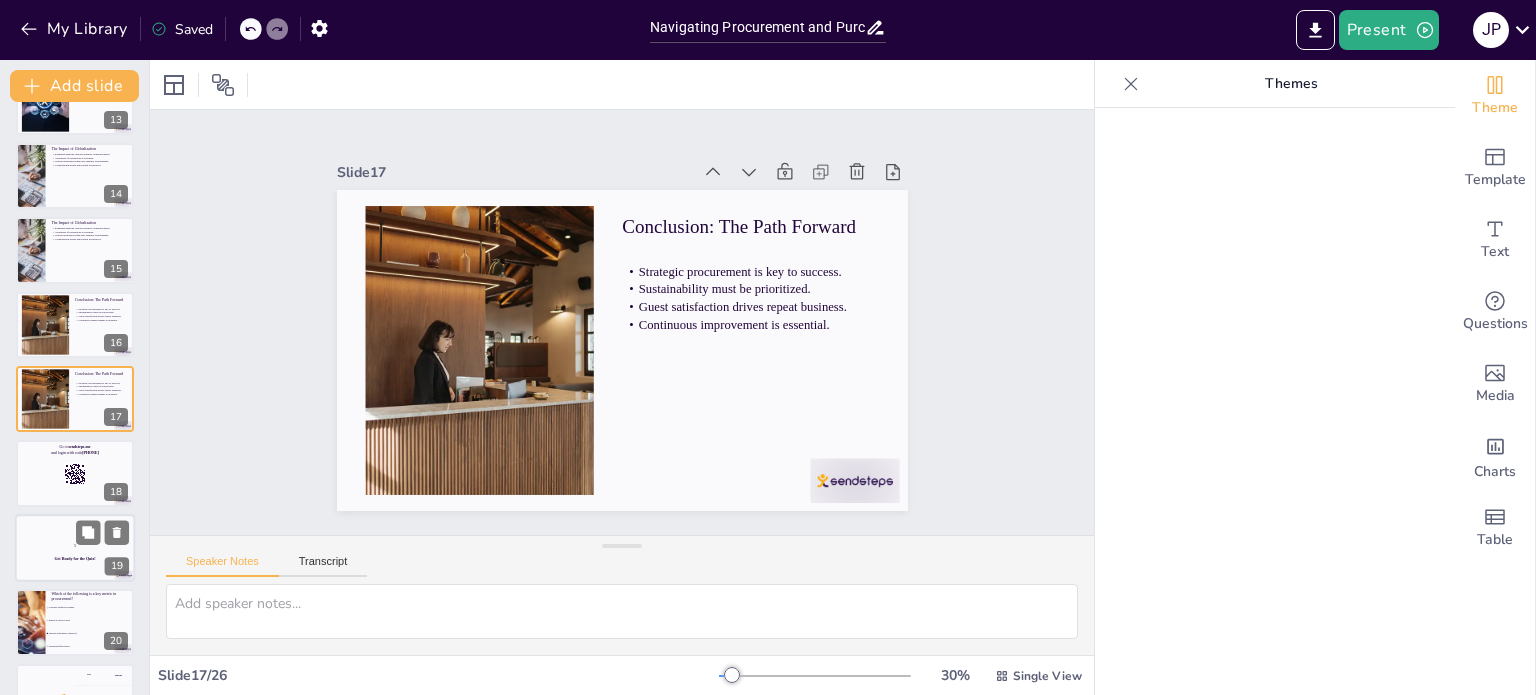 scroll, scrollTop: 1016, scrollLeft: 0, axis: vertical 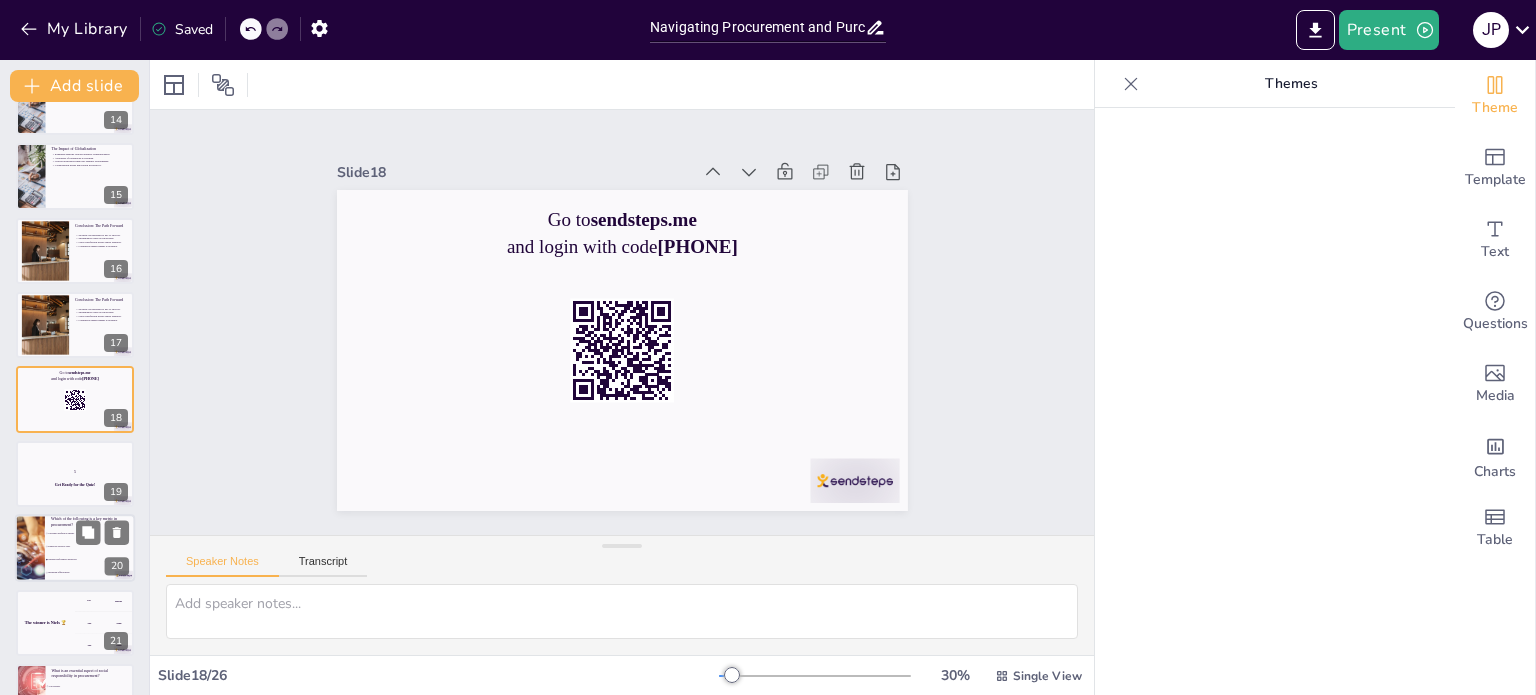 click on "5" at bounding box center (75, 472) 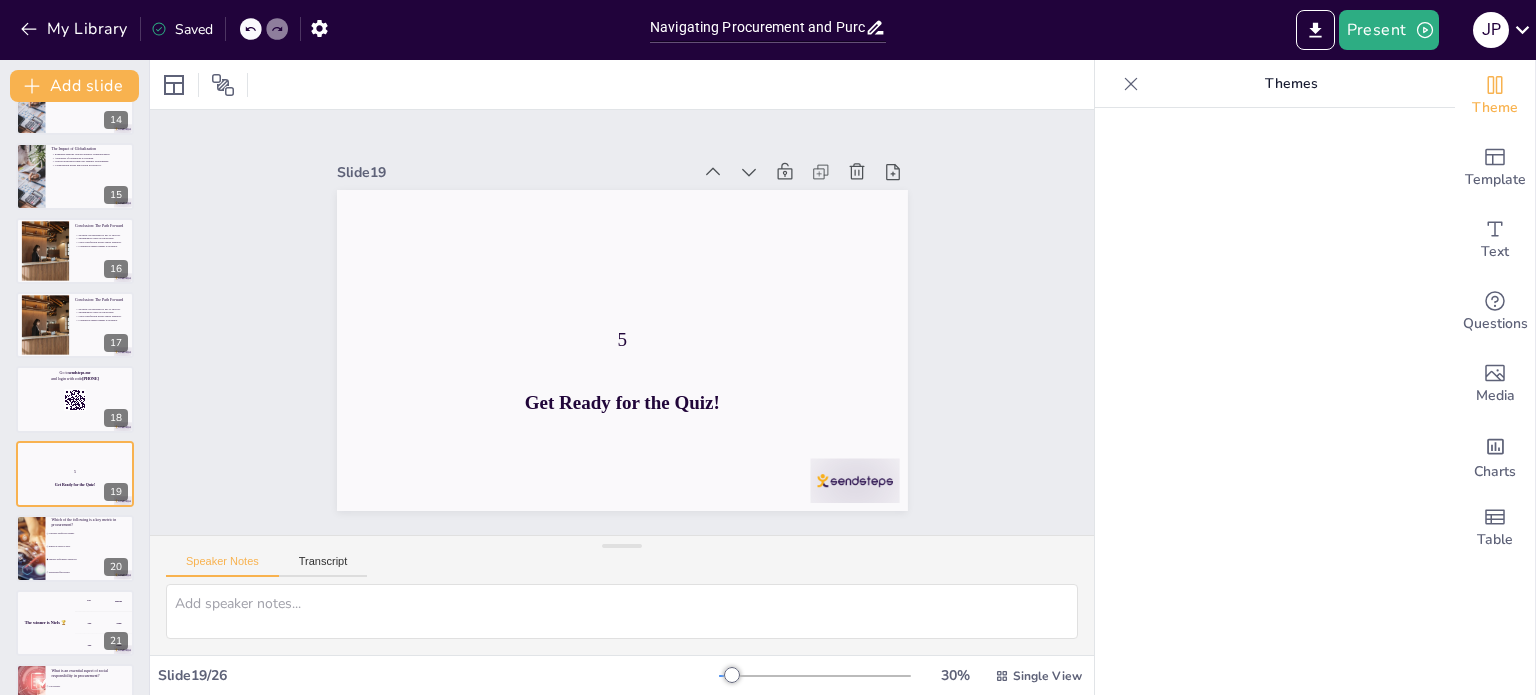 scroll, scrollTop: 1091, scrollLeft: 0, axis: vertical 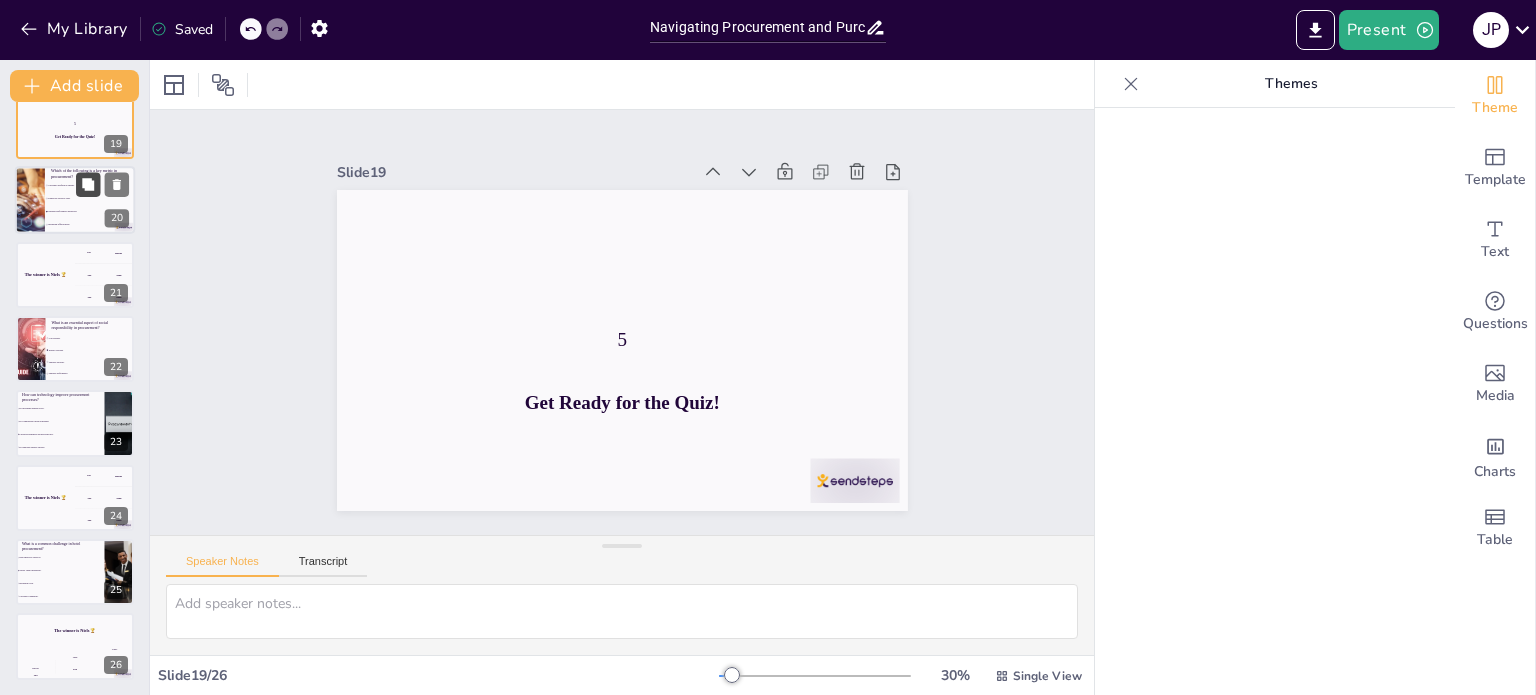 click at bounding box center (88, 185) 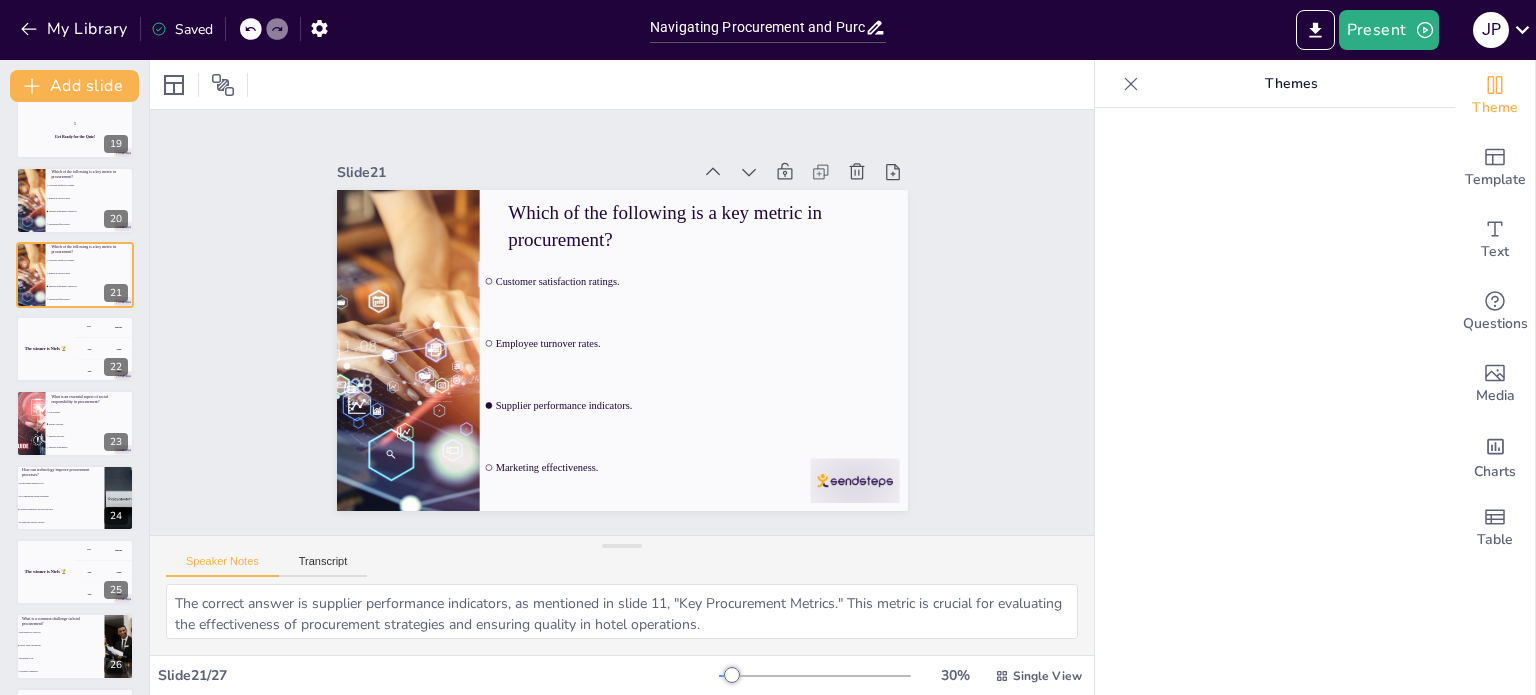 scroll, scrollTop: 1240, scrollLeft: 0, axis: vertical 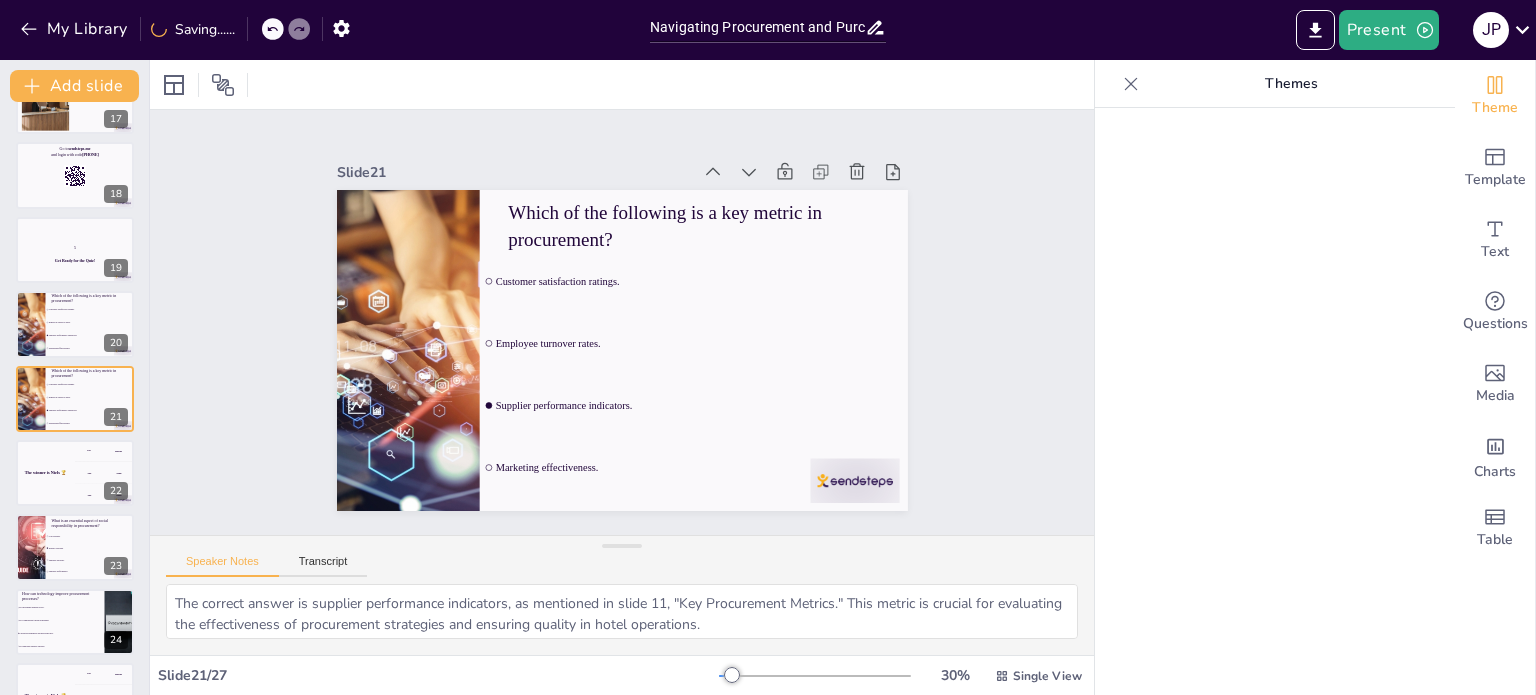 drag, startPoint x: 56, startPoint y: 479, endPoint x: 134, endPoint y: 419, distance: 98.40732 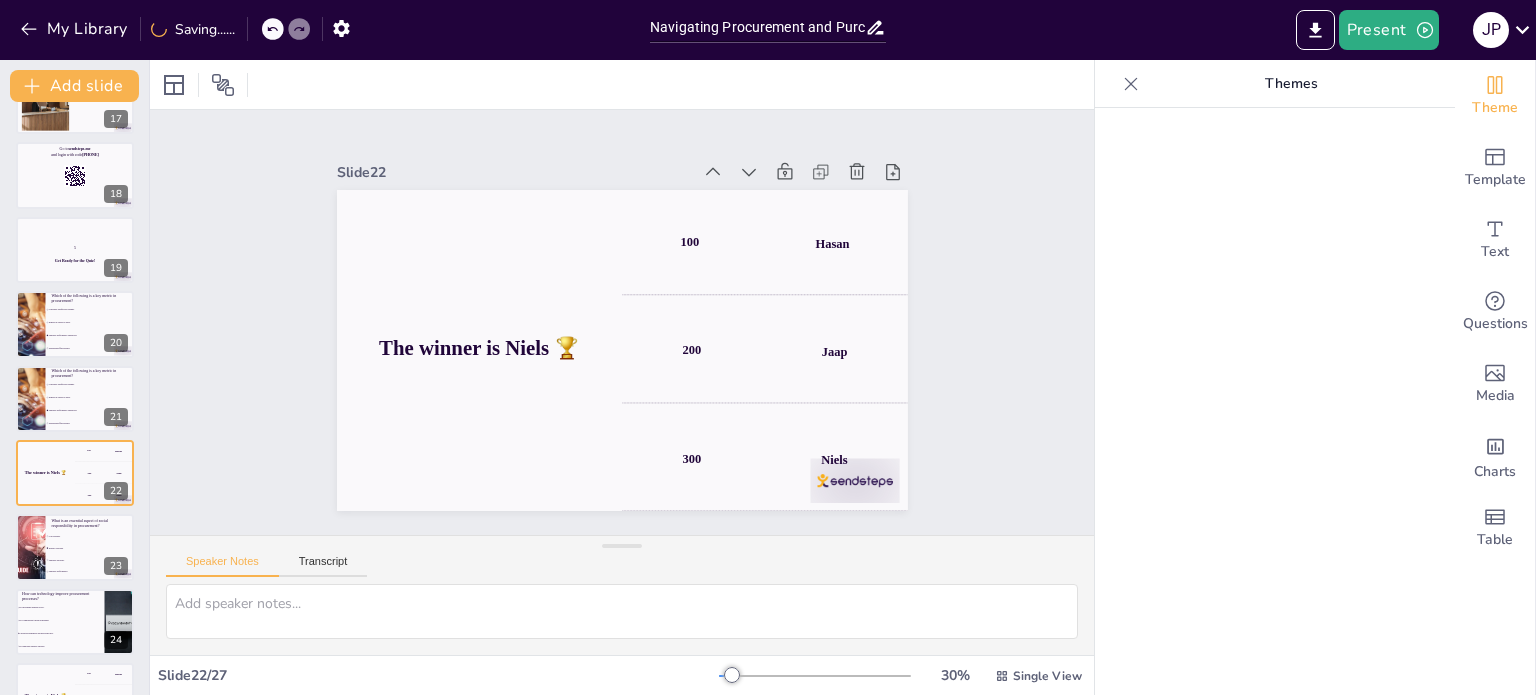 scroll, scrollTop: 1314, scrollLeft: 0, axis: vertical 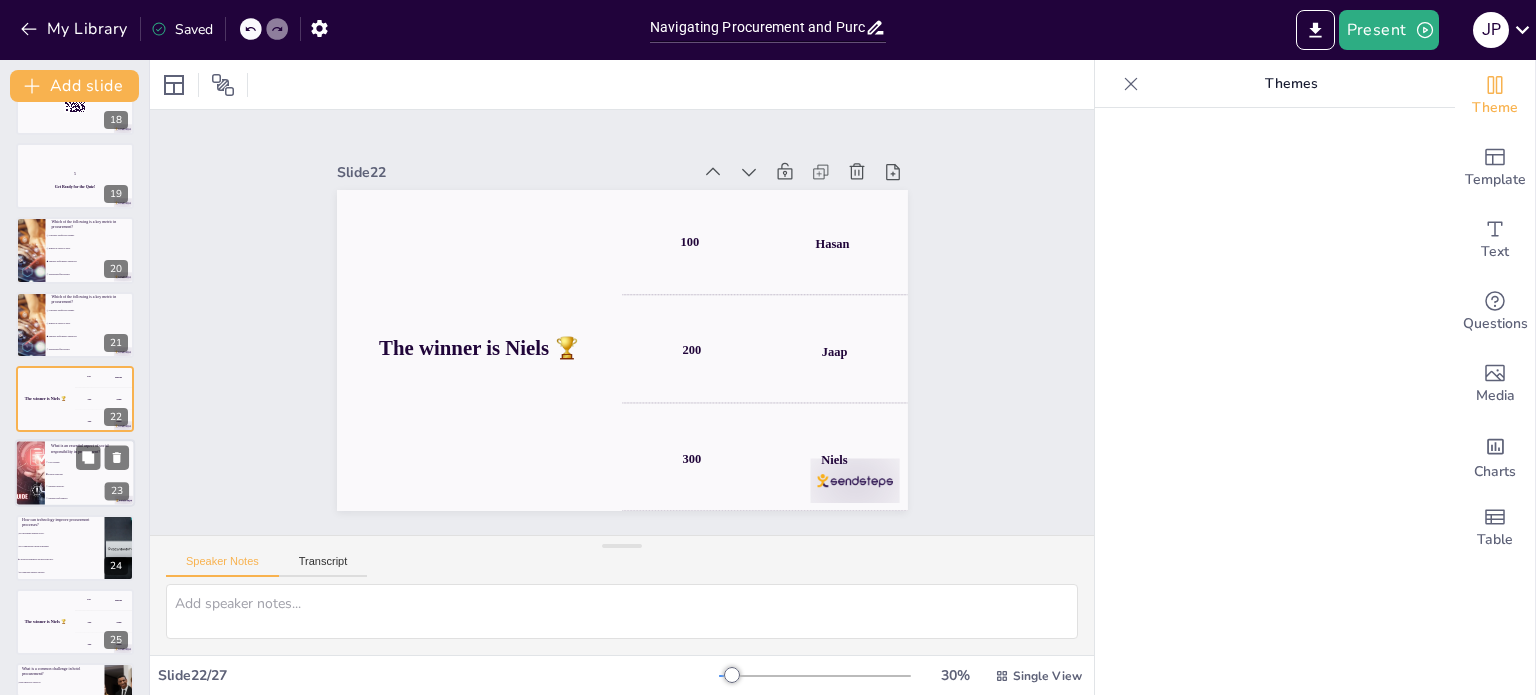 click on "Cost savings." at bounding box center [90, 463] 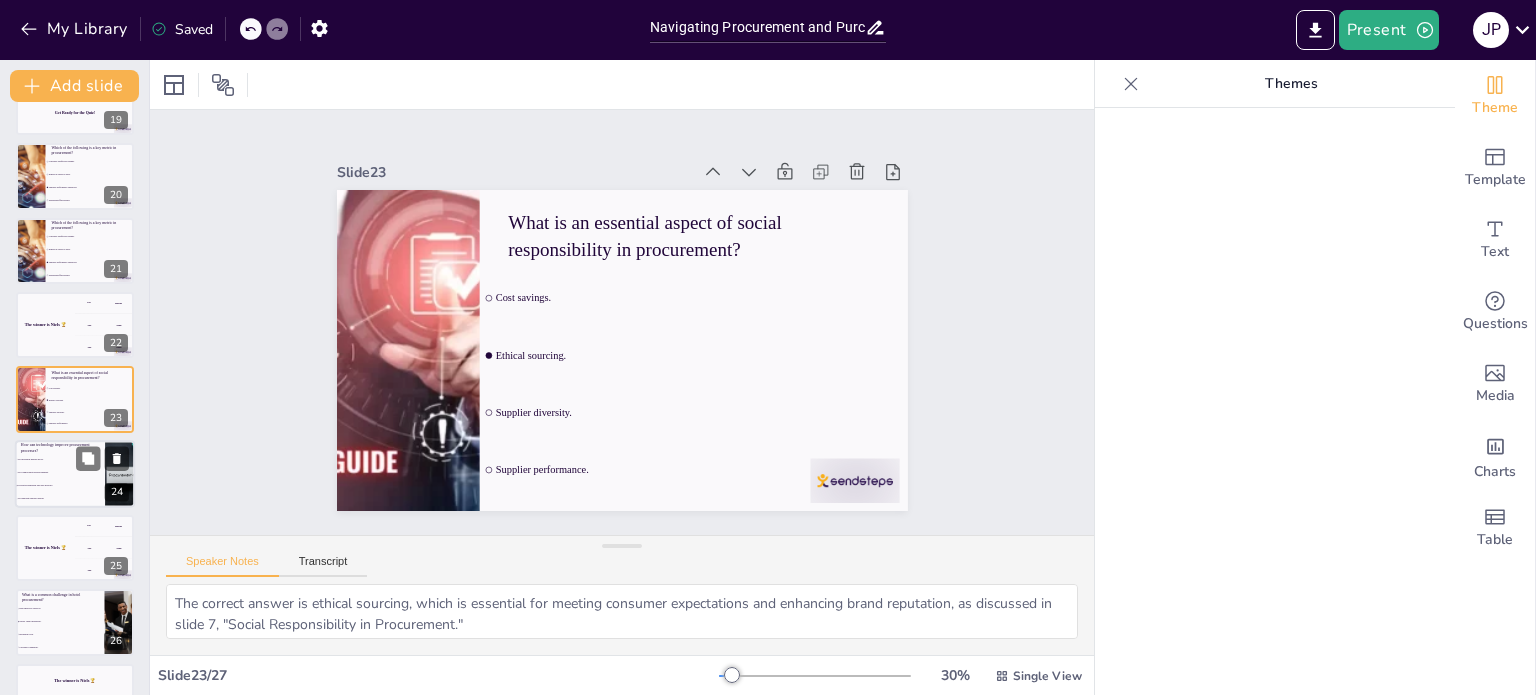 scroll, scrollTop: 1439, scrollLeft: 0, axis: vertical 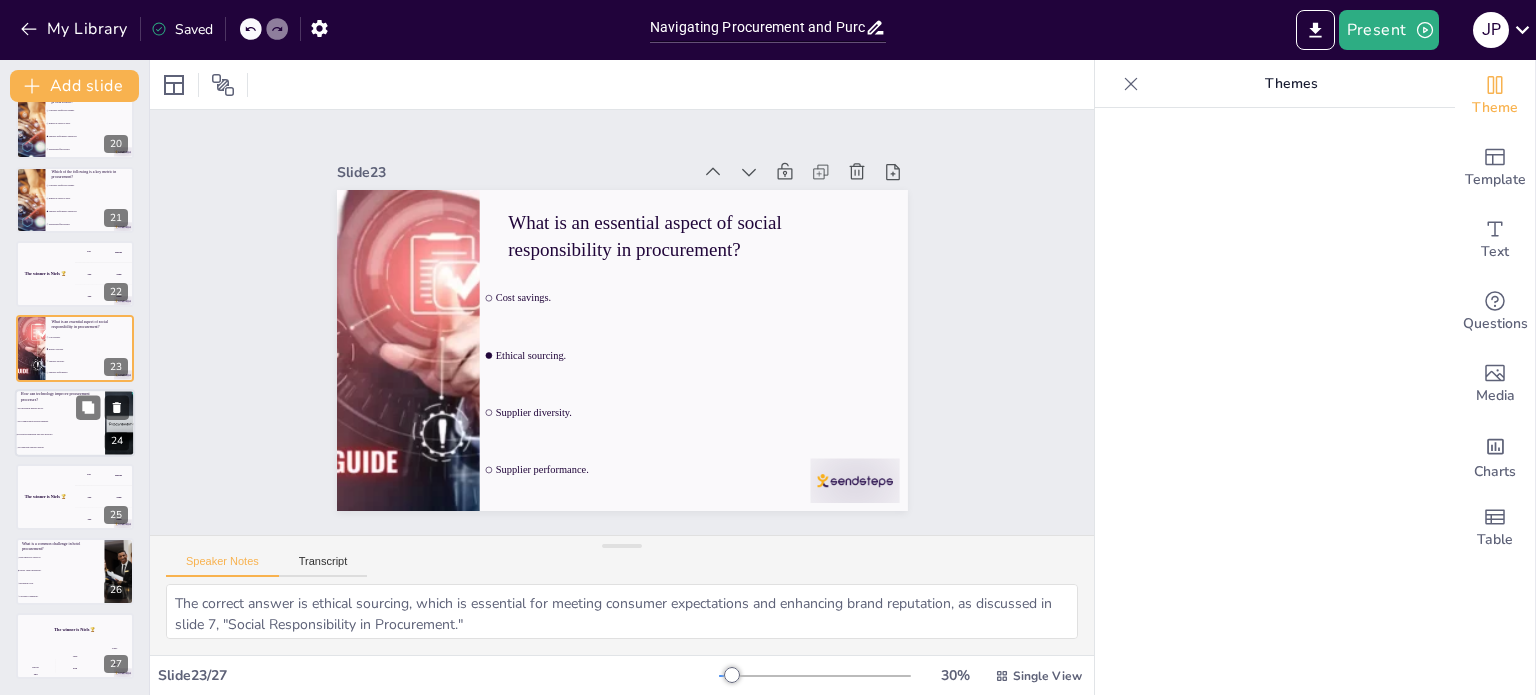 click on "Through automation and data analytics." at bounding box center [60, 434] 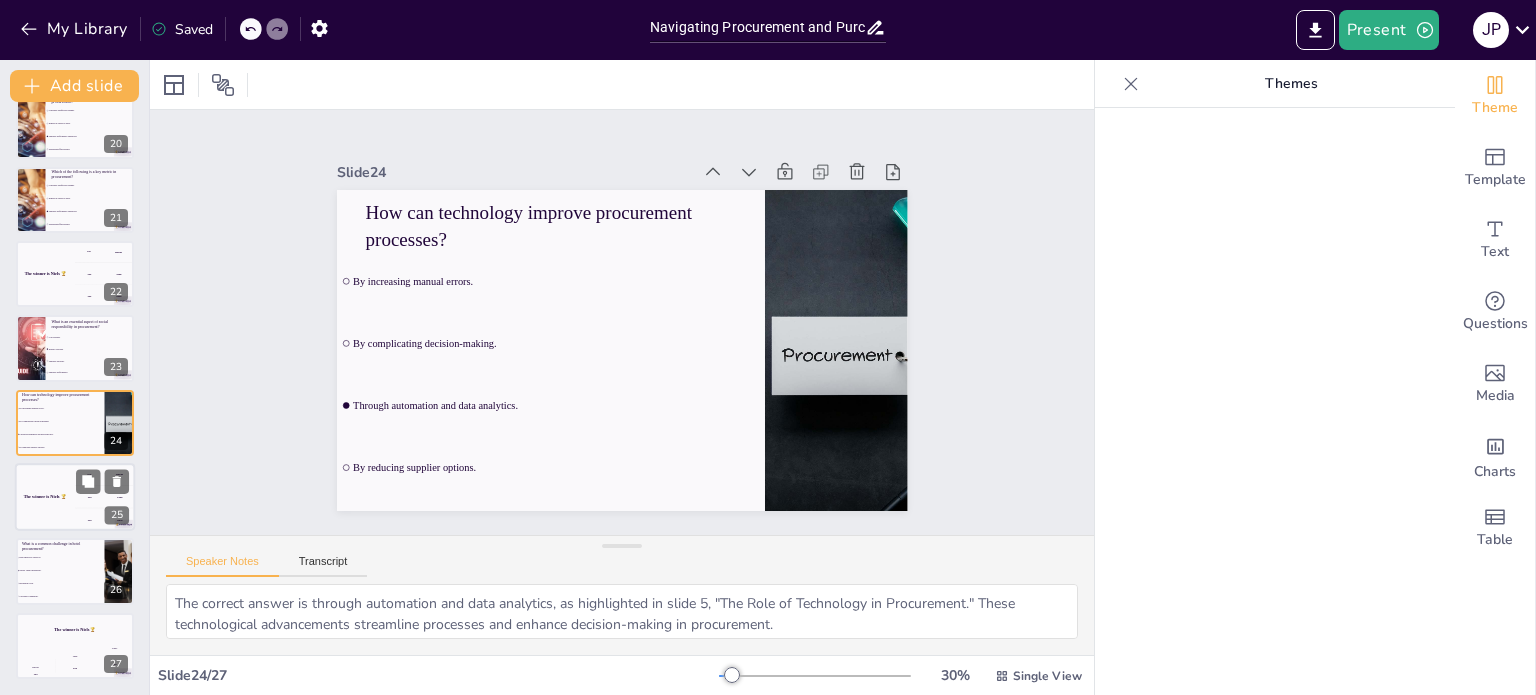 click on "The winner is   Niels 🏆" at bounding box center [45, 496] 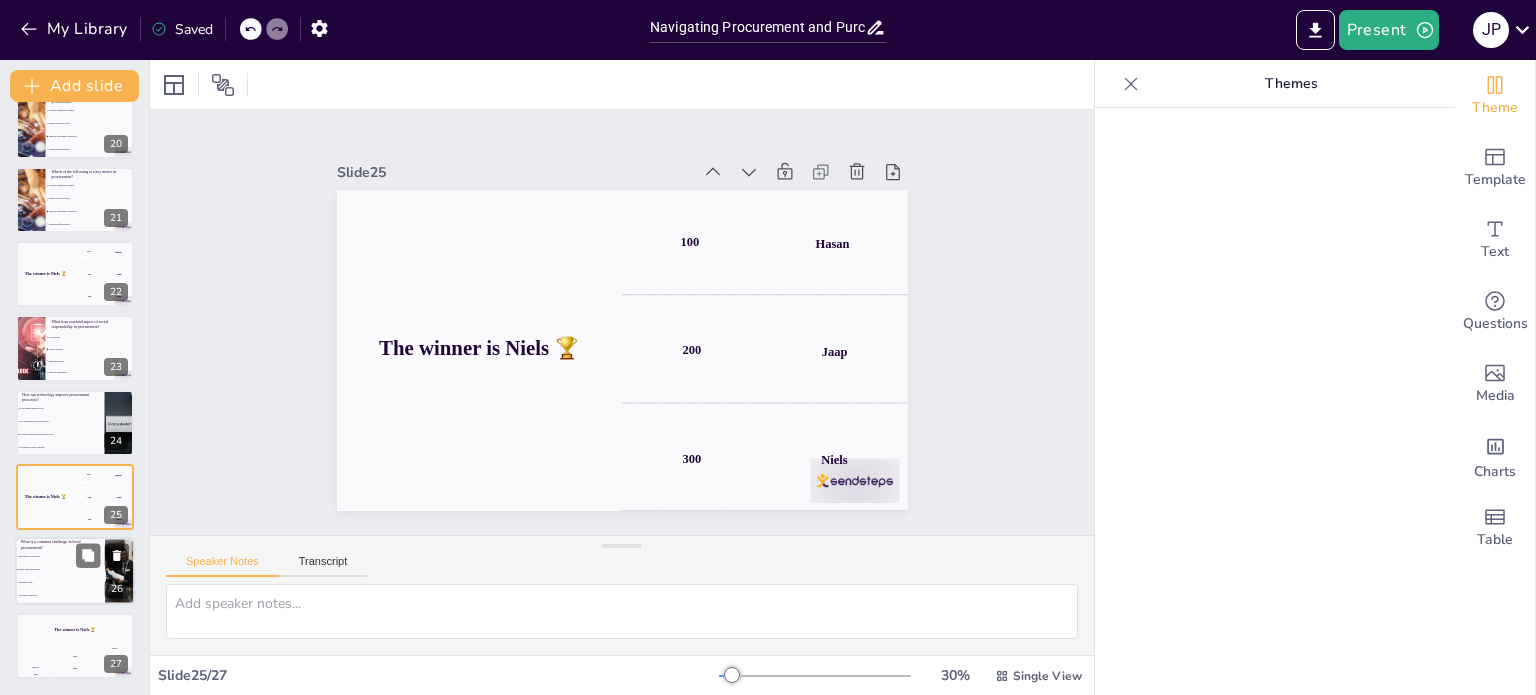 click on "High employee turnover." at bounding box center (60, 557) 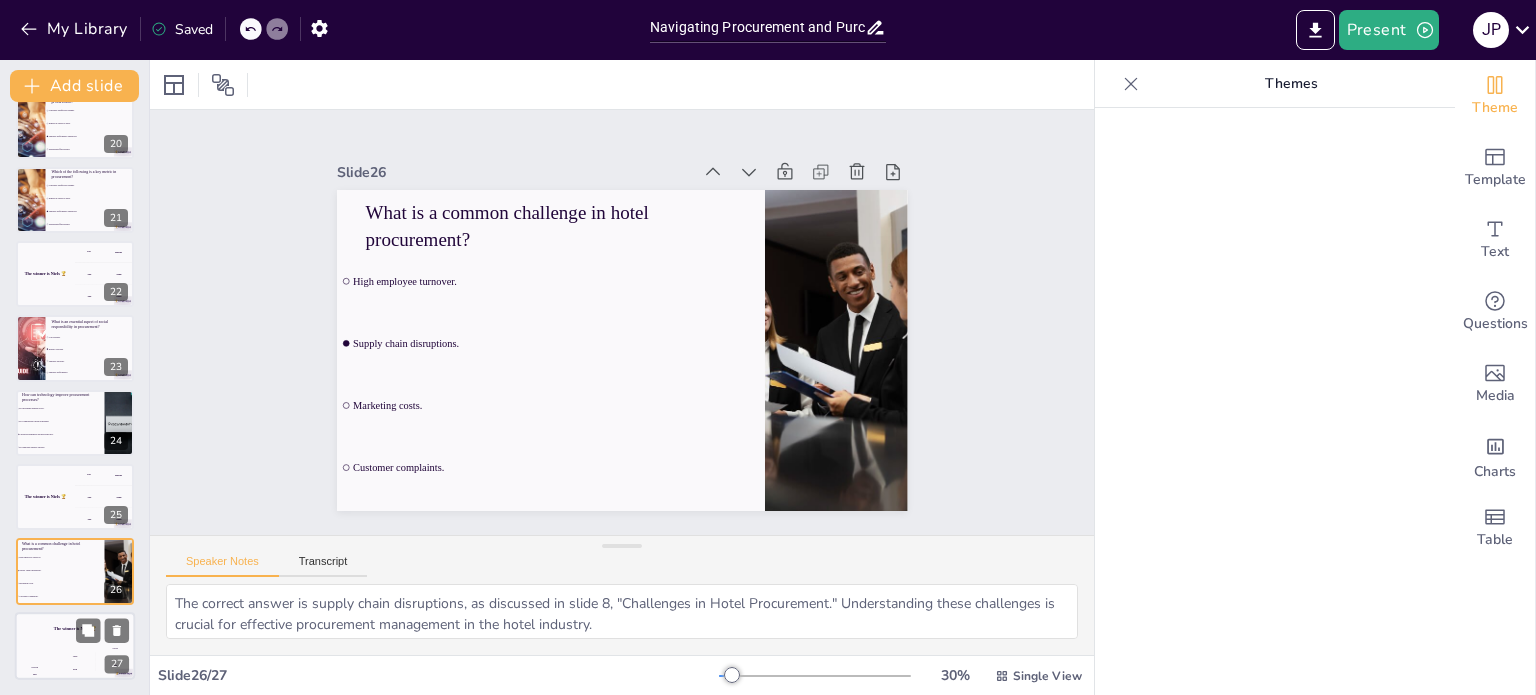 click on "The winner is   Niels 🏆" at bounding box center [75, 628] 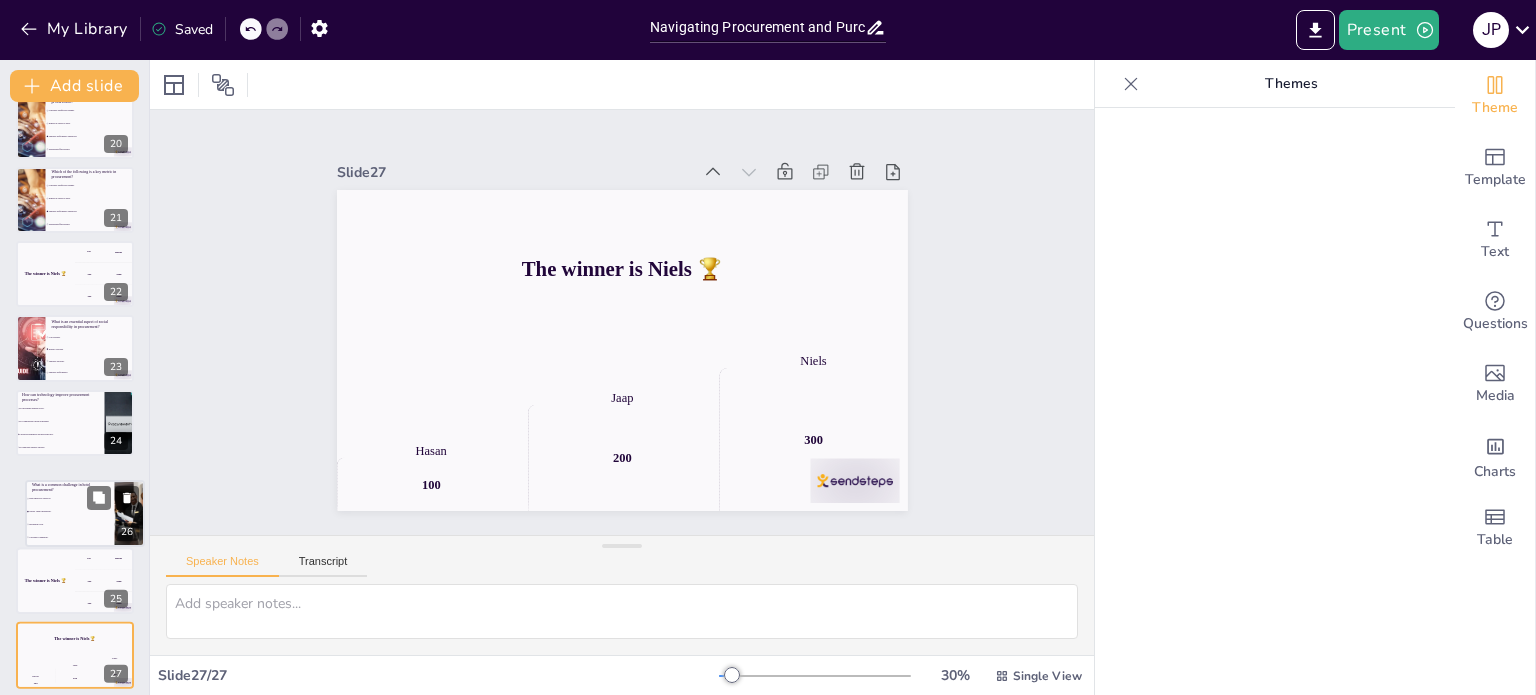 drag, startPoint x: 133, startPoint y: 557, endPoint x: 135, endPoint y: 501, distance: 56.0357 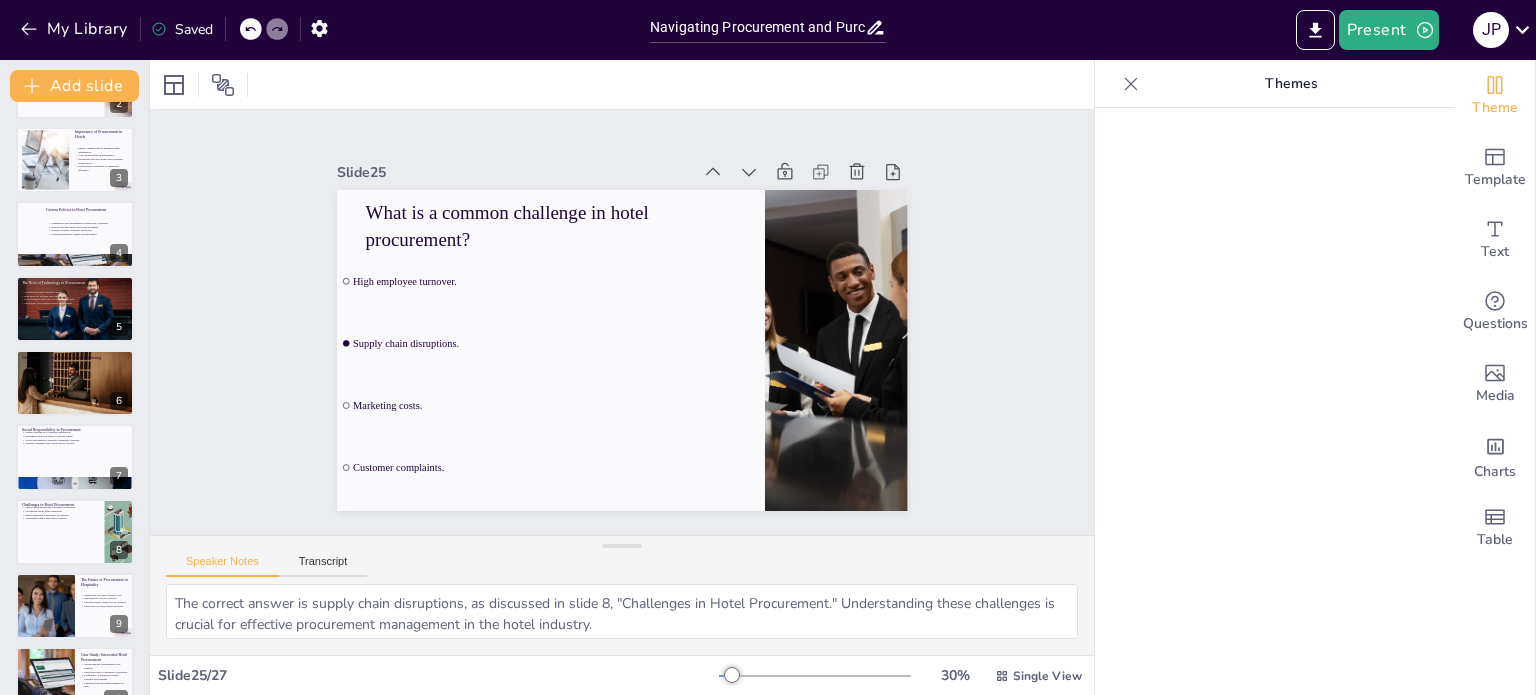 scroll, scrollTop: 0, scrollLeft: 0, axis: both 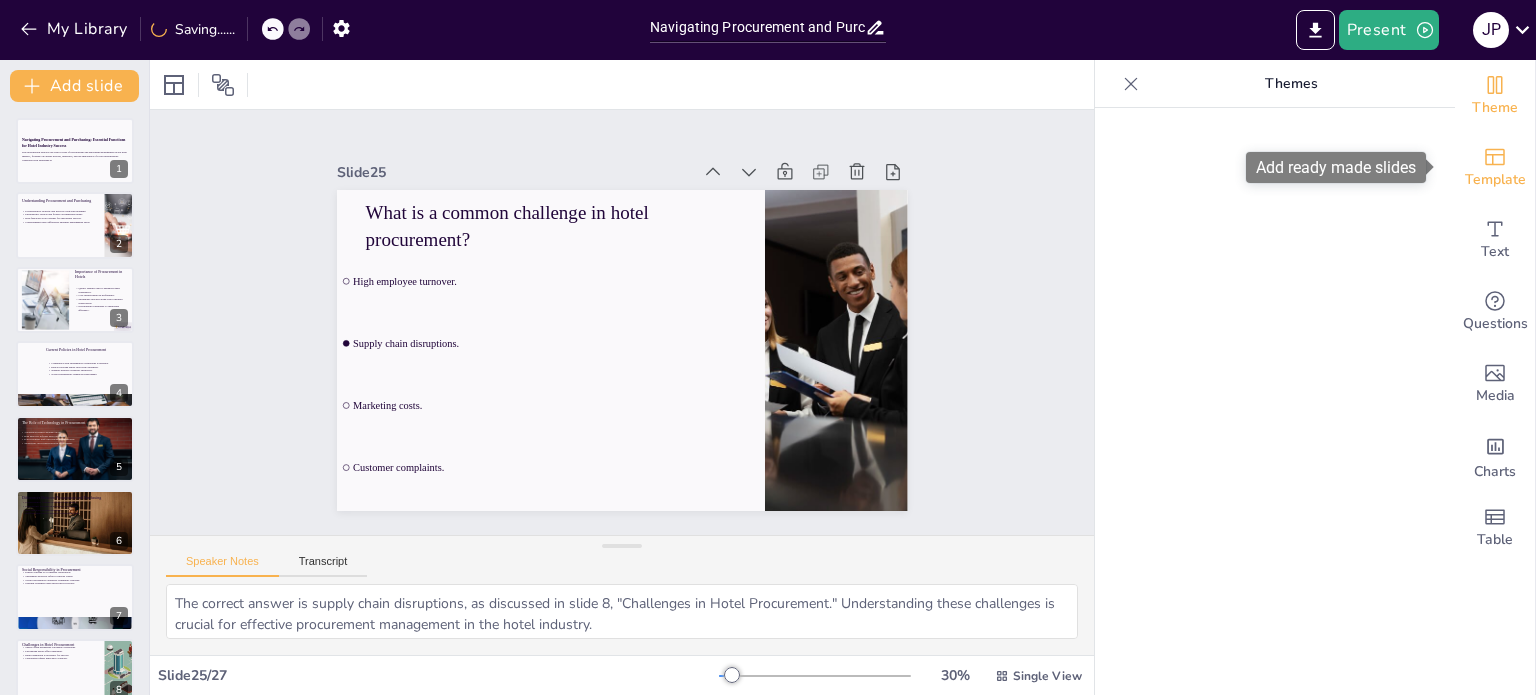 click 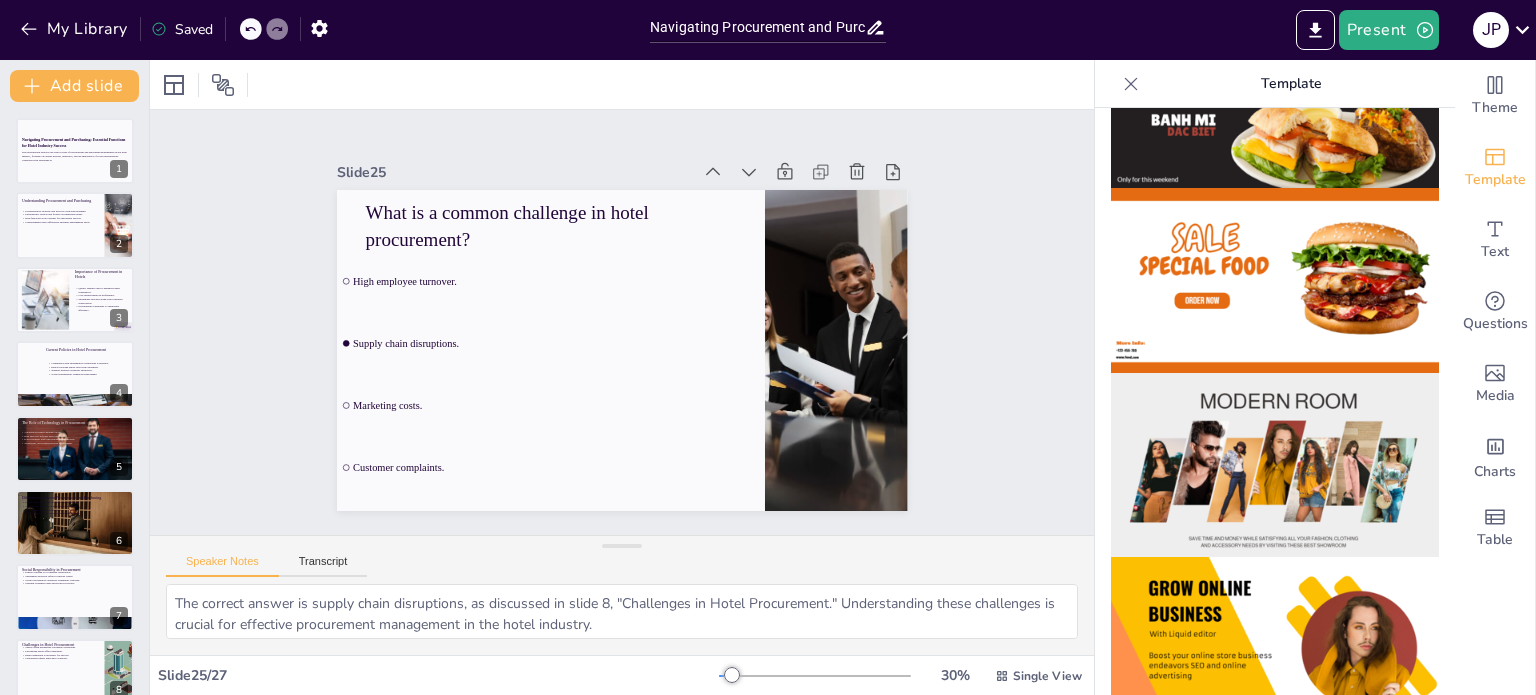 scroll, scrollTop: 200, scrollLeft: 0, axis: vertical 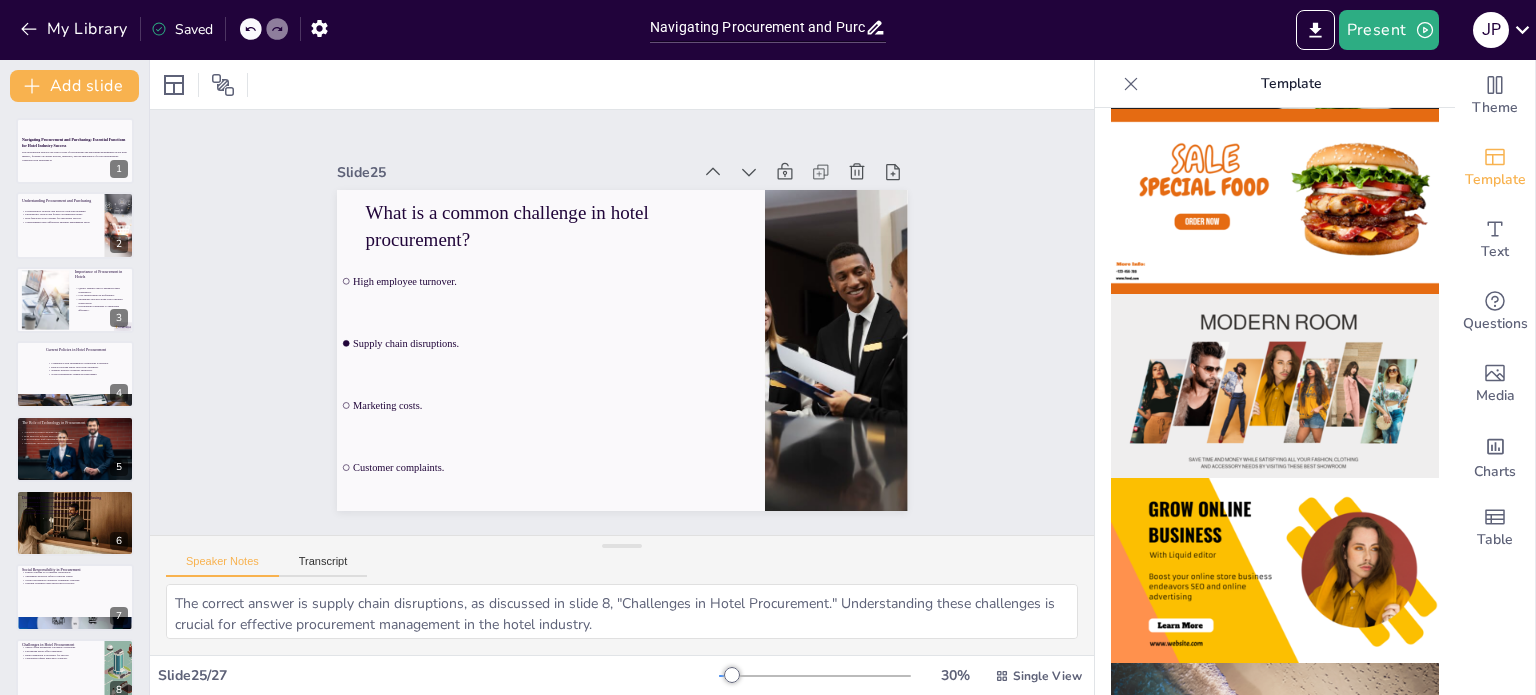 click at bounding box center (1275, 386) 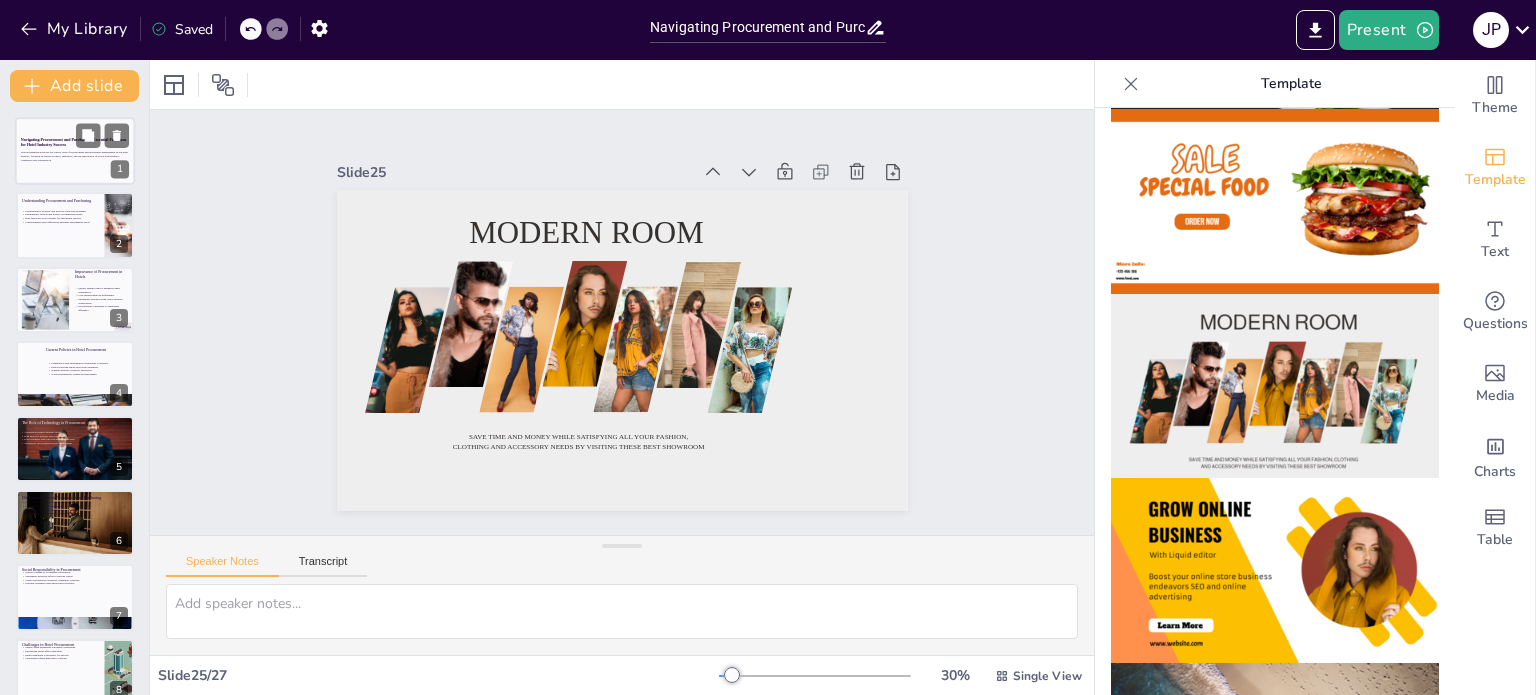 click on "Navigating Procurement and Purchasing: Essential Functions for Hotel Industry Success" at bounding box center [75, 142] 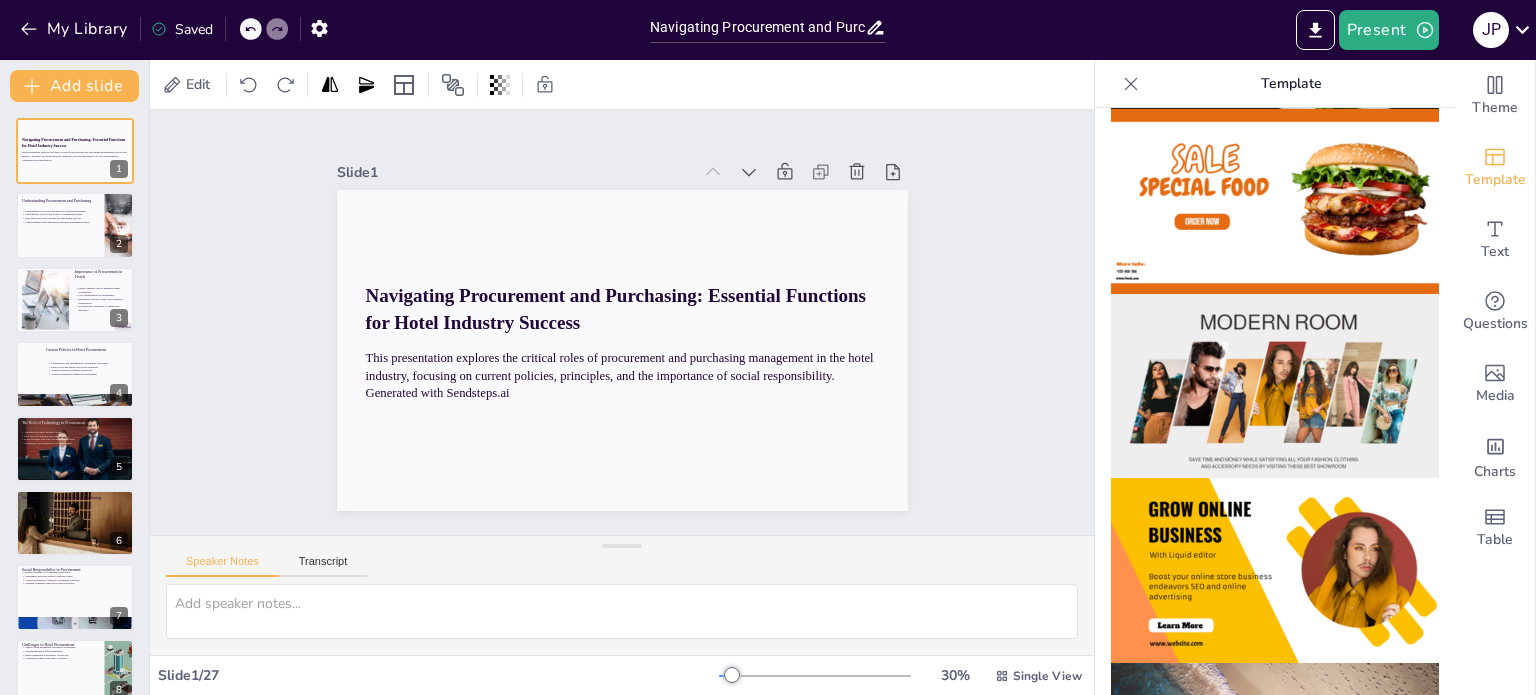 click at bounding box center [1275, 386] 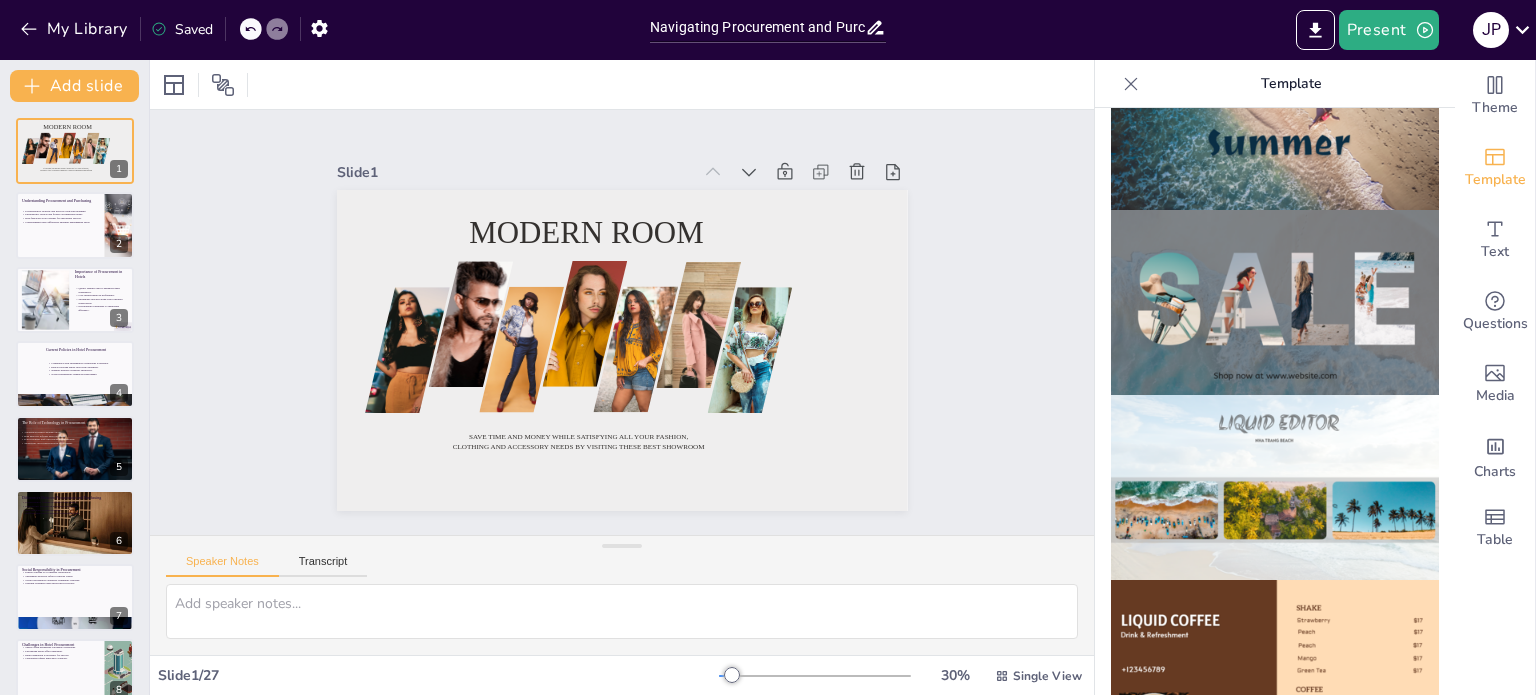 scroll, scrollTop: 700, scrollLeft: 0, axis: vertical 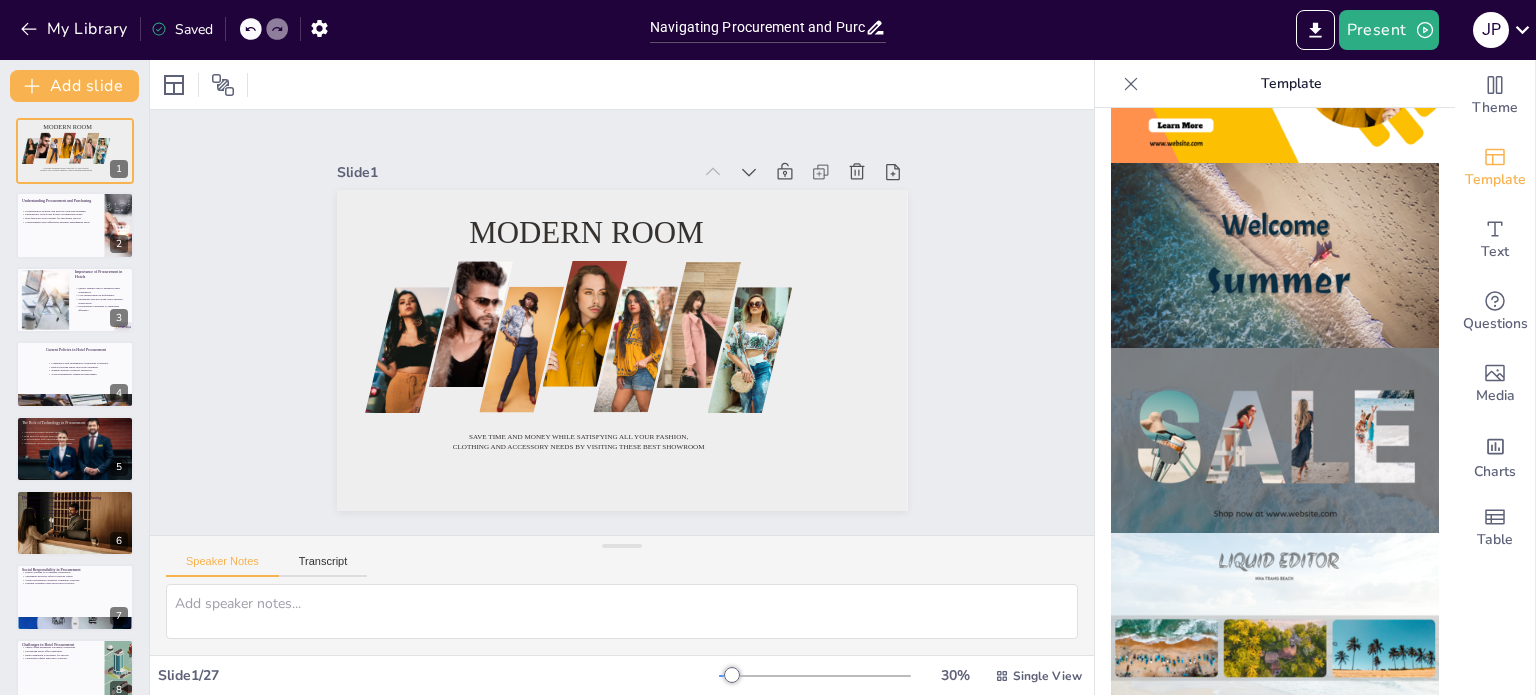 click at bounding box center [1275, 440] 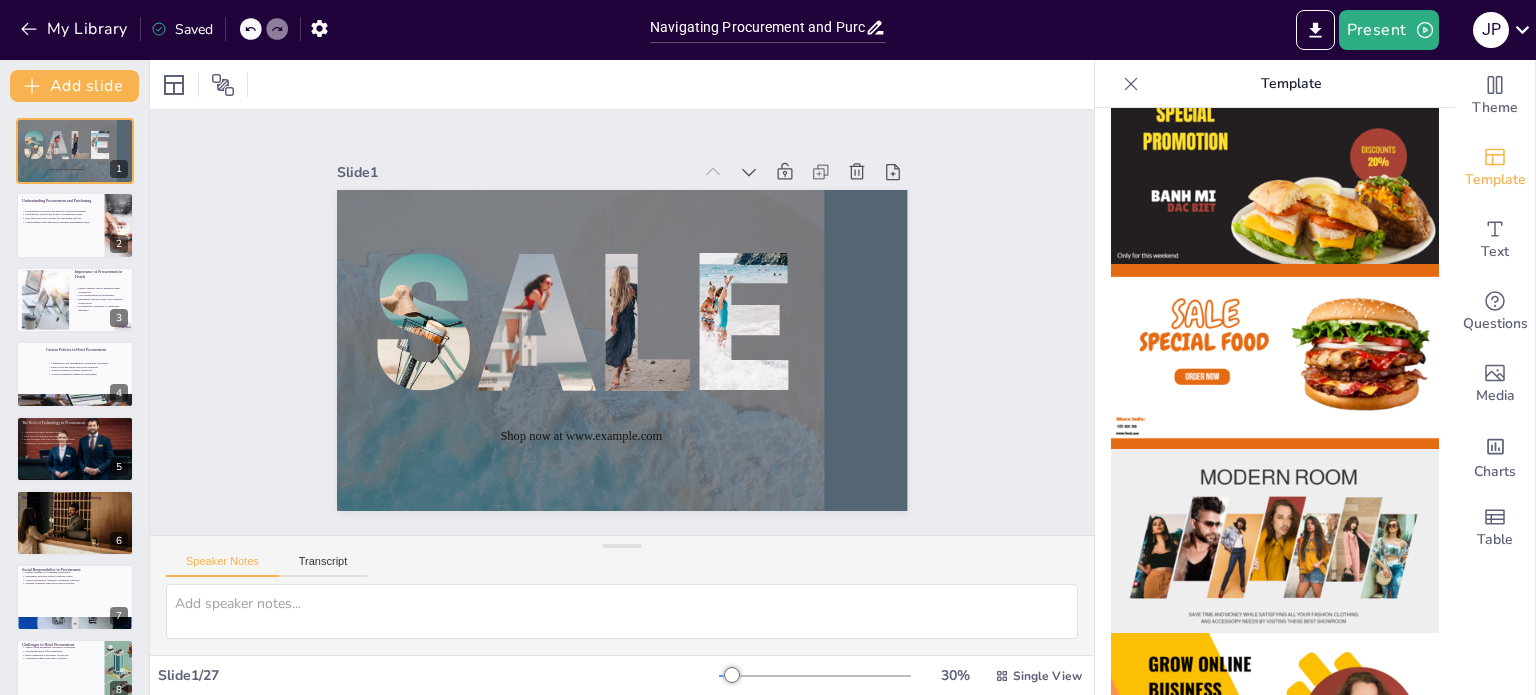 scroll, scrollTop: 0, scrollLeft: 0, axis: both 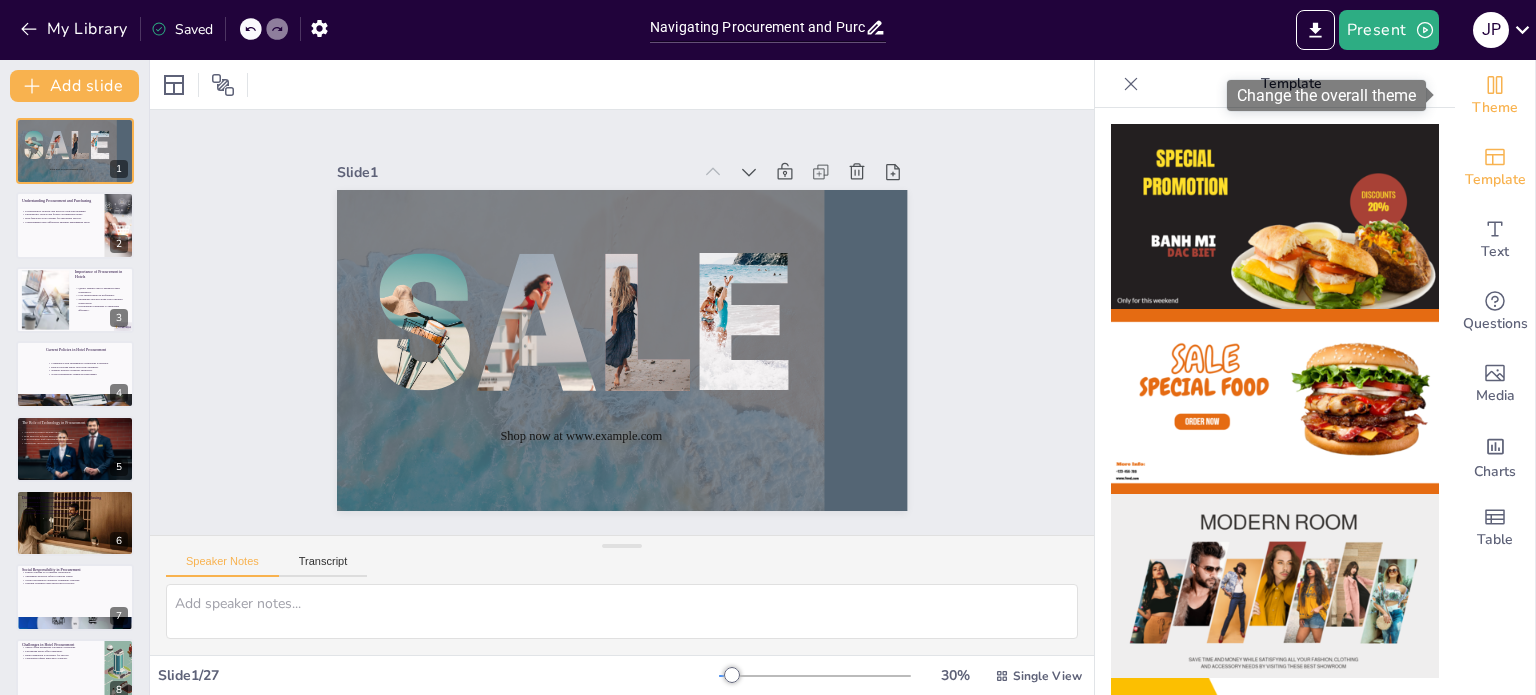 click 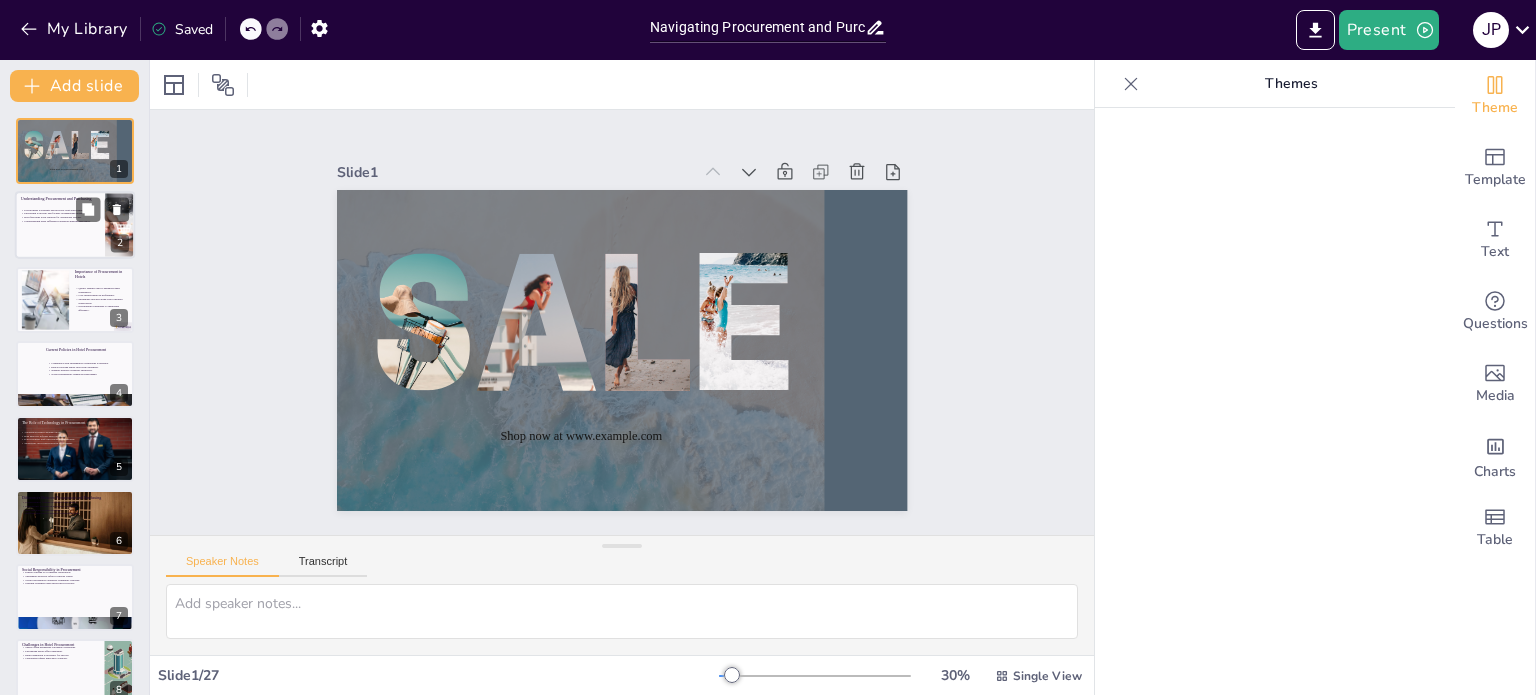click on "Procurement is strategic and involves long-term planning. Purchasing is tactical and focuses on immediate needs. Both functions work together for operational success. Understanding these differences enhances management skills." at bounding box center [60, 216] 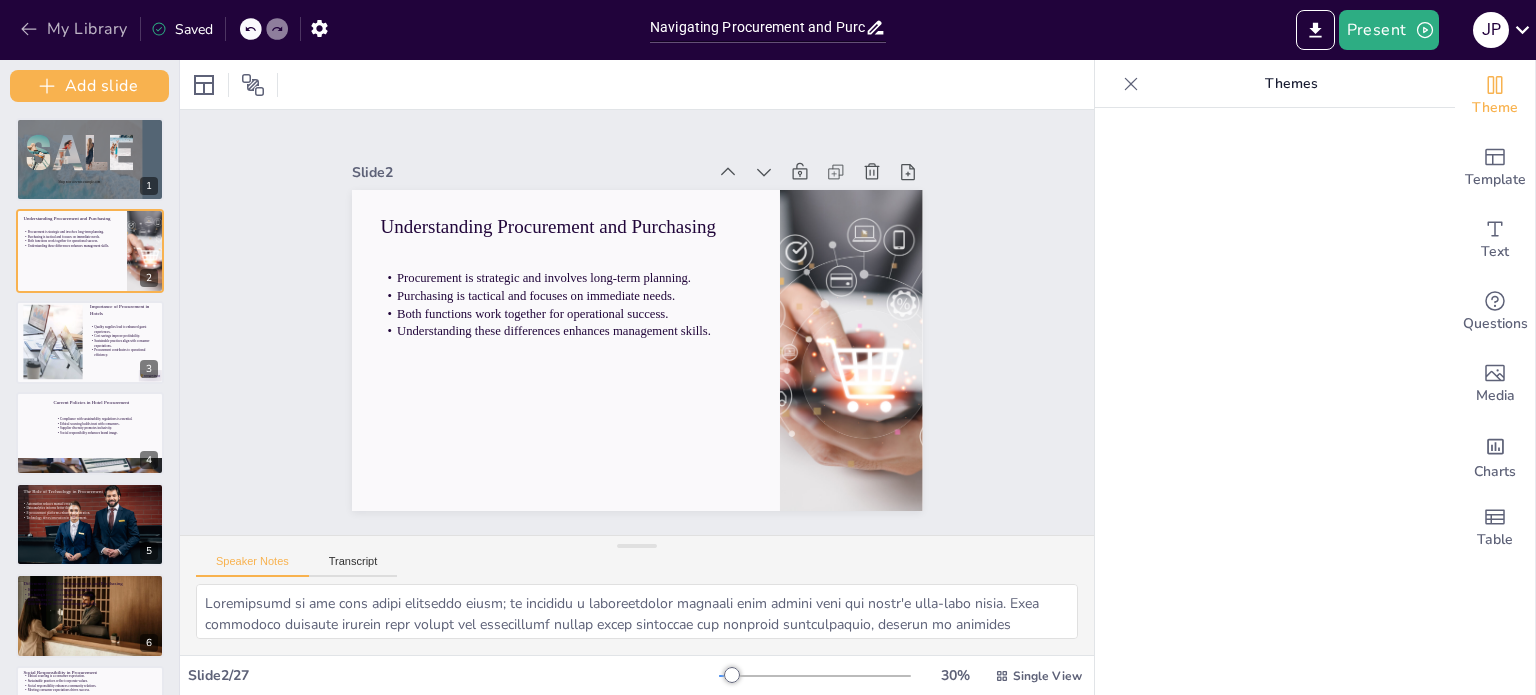 drag, startPoint x: 144, startPoint y: 142, endPoint x: 89, endPoint y: 36, distance: 119.419426 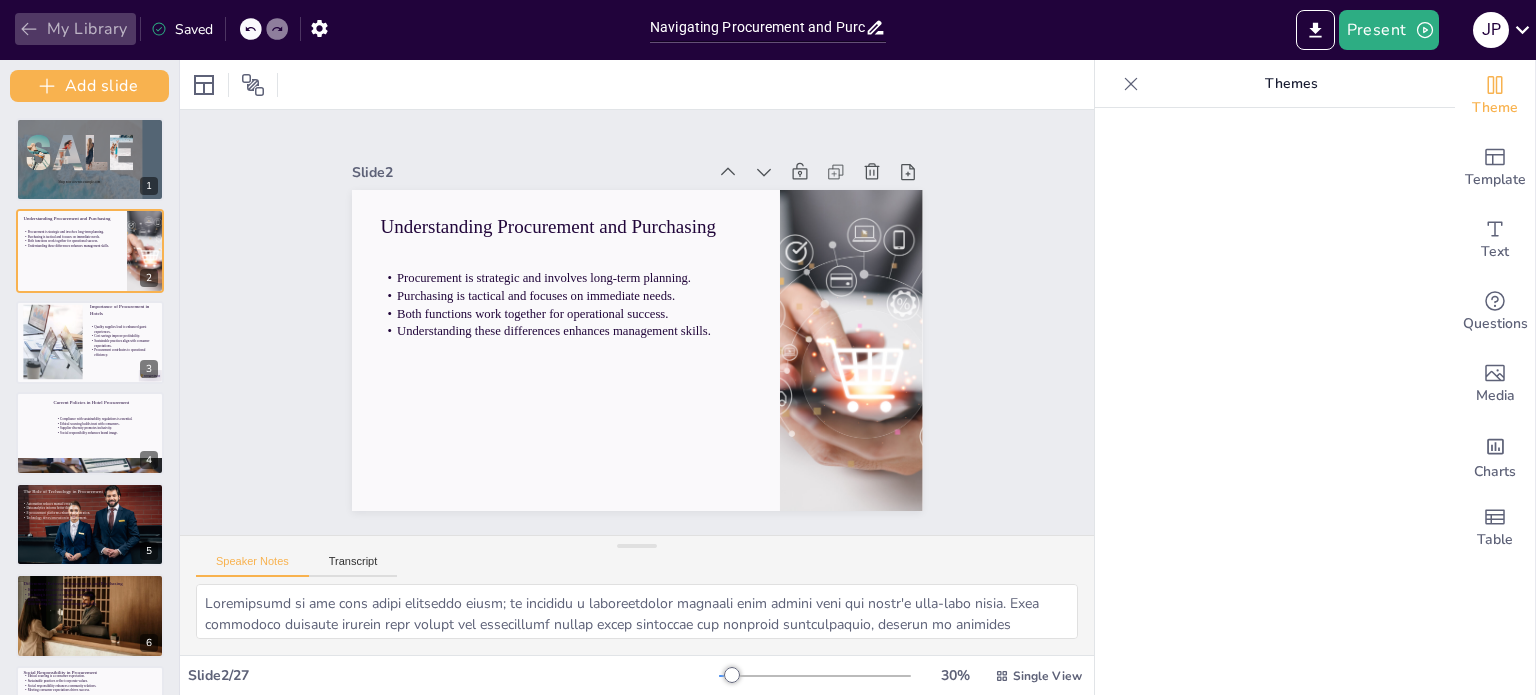 click 